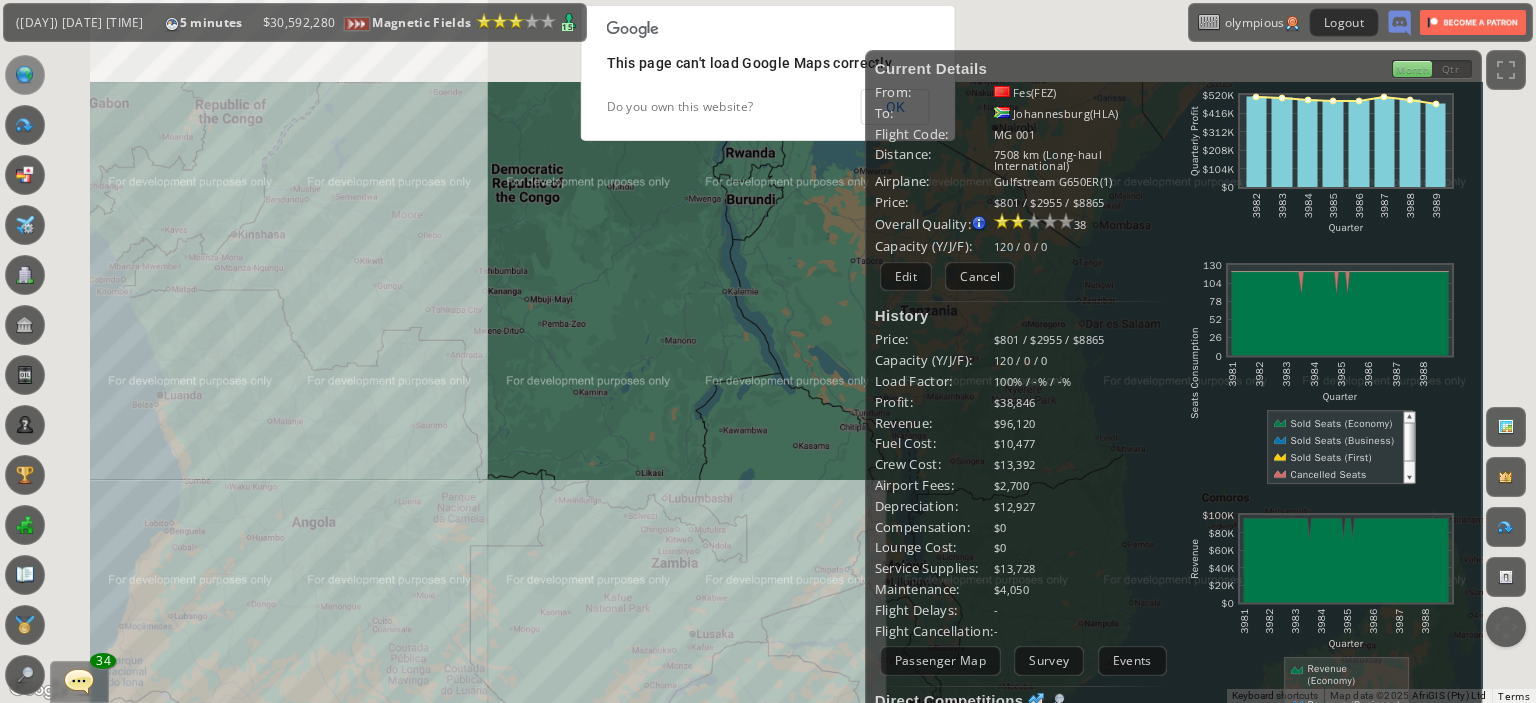 scroll, scrollTop: 0, scrollLeft: 0, axis: both 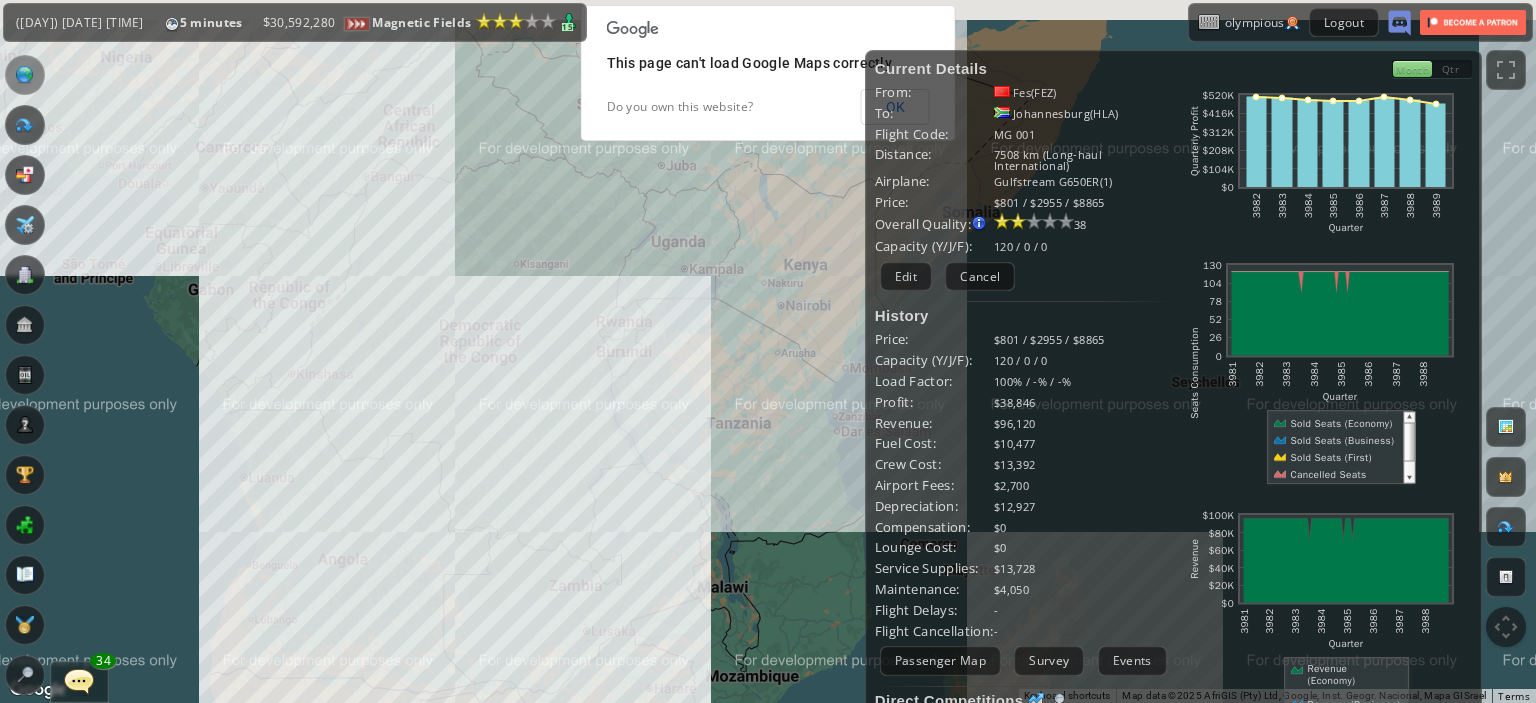 drag, startPoint x: 638, startPoint y: 347, endPoint x: 642, endPoint y: 506, distance: 159.05031 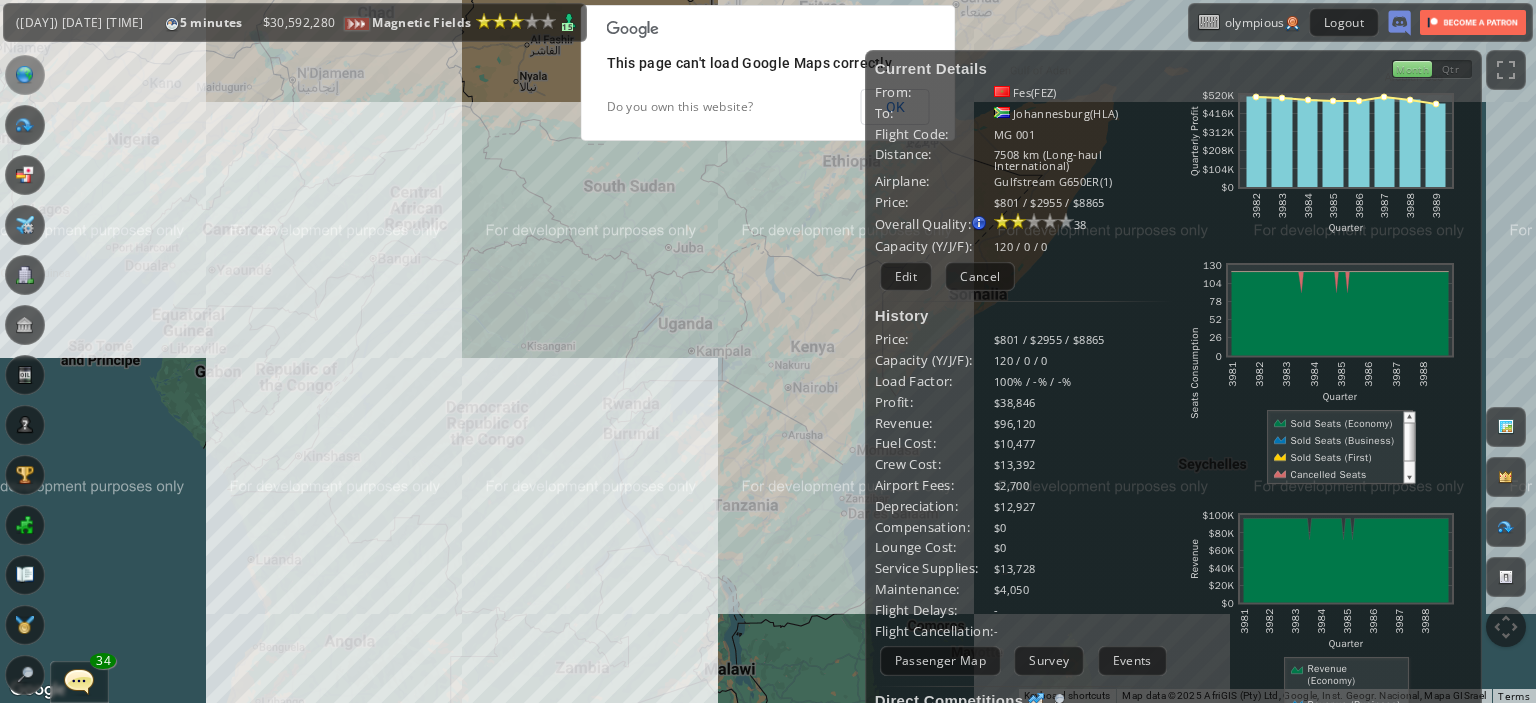drag, startPoint x: 672, startPoint y: 247, endPoint x: 814, endPoint y: 431, distance: 232.42203 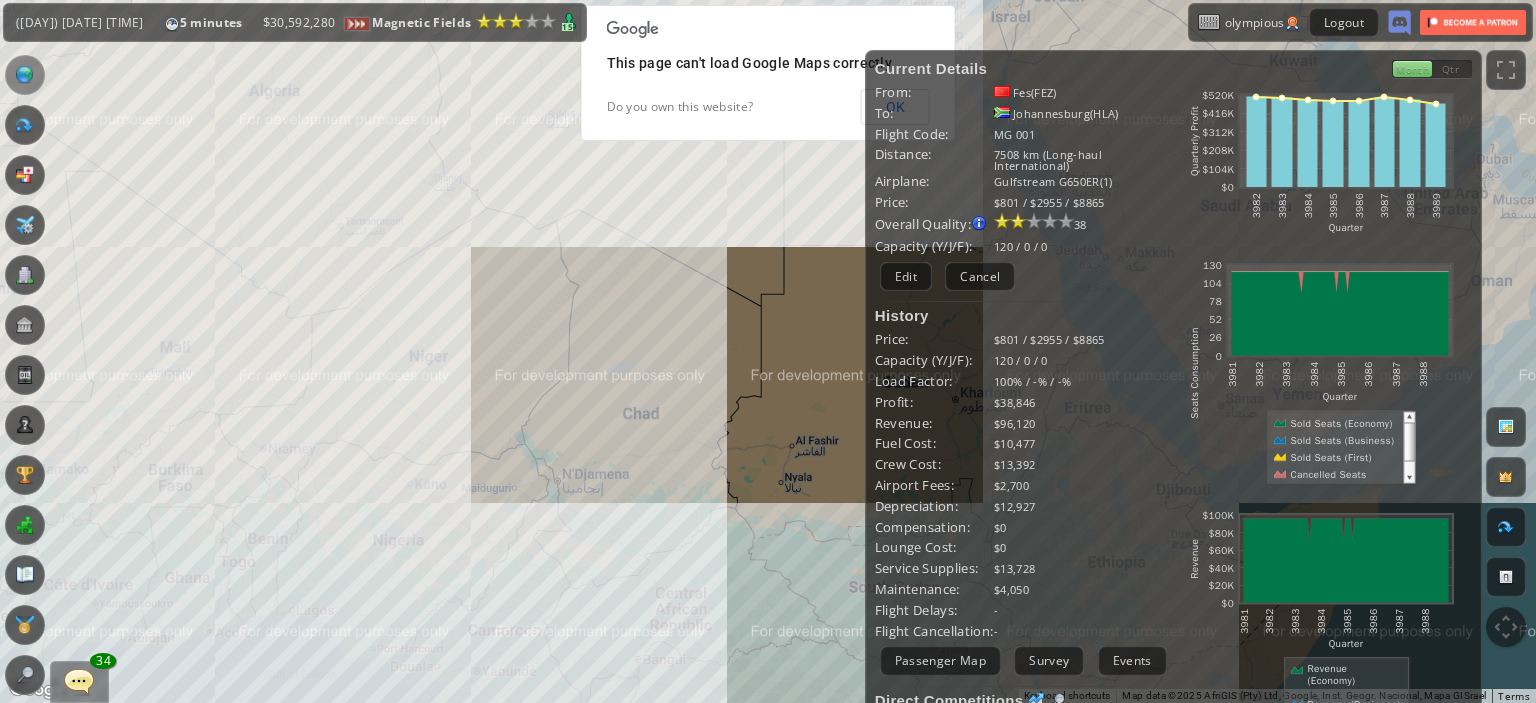 drag, startPoint x: 514, startPoint y: 374, endPoint x: 659, endPoint y: 493, distance: 187.57932 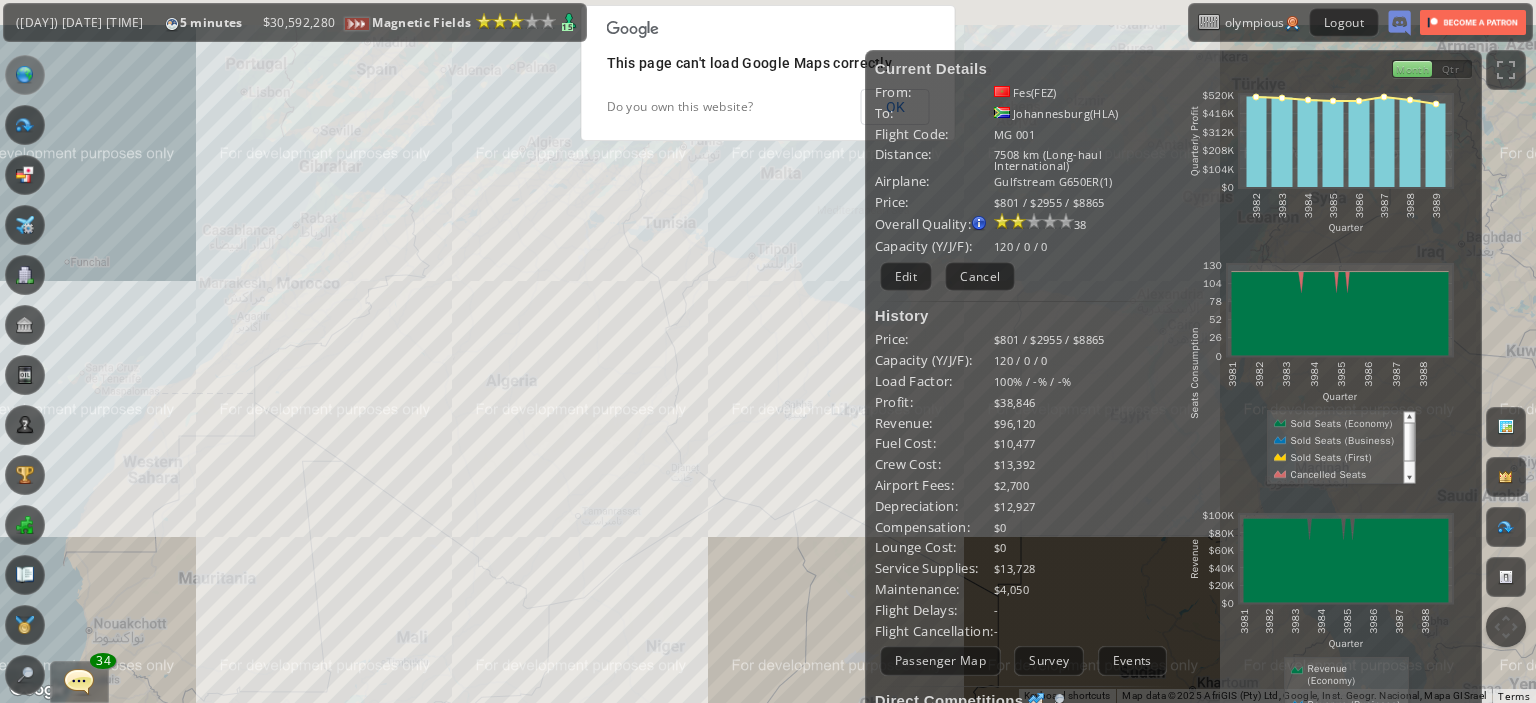 drag, startPoint x: 399, startPoint y: 238, endPoint x: 440, endPoint y: 411, distance: 177.792 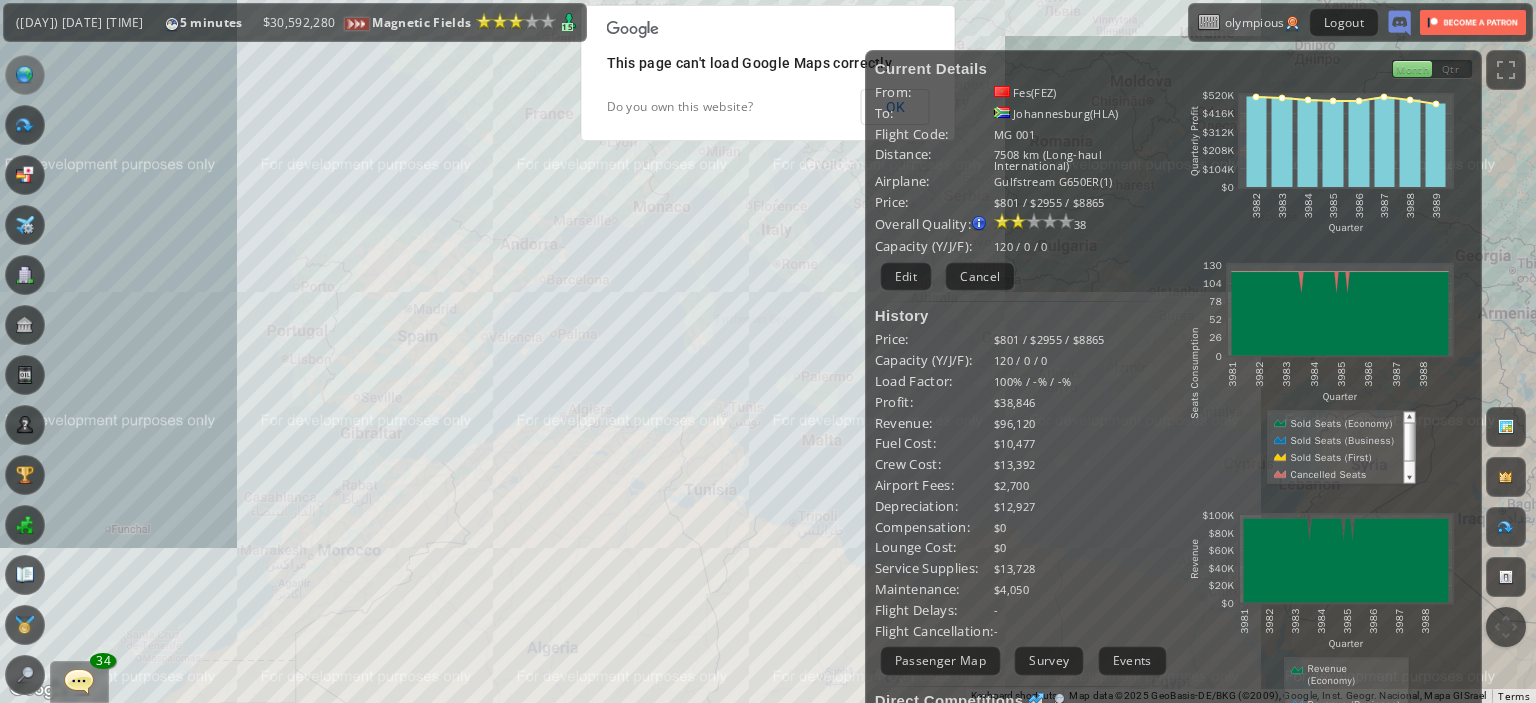 drag, startPoint x: 567, startPoint y: 235, endPoint x: 501, endPoint y: 504, distance: 276.97833 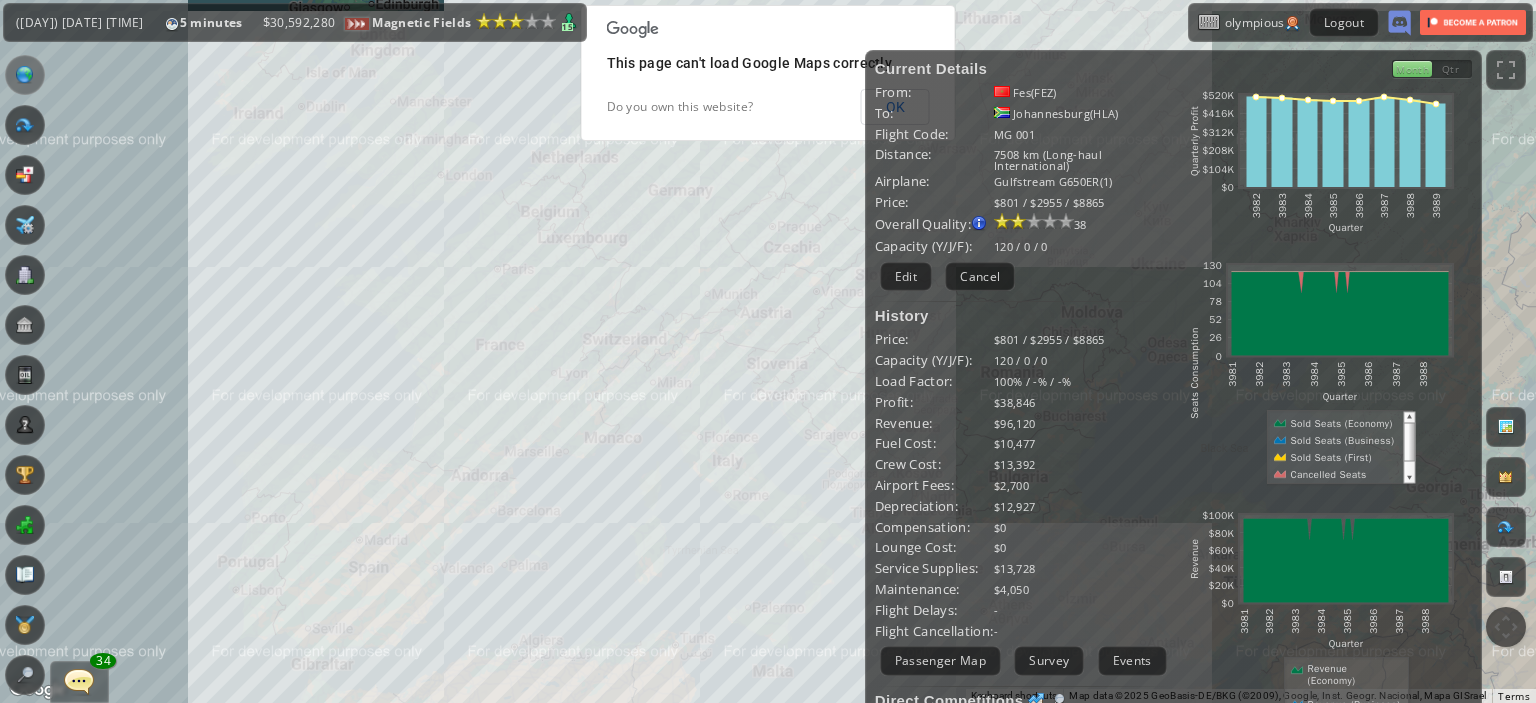 click on "To navigate, press the arrow keys." at bounding box center [768, 351] 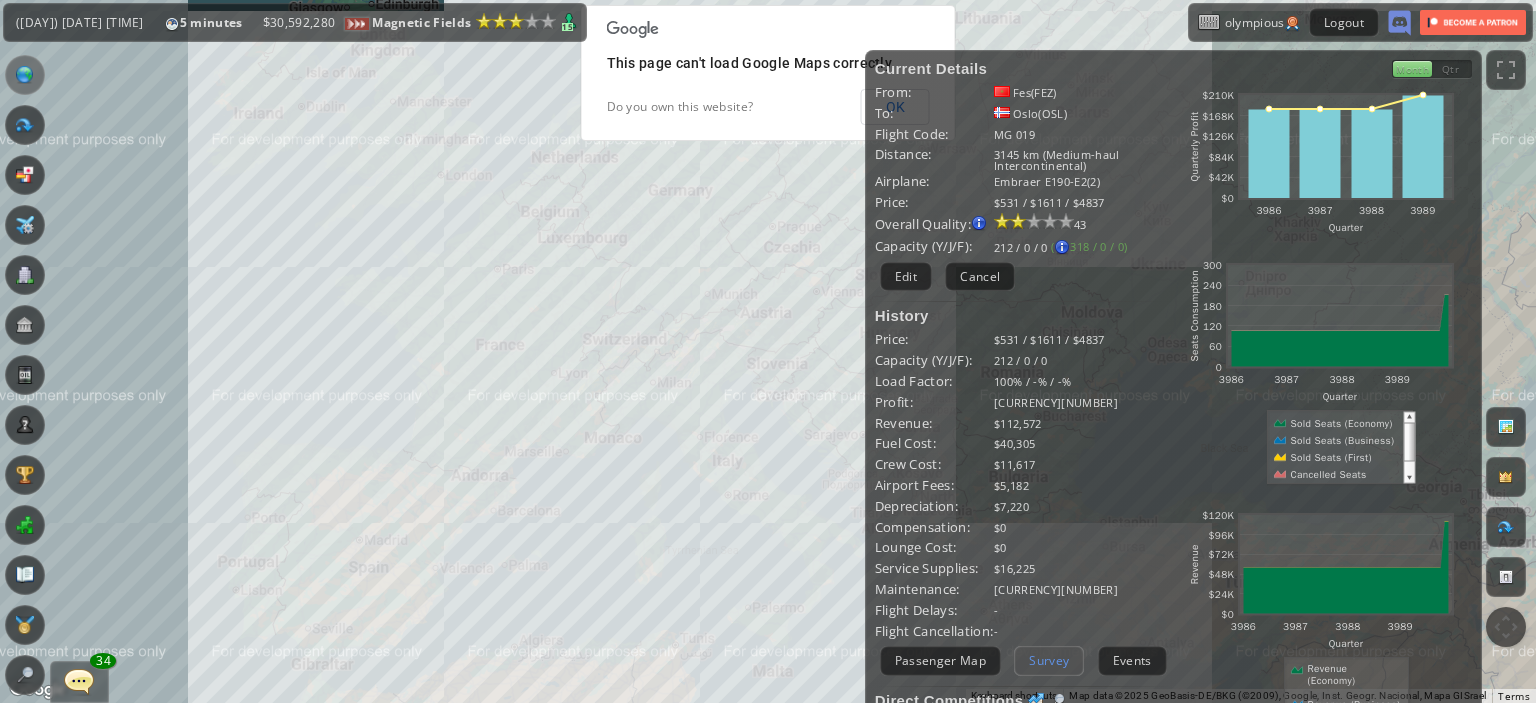 click on "Survey" at bounding box center [1049, 660] 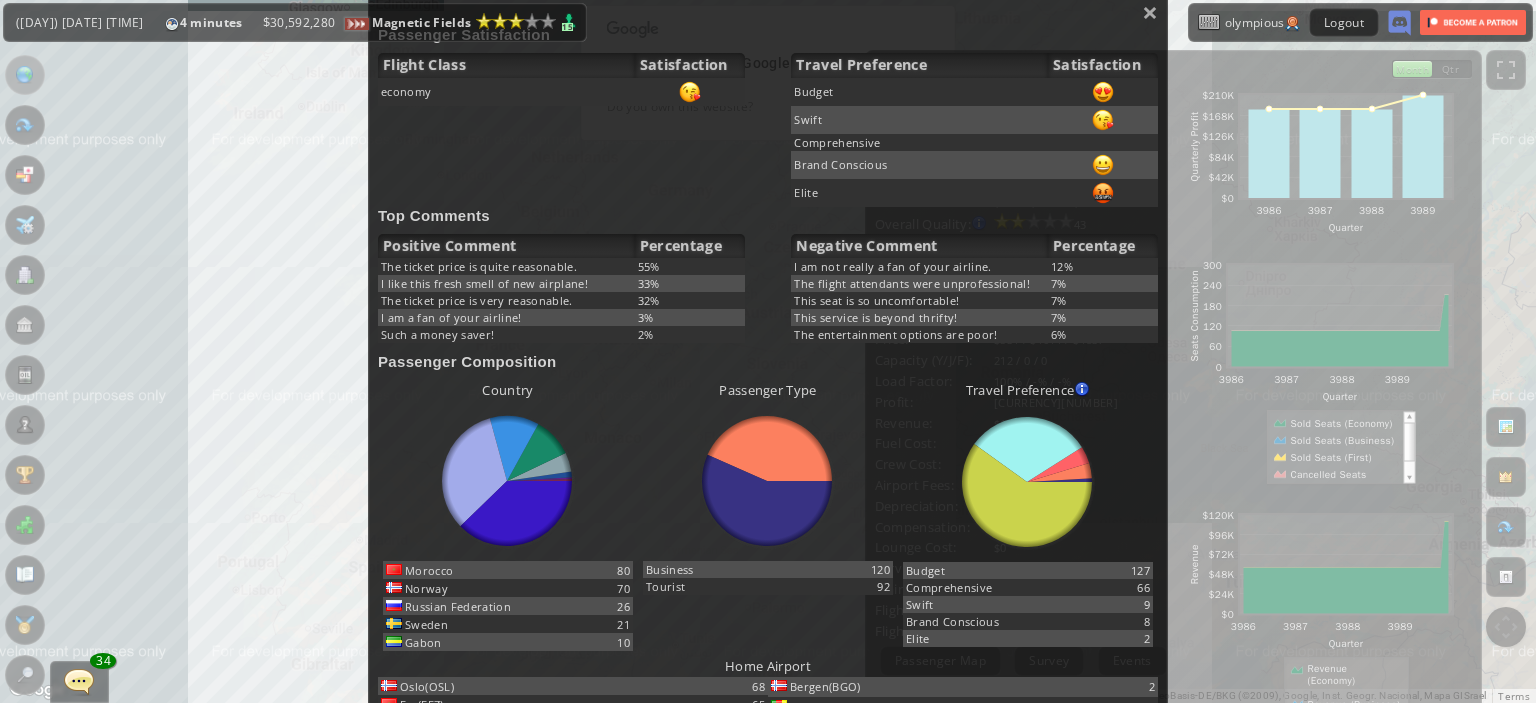 scroll, scrollTop: 155, scrollLeft: 0, axis: vertical 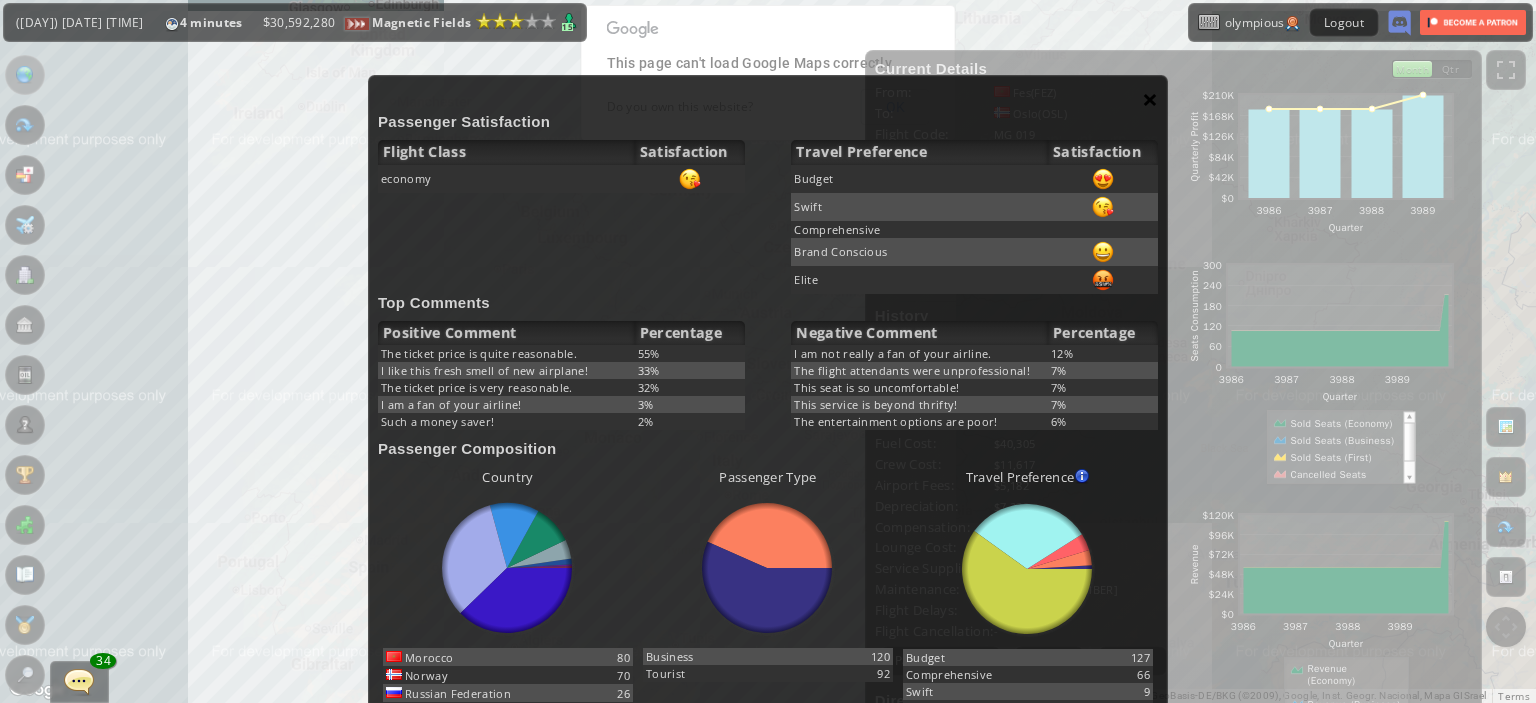 click on "×" at bounding box center (1150, 99) 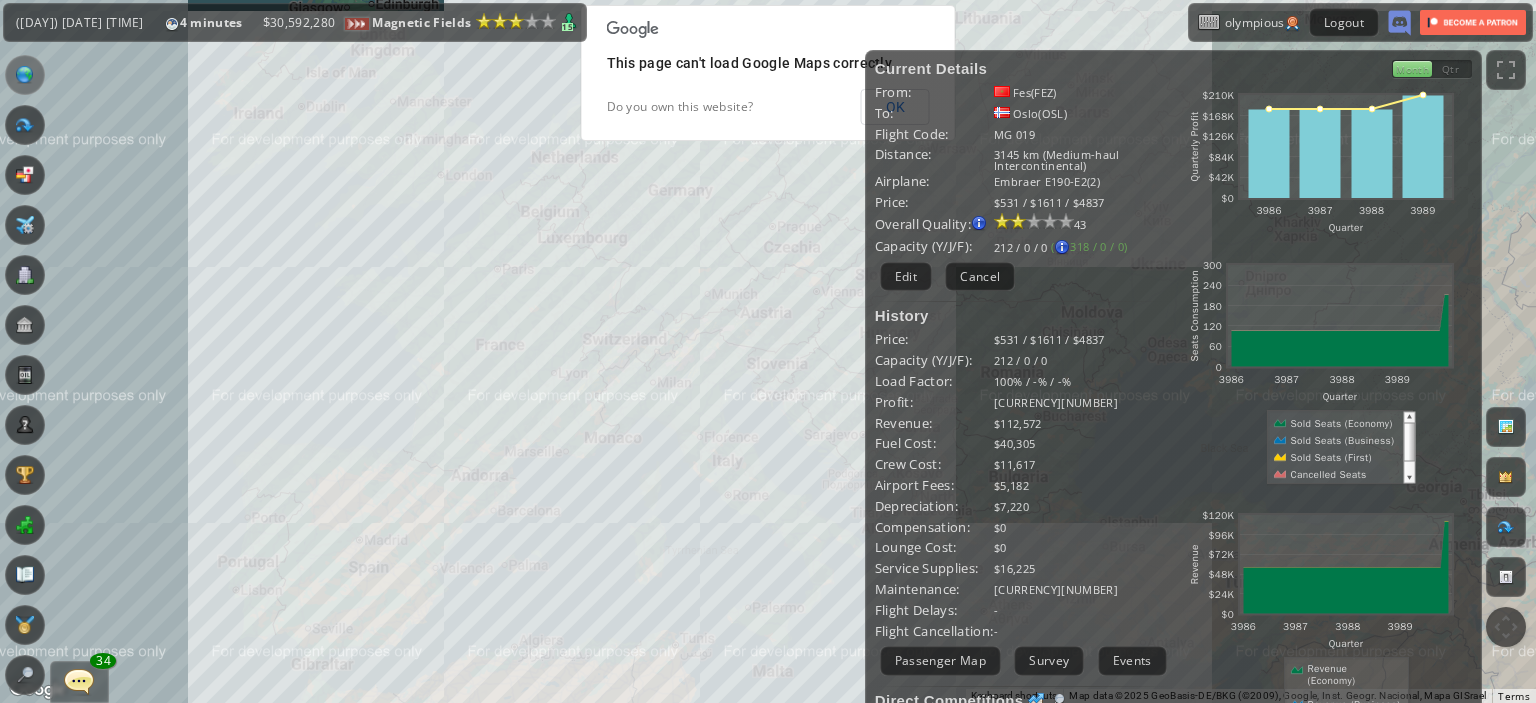drag, startPoint x: 637, startPoint y: 481, endPoint x: 856, endPoint y: 247, distance: 320.49493 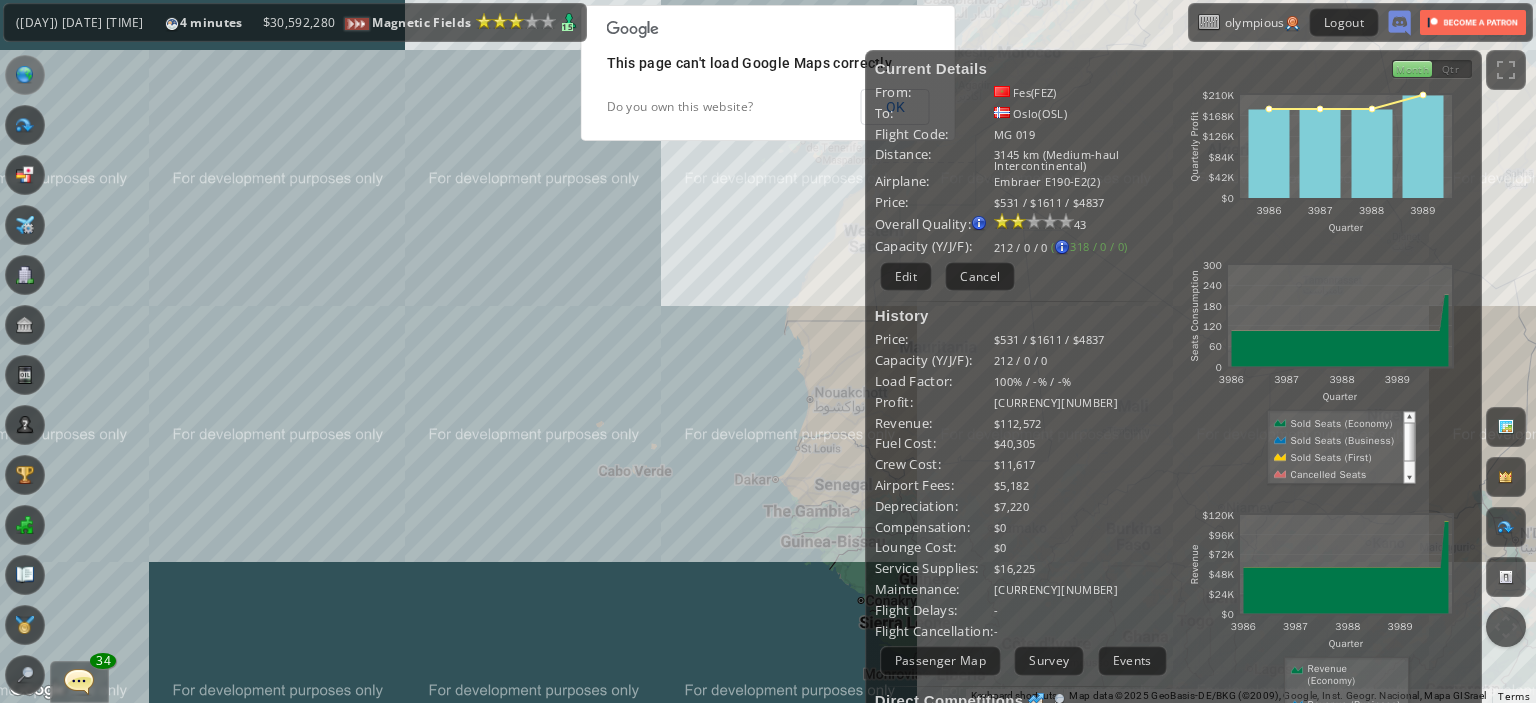drag, startPoint x: 856, startPoint y: 247, endPoint x: 728, endPoint y: 372, distance: 178.9106 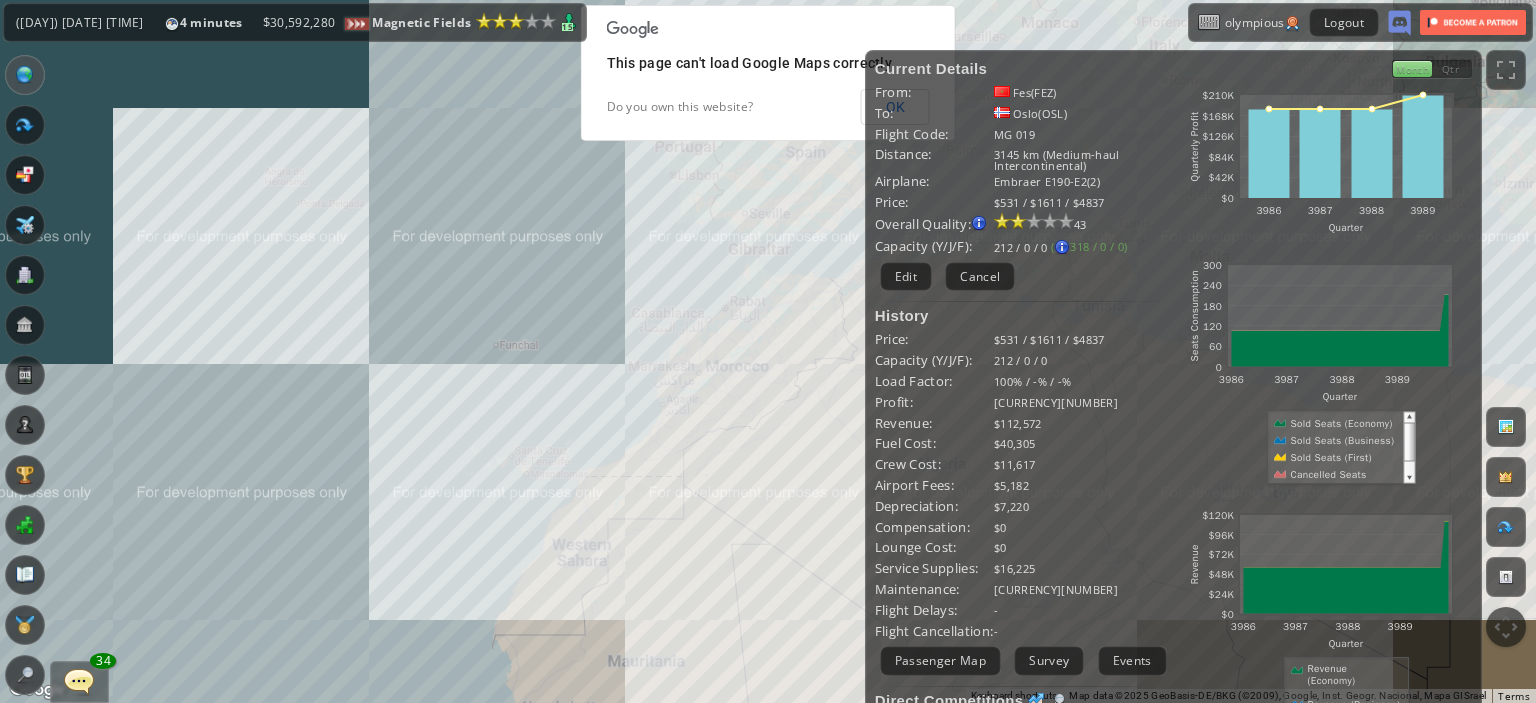 click on "To navigate, press the arrow keys." at bounding box center (768, 351) 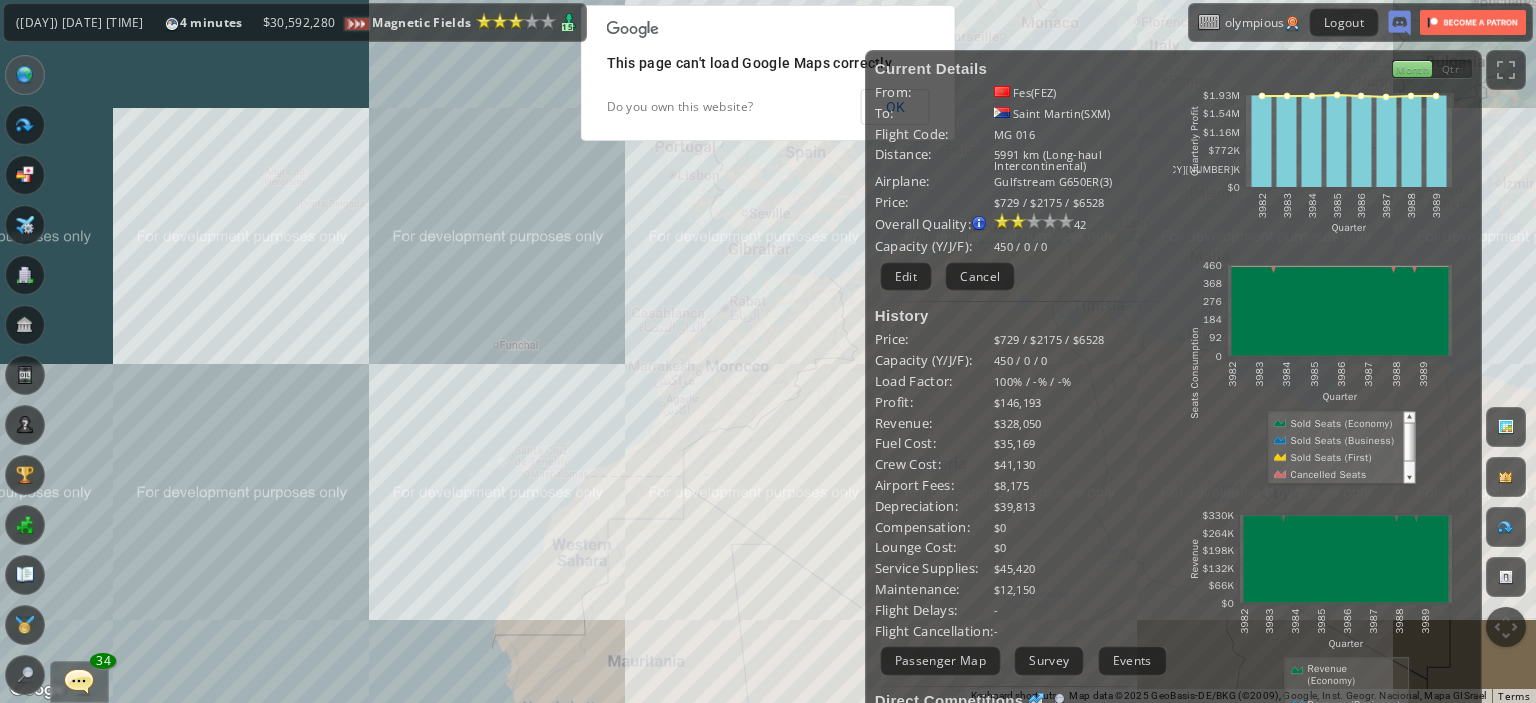 click on "To navigate, press the arrow keys." at bounding box center [768, 351] 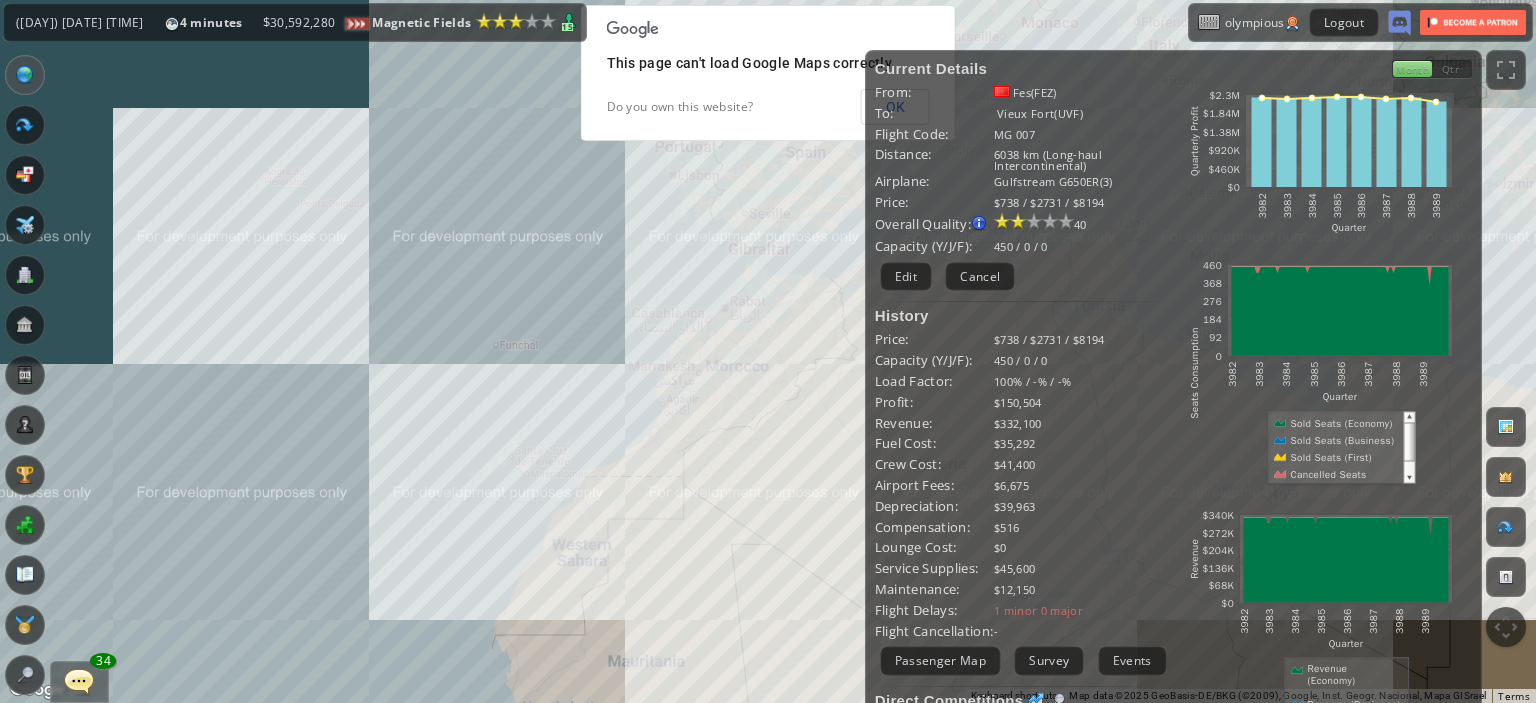 drag, startPoint x: 591, startPoint y: 339, endPoint x: 429, endPoint y: 455, distance: 199.24858 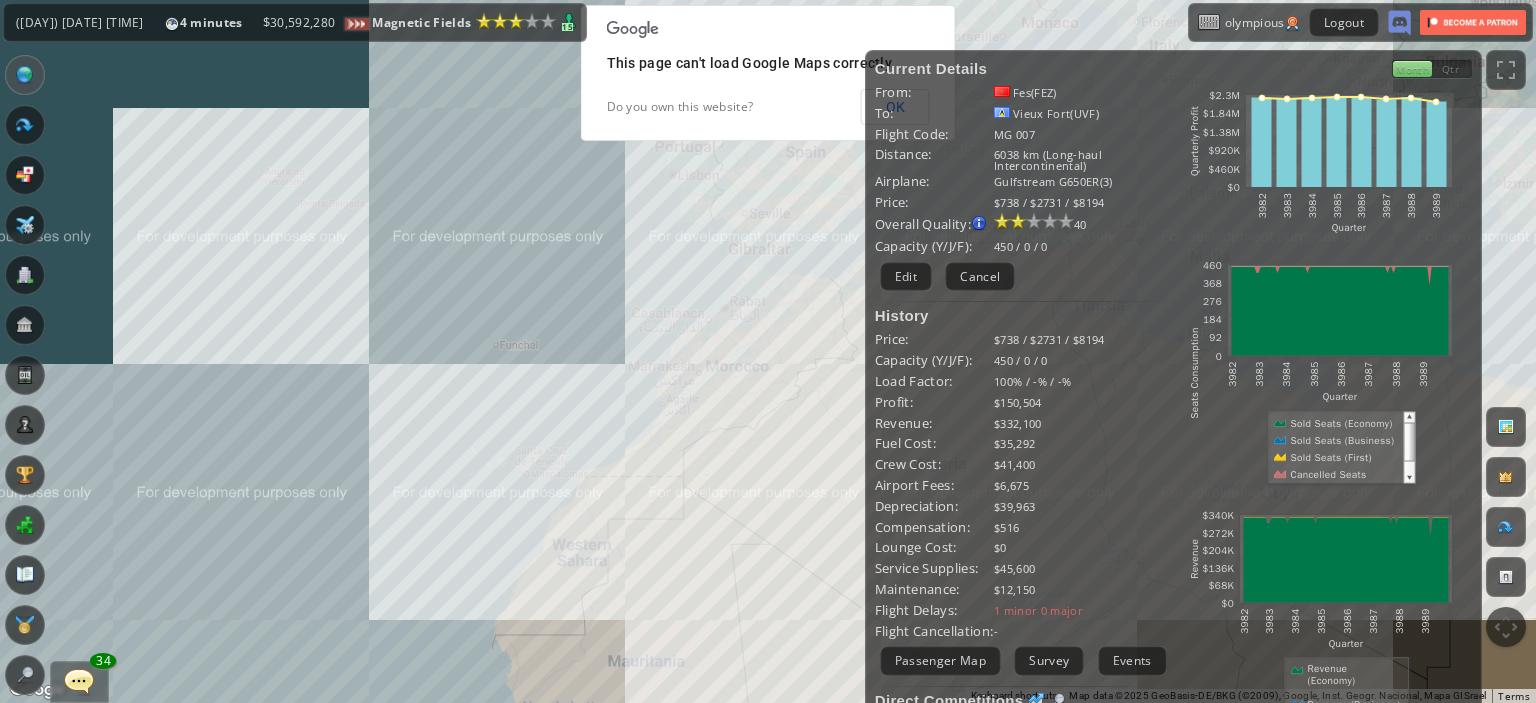 click on "To navigate, press the arrow keys." at bounding box center [768, 351] 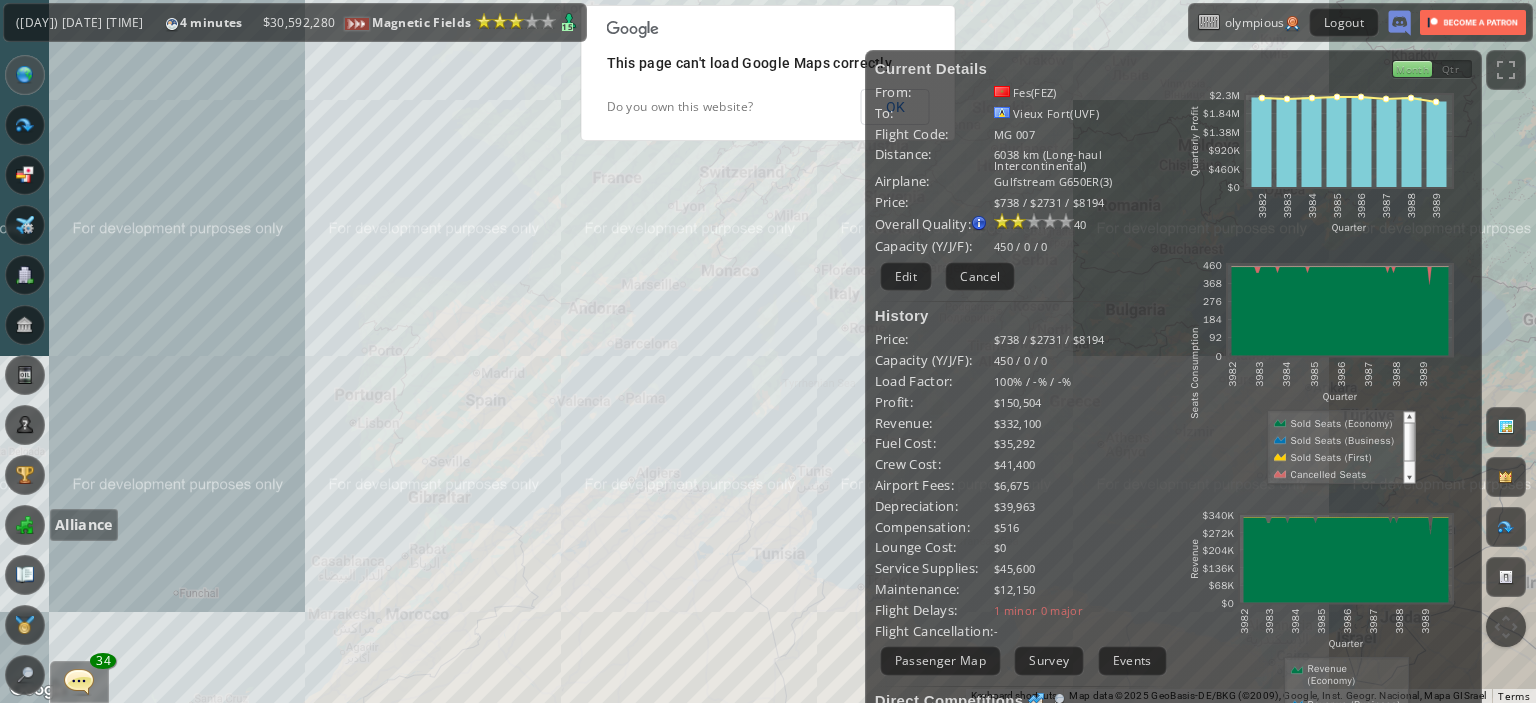 click at bounding box center (25, 525) 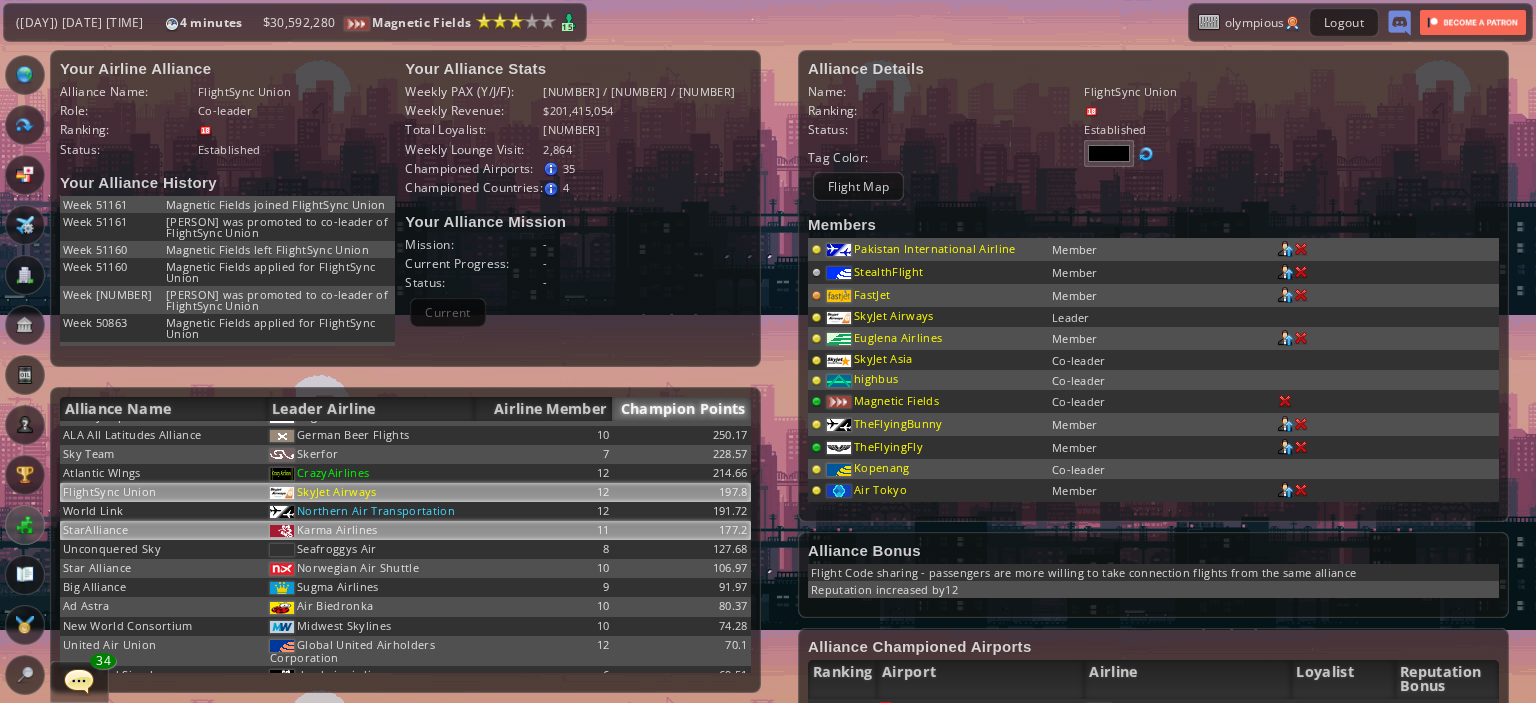 scroll, scrollTop: 260, scrollLeft: 0, axis: vertical 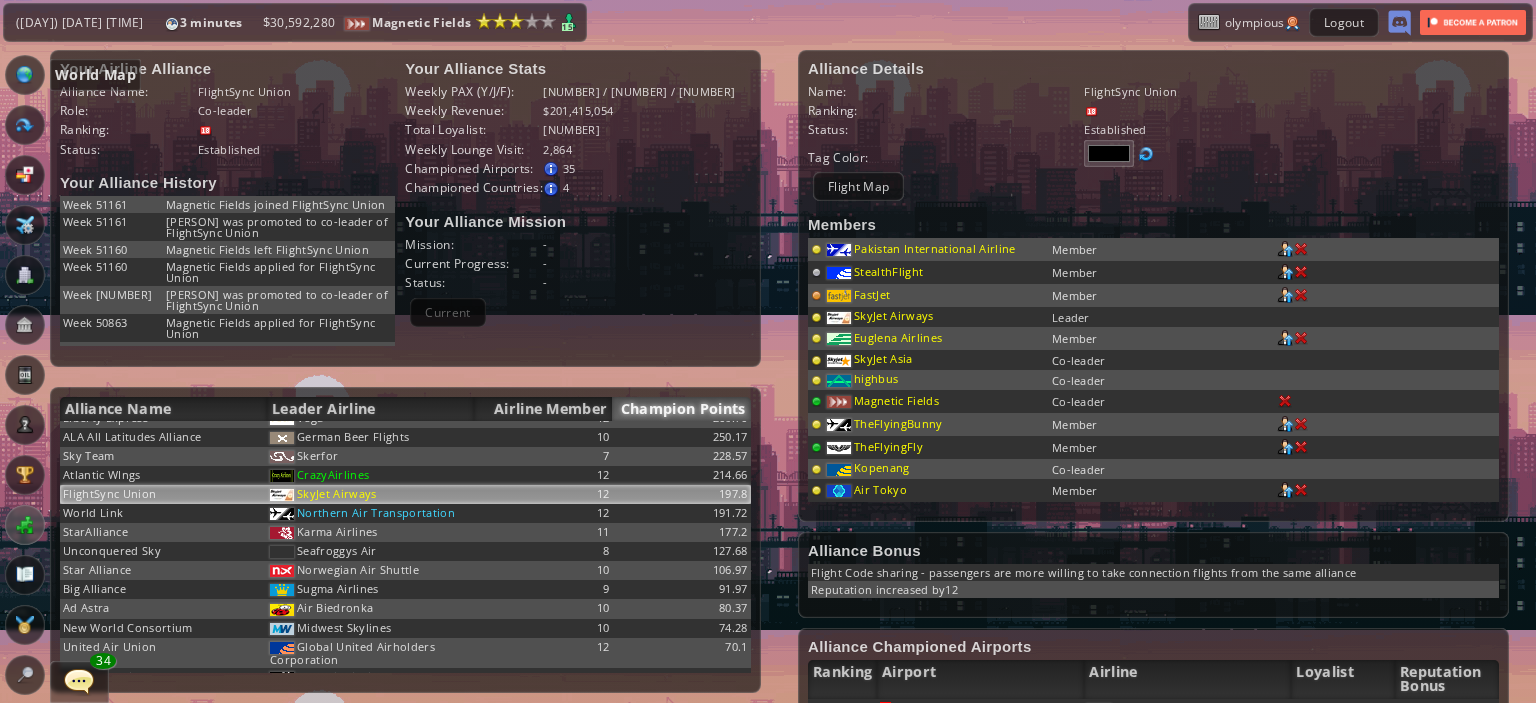 click at bounding box center (25, 75) 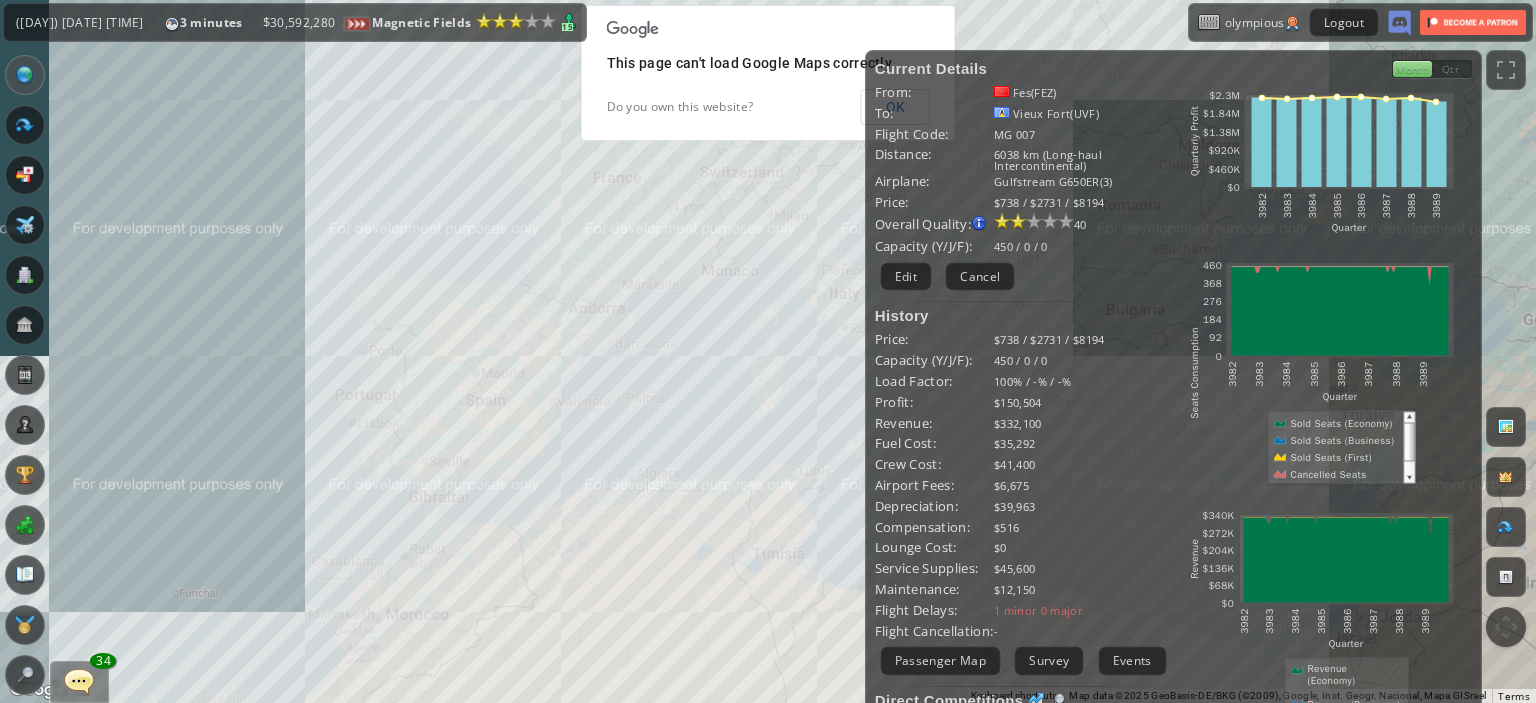 drag, startPoint x: 398, startPoint y: 485, endPoint x: 396, endPoint y: 257, distance: 228.00877 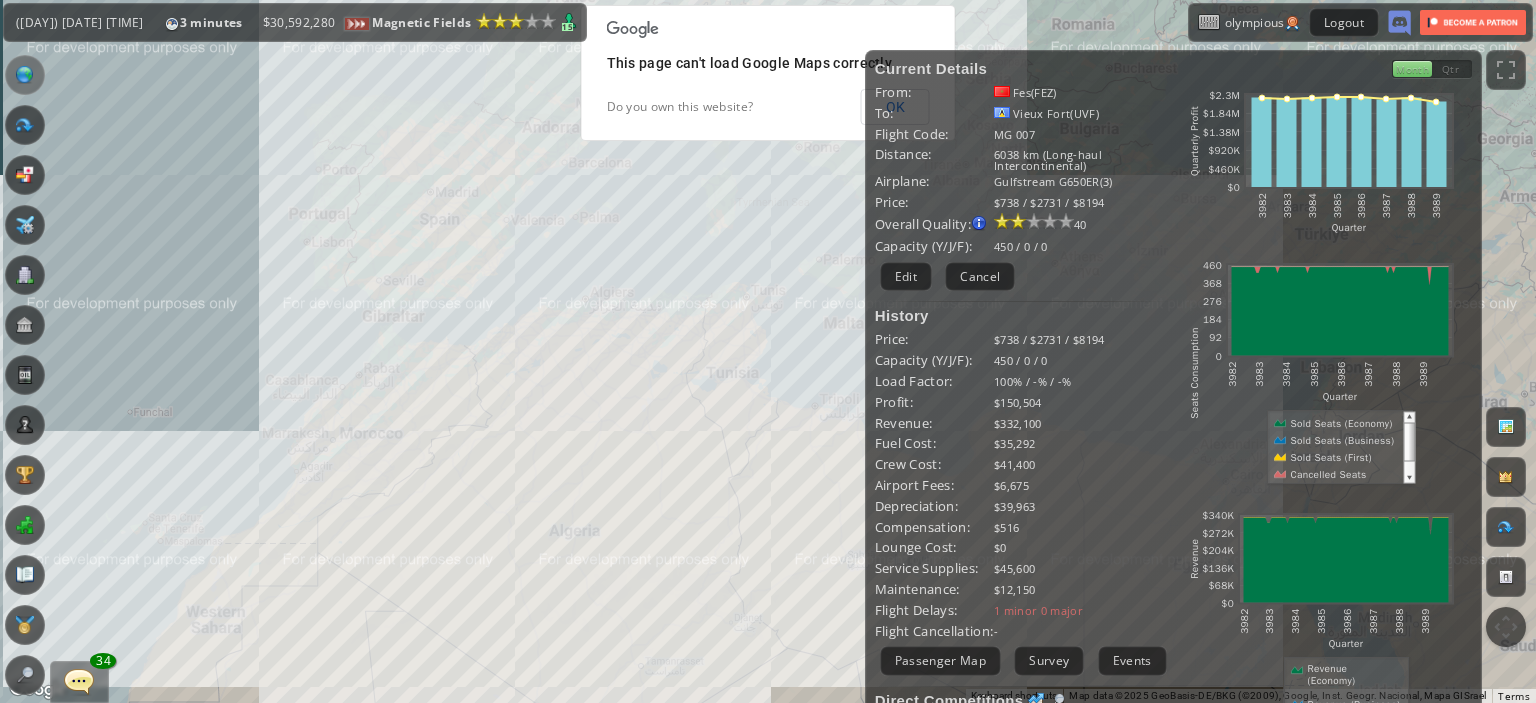 drag, startPoint x: 635, startPoint y: 617, endPoint x: 504, endPoint y: 166, distance: 469.6403 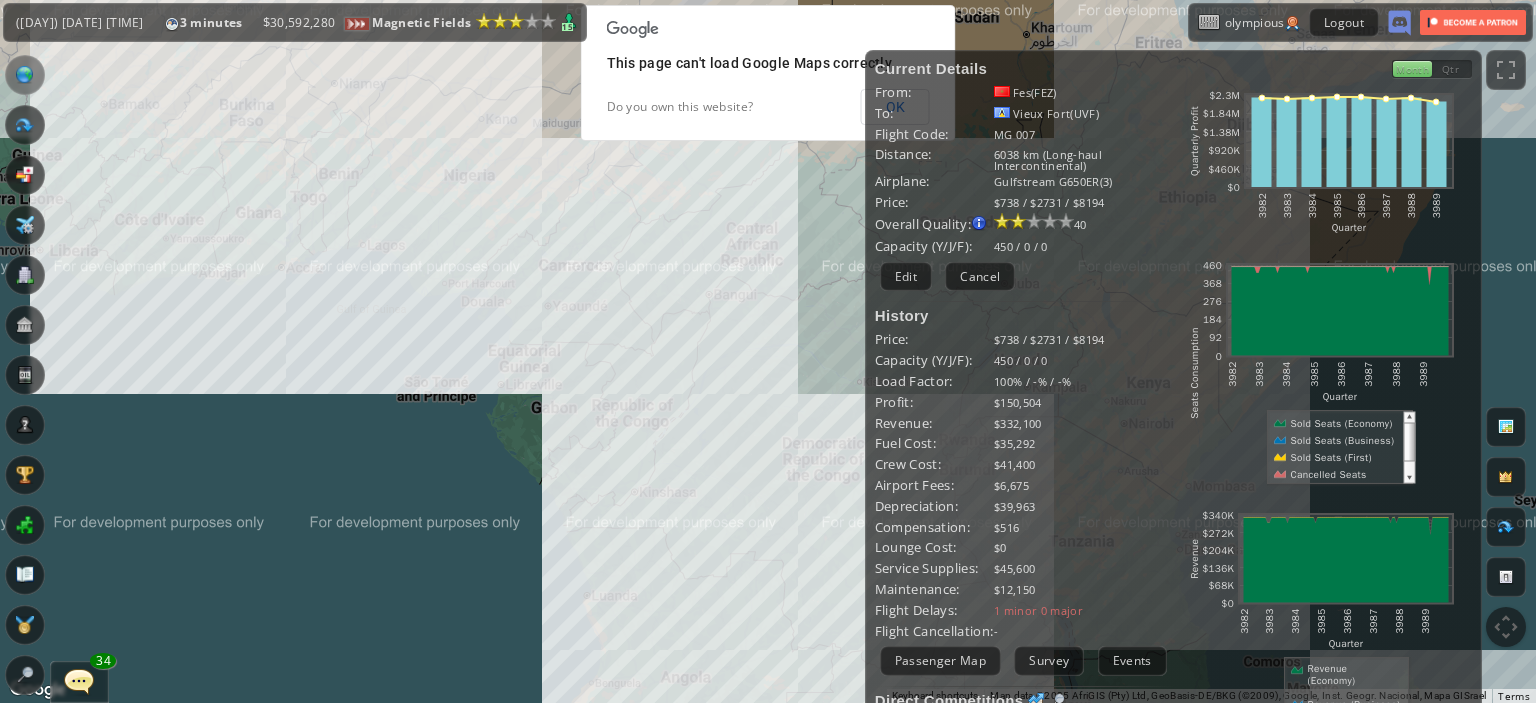 drag, startPoint x: 560, startPoint y: 377, endPoint x: 484, endPoint y: 271, distance: 130.43005 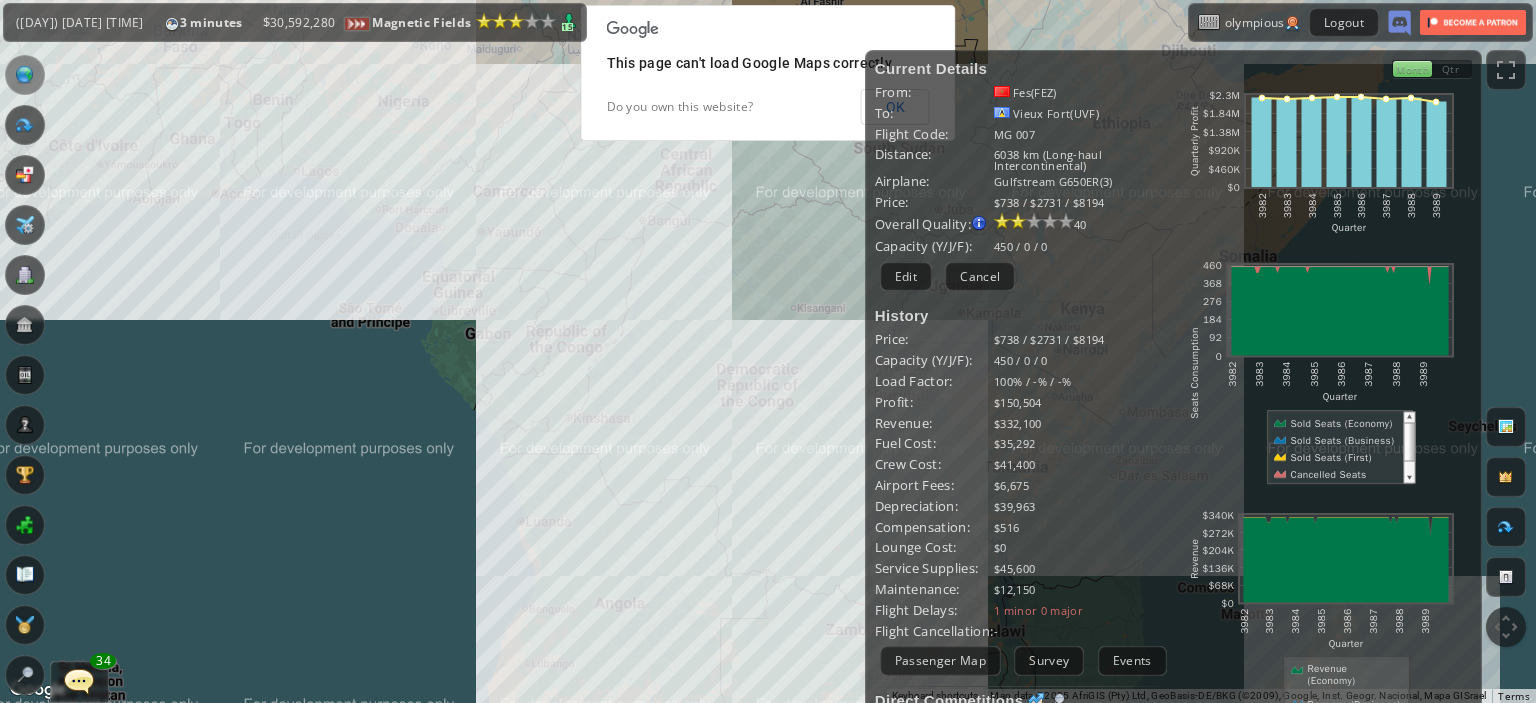 drag, startPoint x: 487, startPoint y: 439, endPoint x: 468, endPoint y: 235, distance: 204.88289 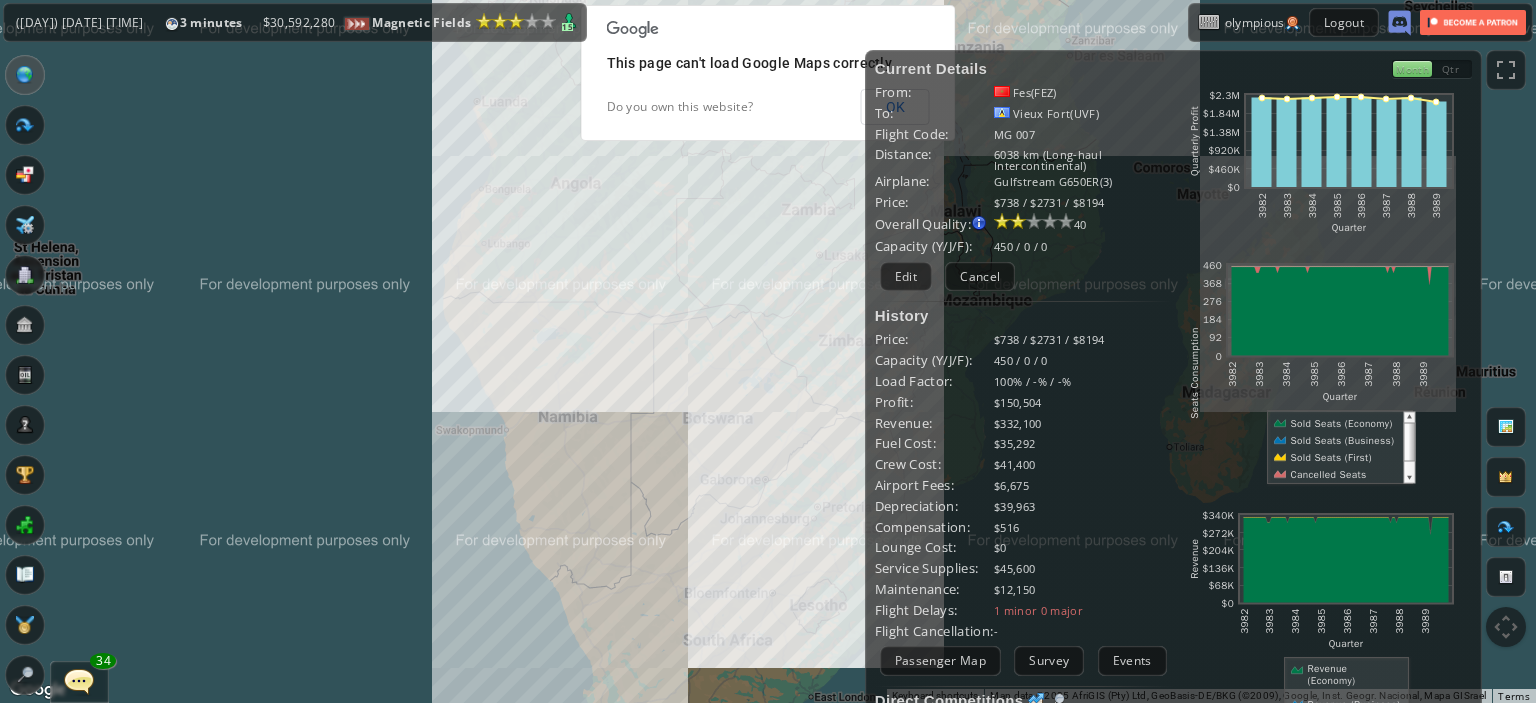 drag, startPoint x: 468, startPoint y: 235, endPoint x: 497, endPoint y: 431, distance: 198.13379 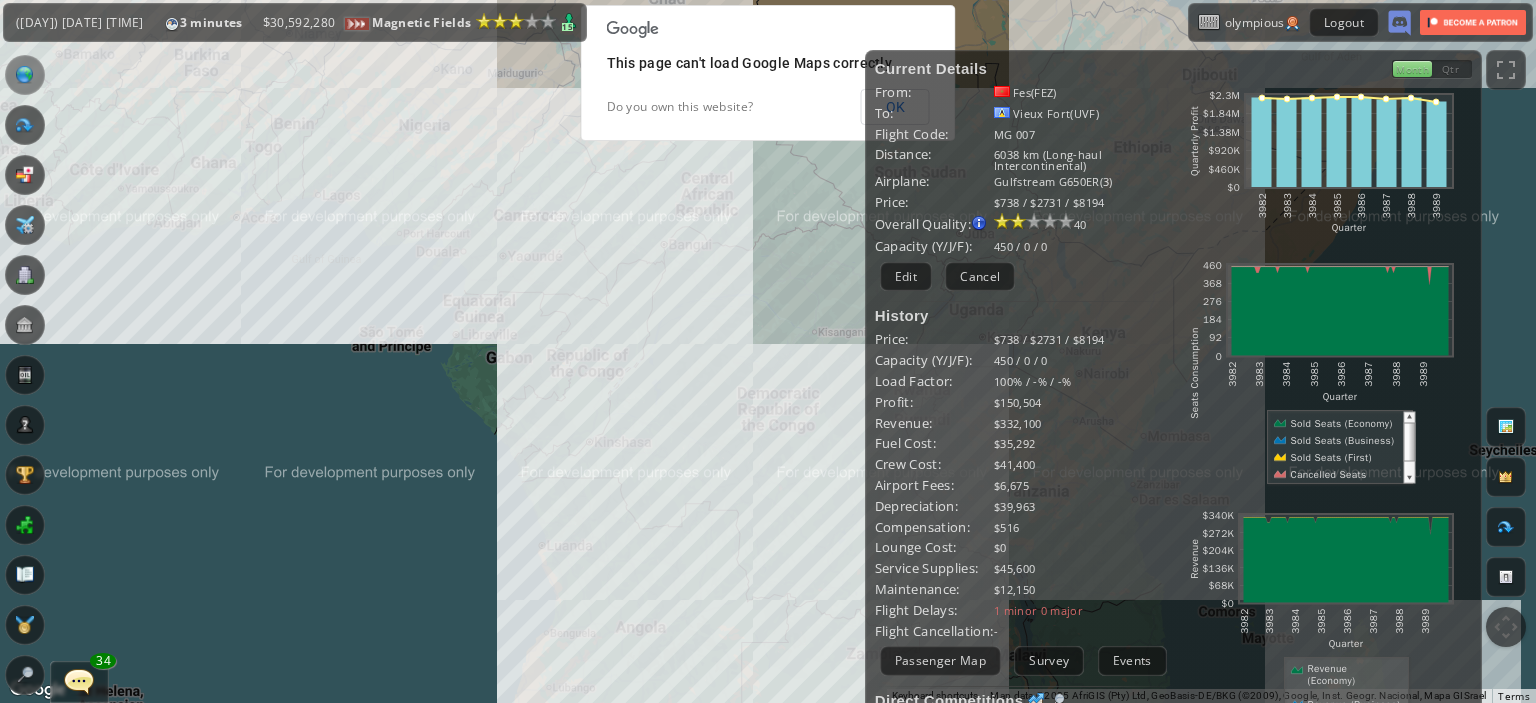 drag, startPoint x: 439, startPoint y: 355, endPoint x: 452, endPoint y: 536, distance: 181.46625 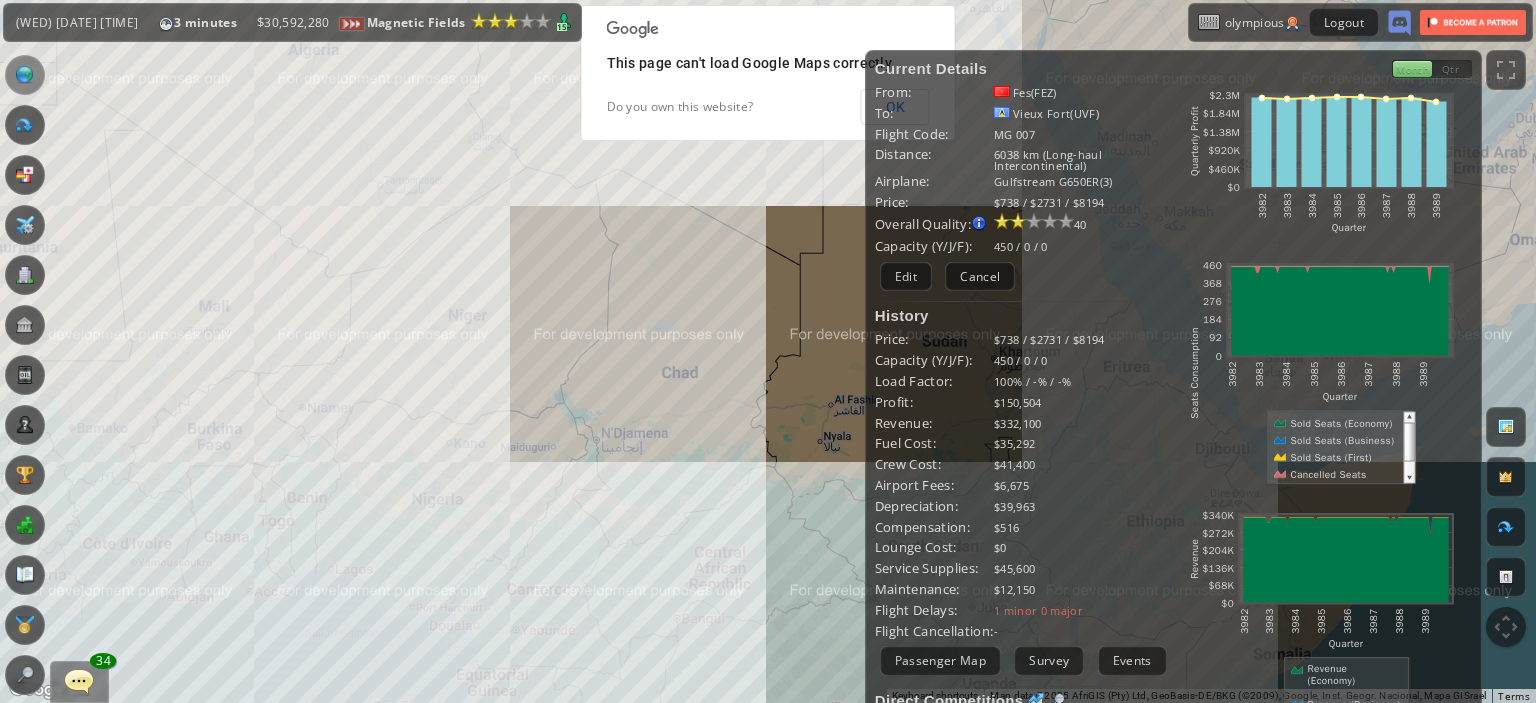 click on "To navigate, press the arrow keys." at bounding box center [768, 351] 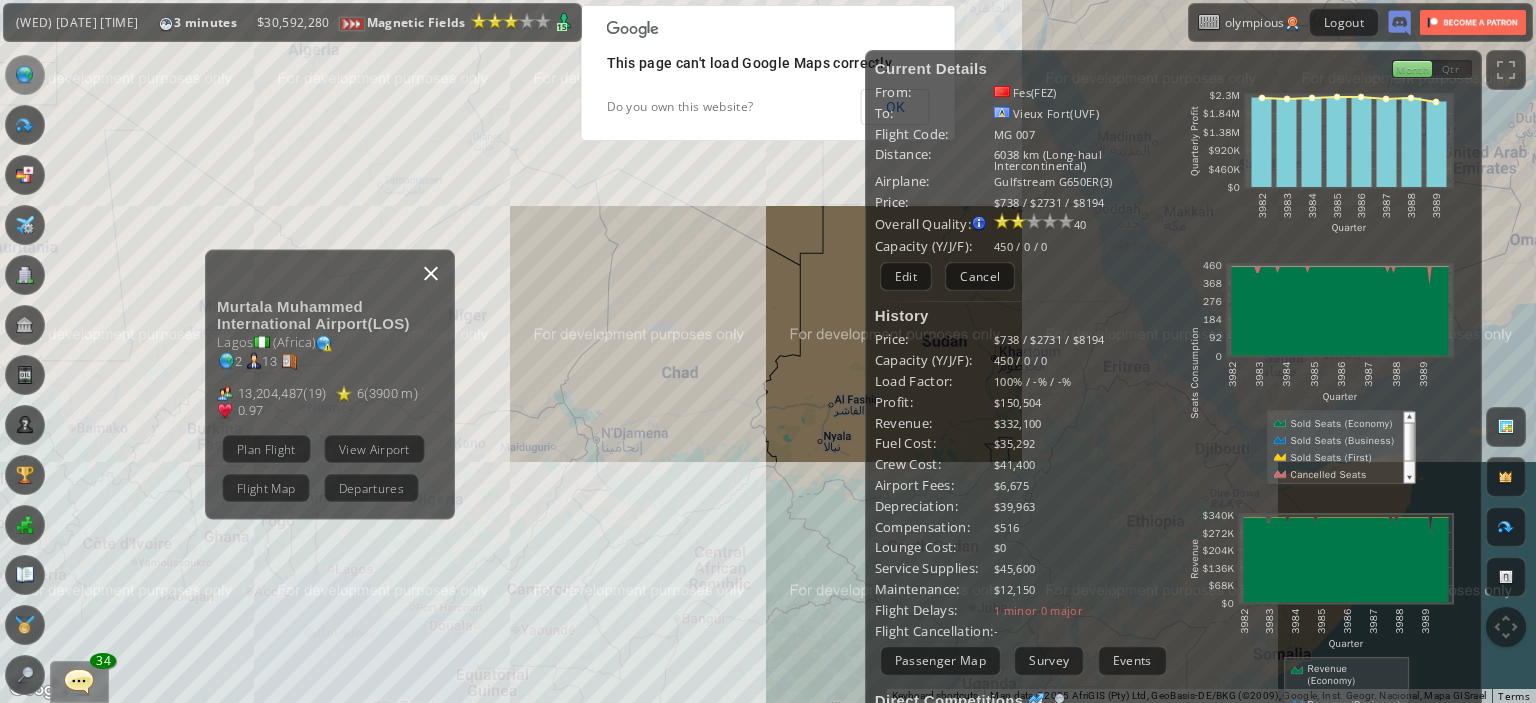 click at bounding box center [431, 273] 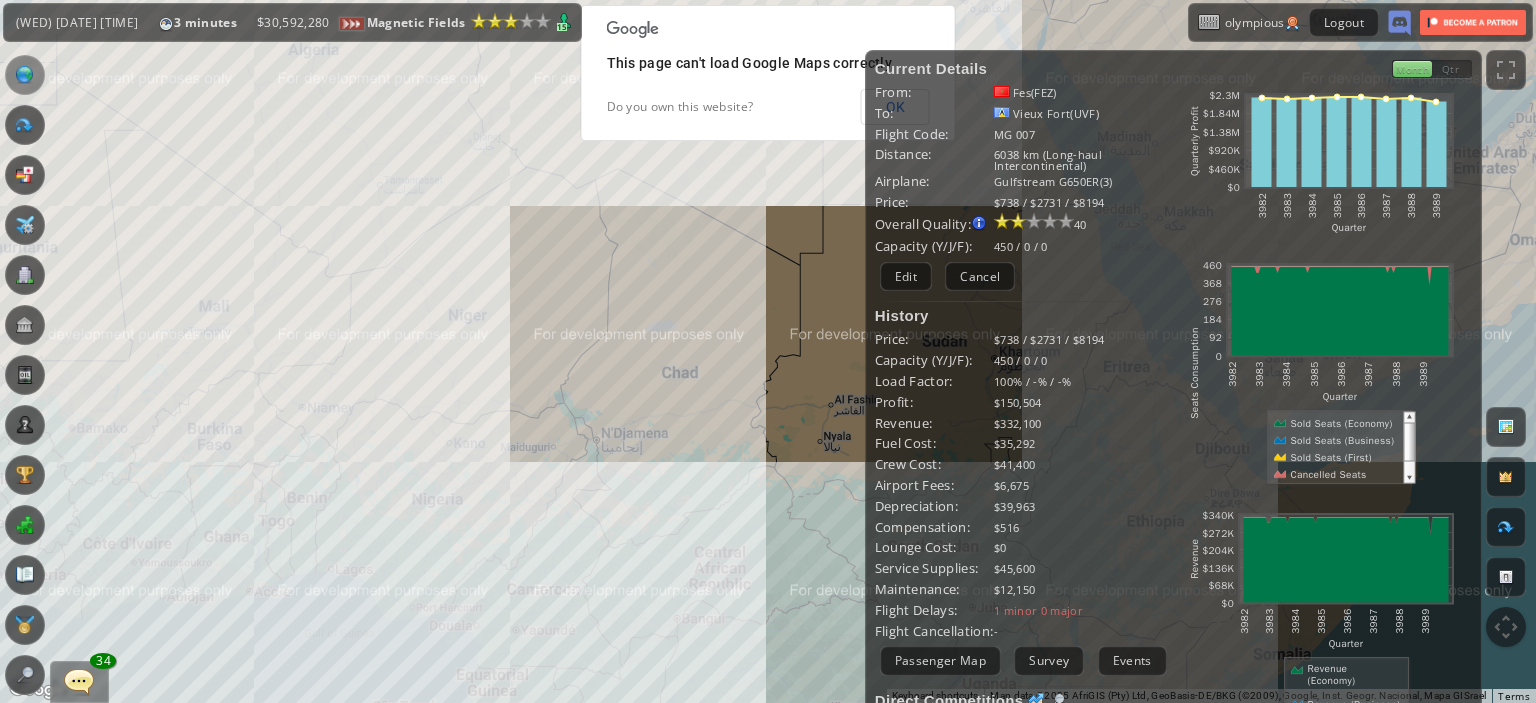 click on "To navigate, press the arrow keys." at bounding box center [768, 351] 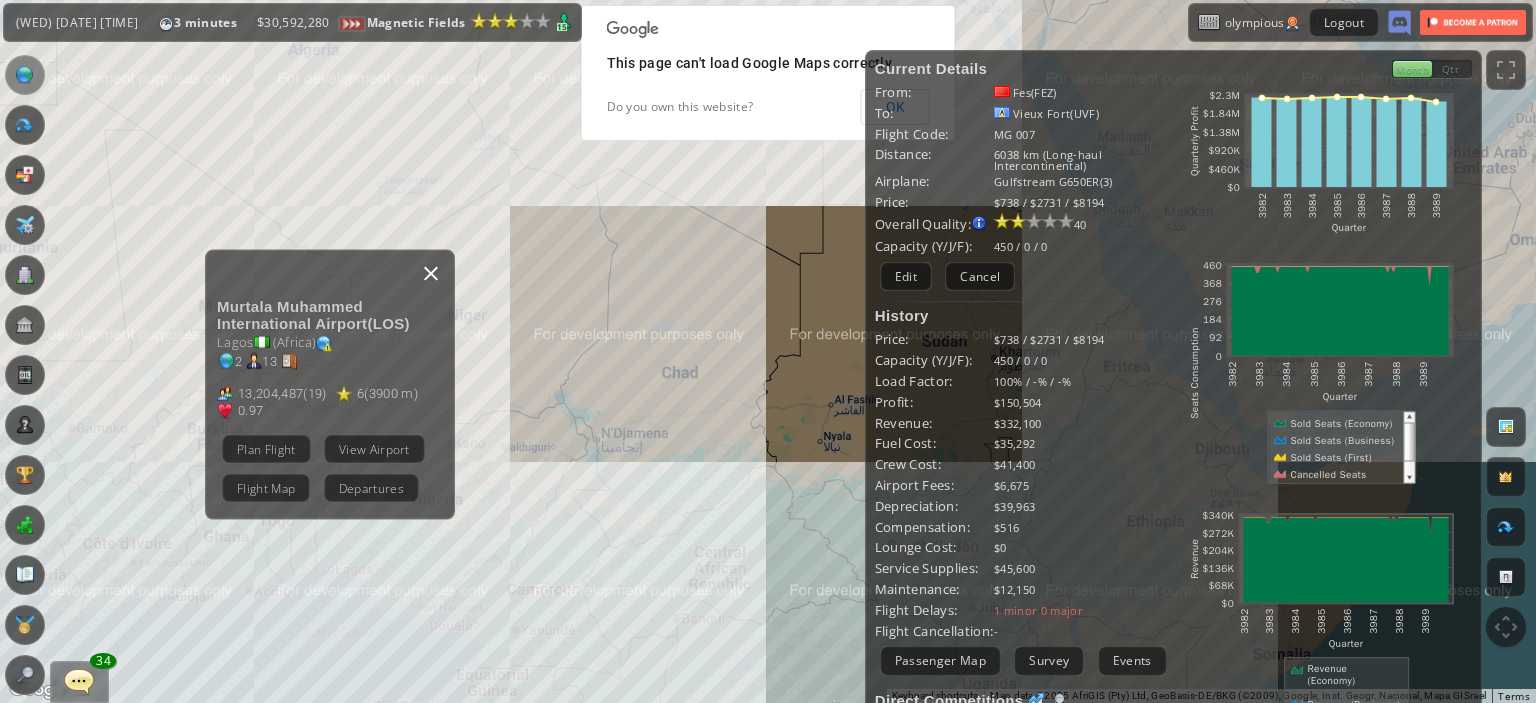 click at bounding box center [431, 273] 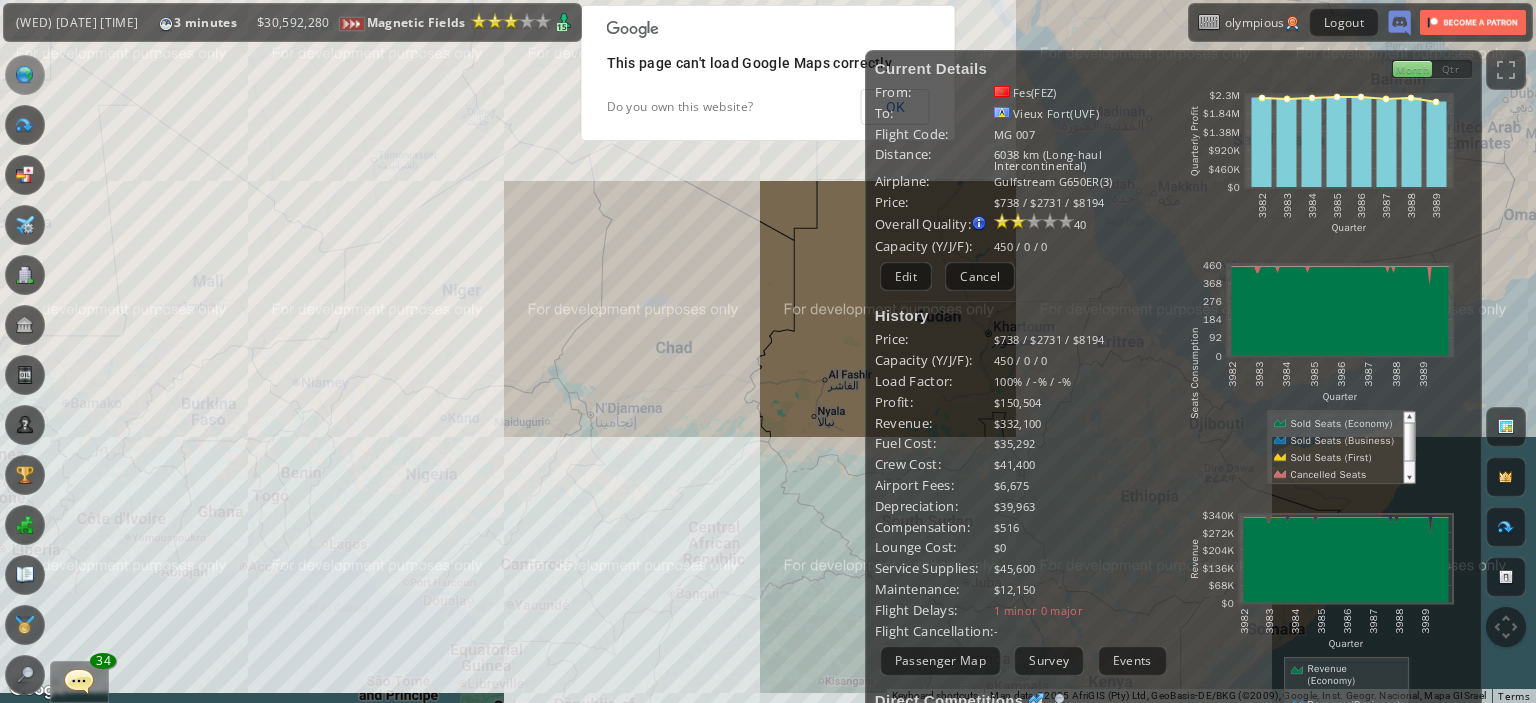 drag, startPoint x: 442, startPoint y: 279, endPoint x: 419, endPoint y: 149, distance: 132.01894 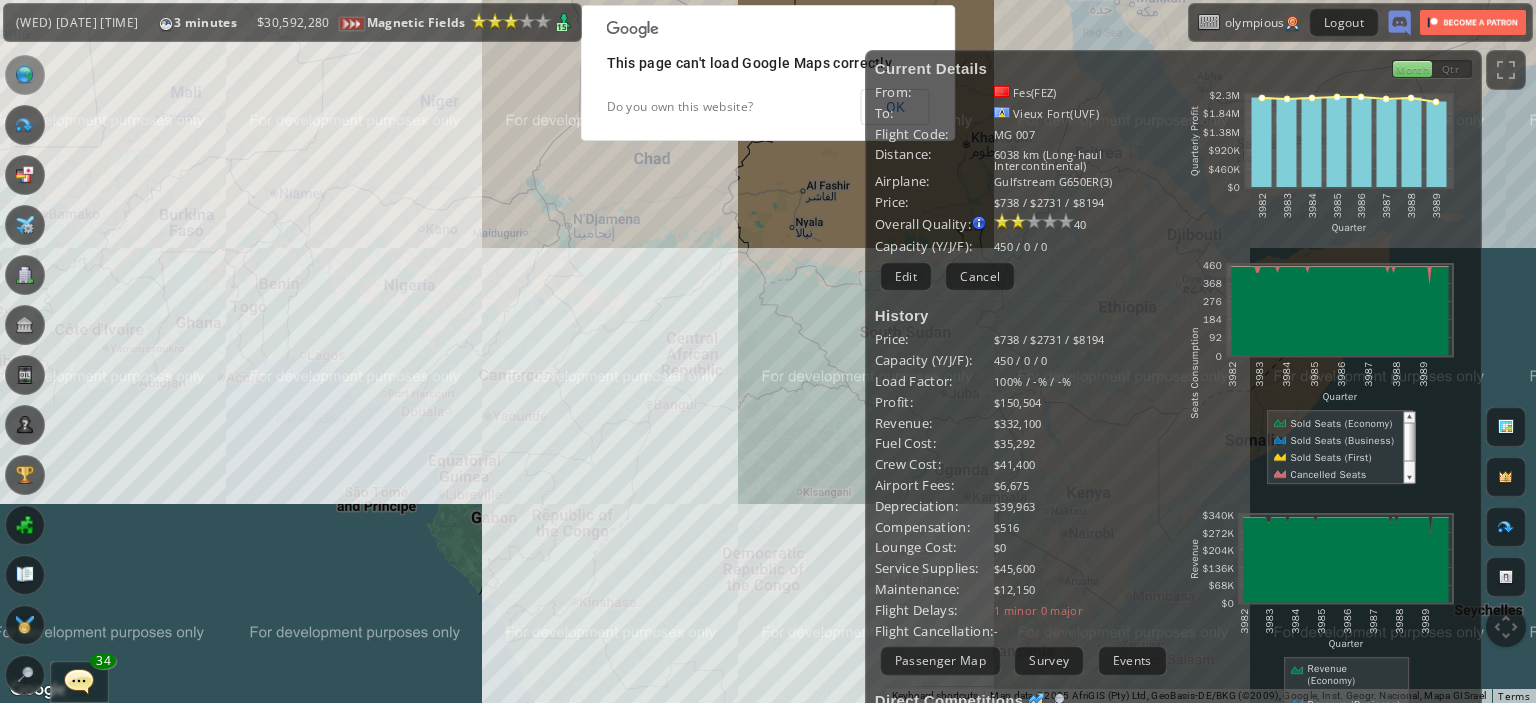 drag, startPoint x: 476, startPoint y: 388, endPoint x: 425, endPoint y: 223, distance: 172.70206 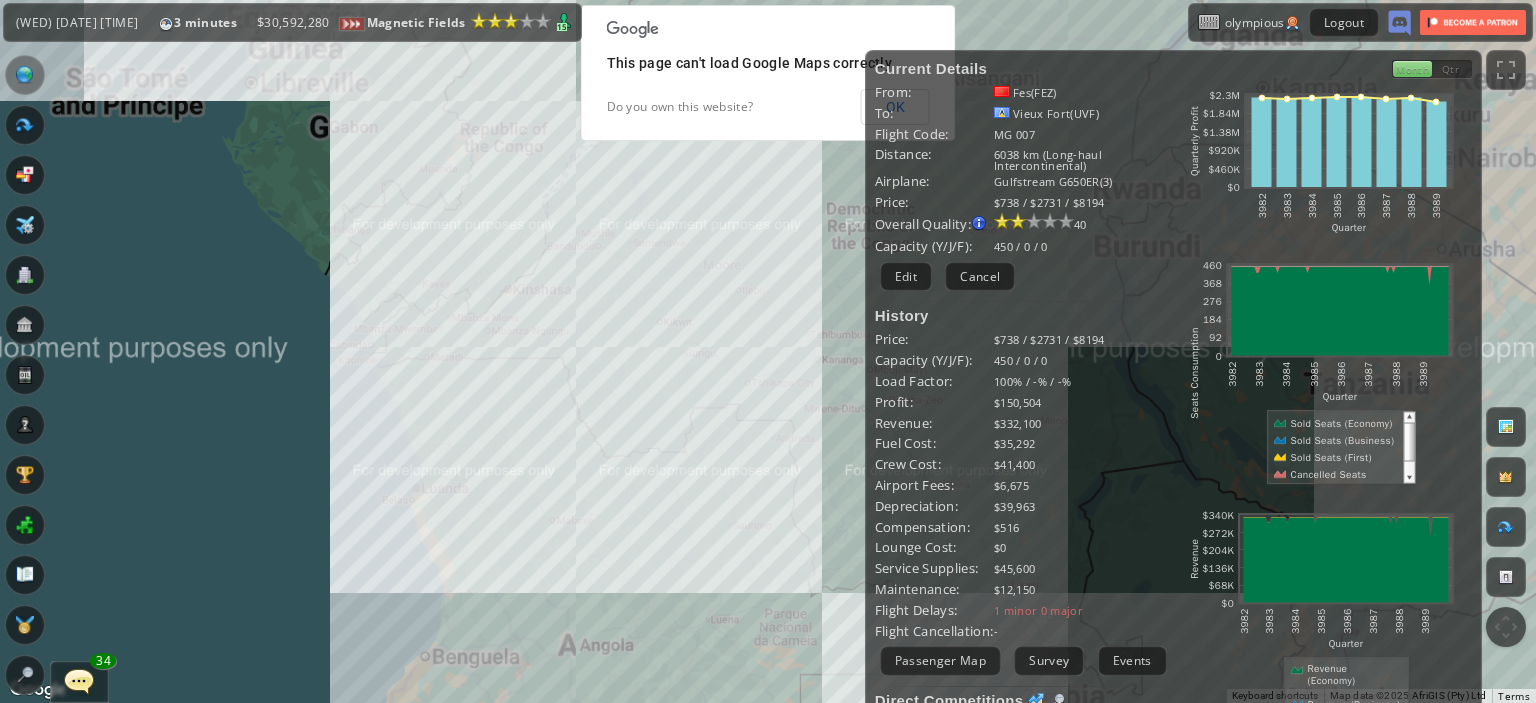 drag, startPoint x: 425, startPoint y: 223, endPoint x: 466, endPoint y: 327, distance: 111.78998 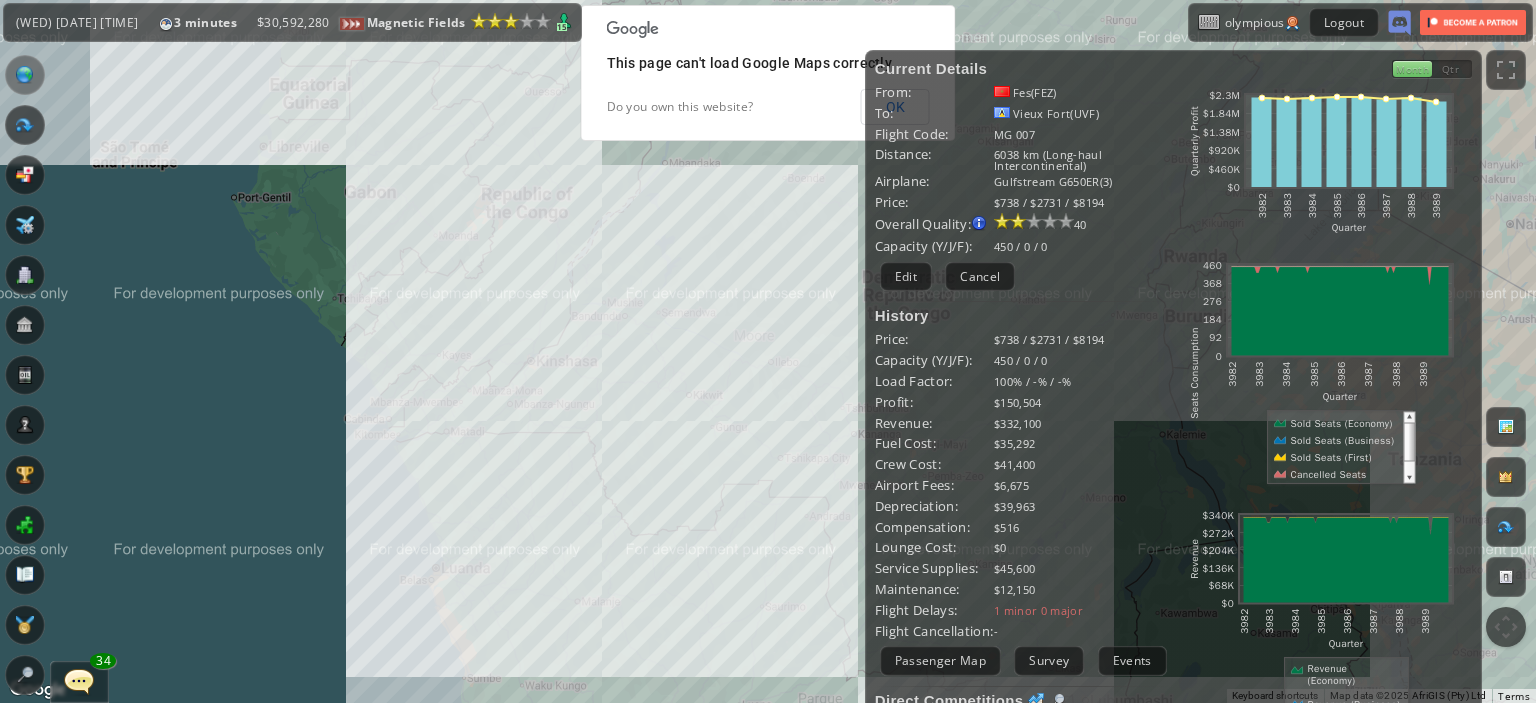 click on "To navigate, press the arrow keys." at bounding box center [768, 351] 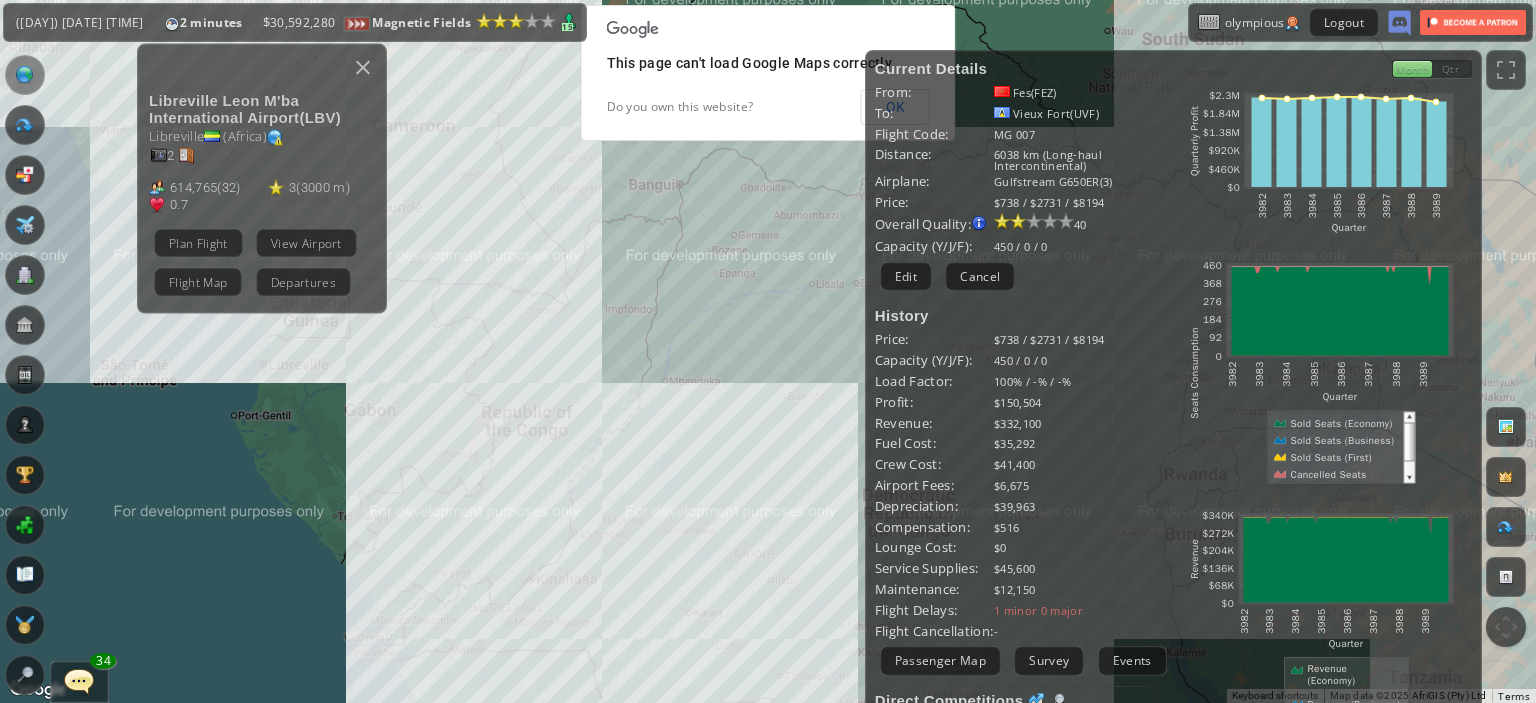 drag, startPoint x: 583, startPoint y: 290, endPoint x: 663, endPoint y: 216, distance: 108.97706 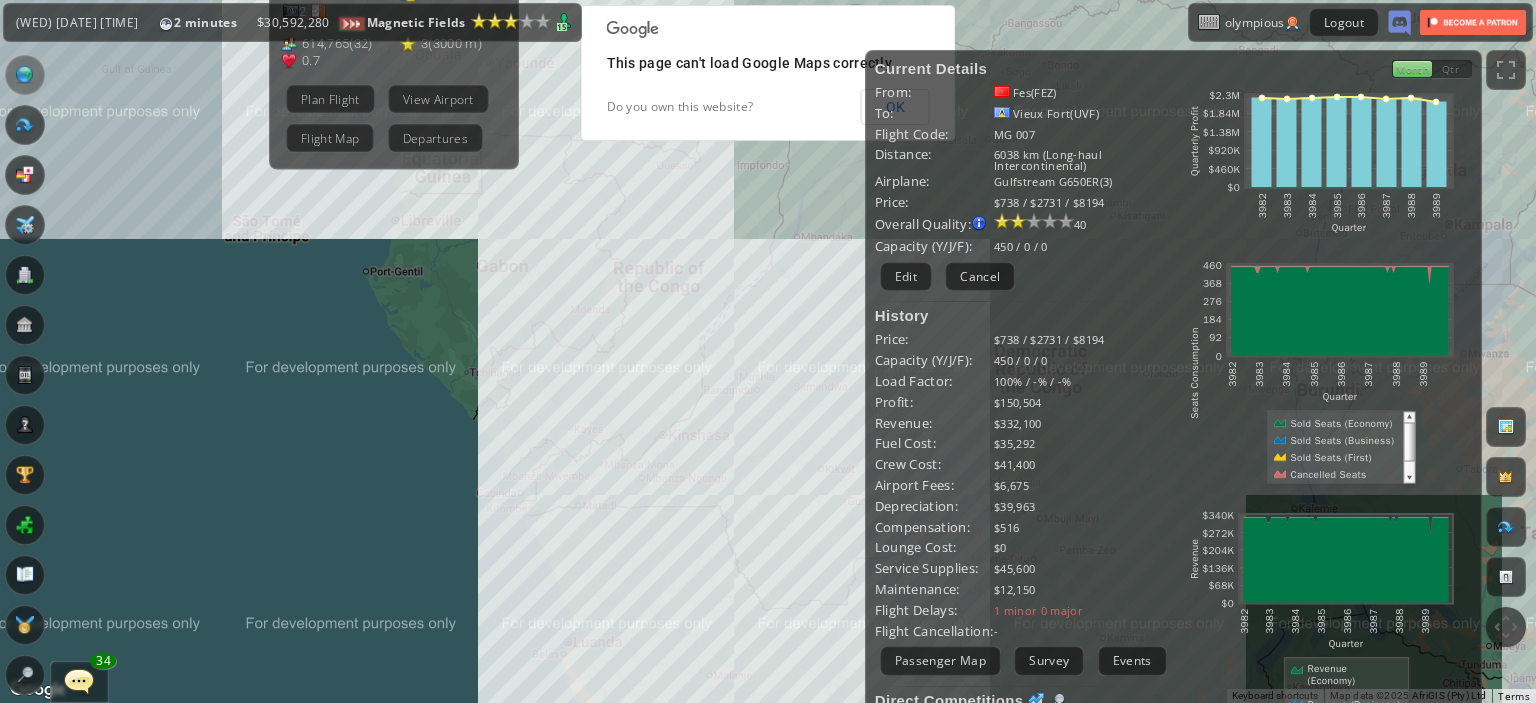 drag, startPoint x: 607, startPoint y: 341, endPoint x: 561, endPoint y: 144, distance: 202.29929 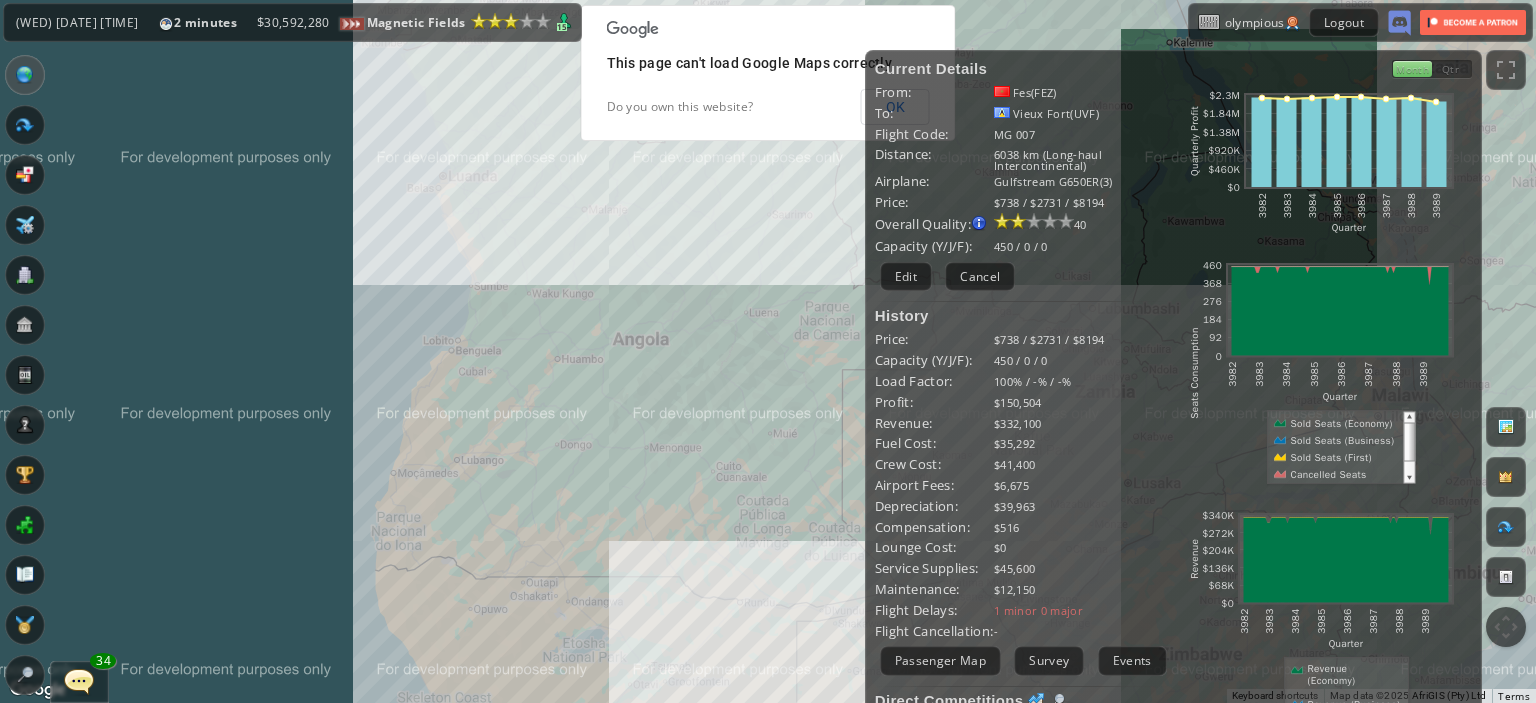 drag, startPoint x: 556, startPoint y: 353, endPoint x: 500, endPoint y: 176, distance: 185.64752 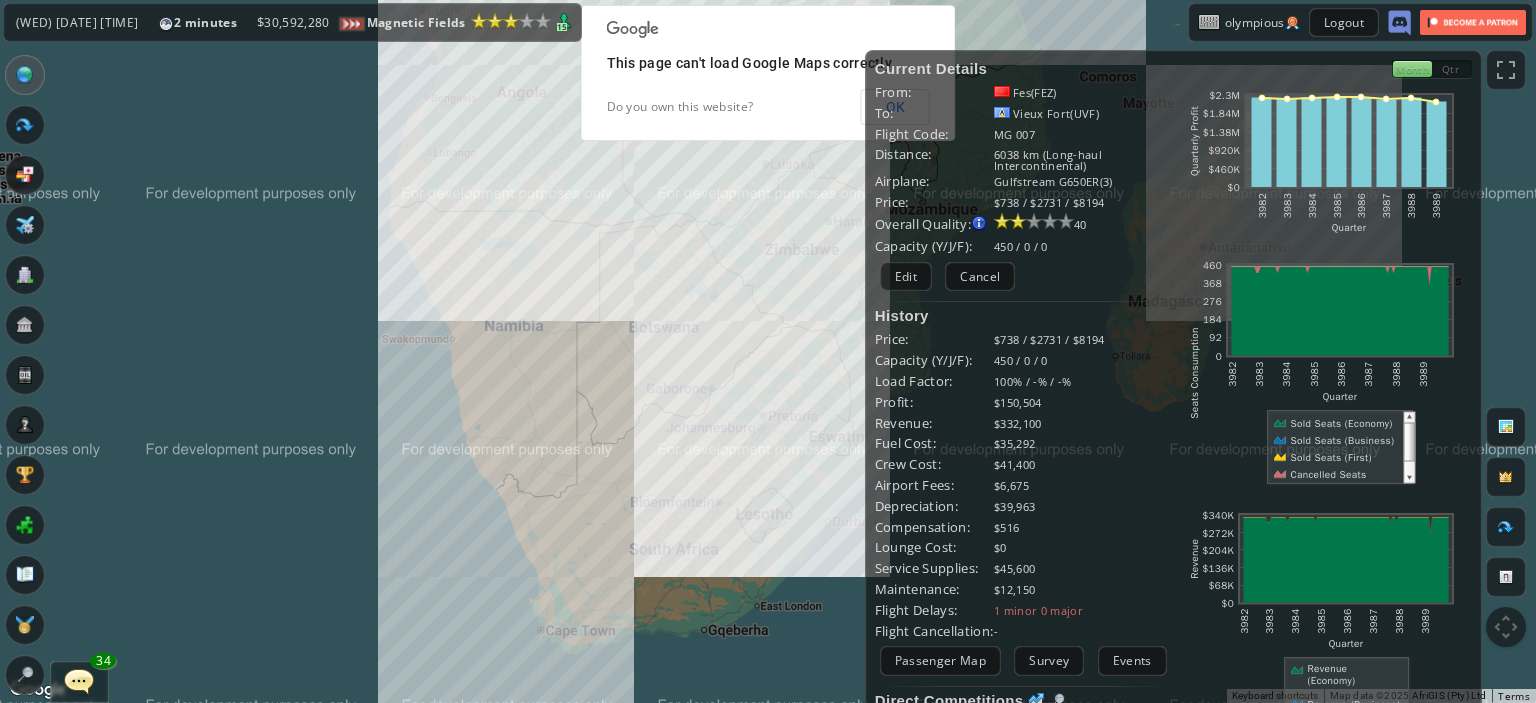 click at bounding box center (25, 375) 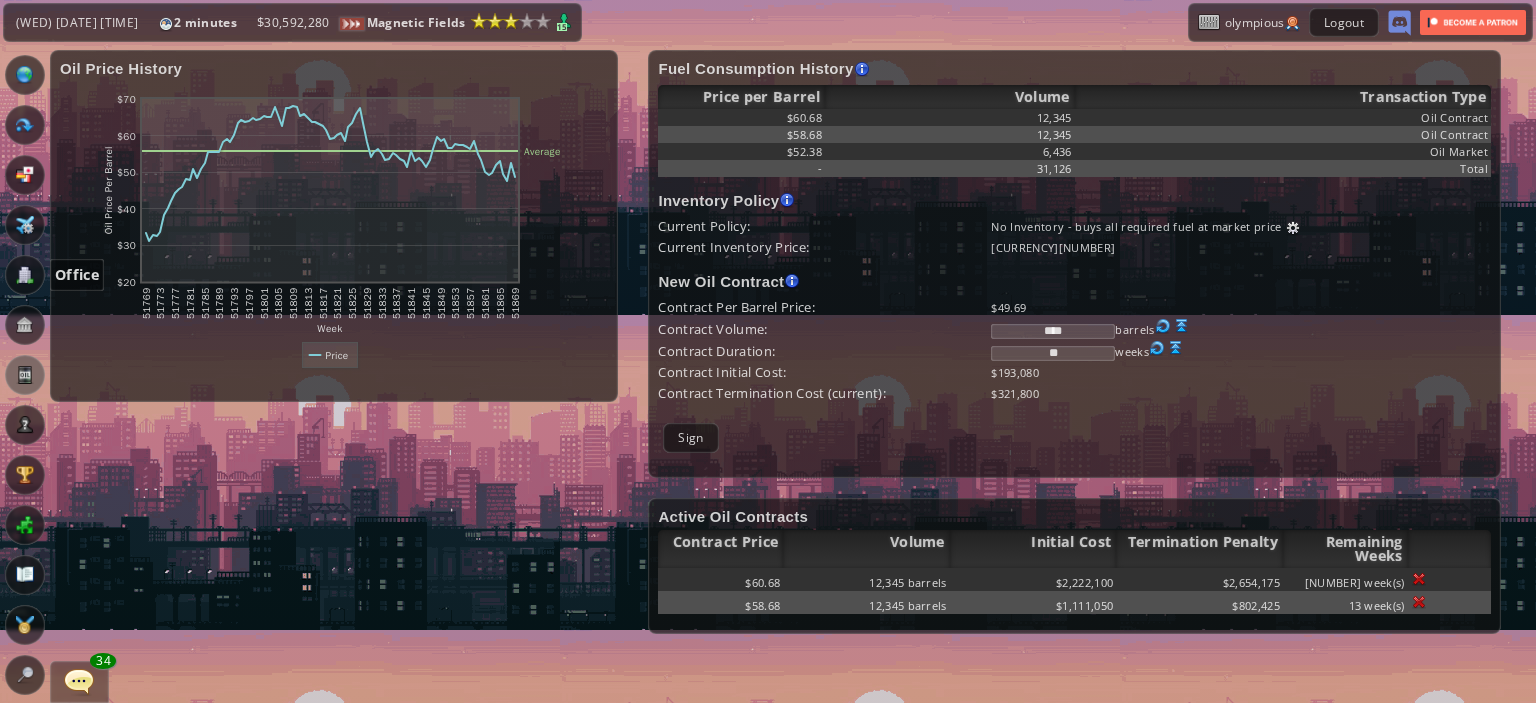 click at bounding box center (25, 275) 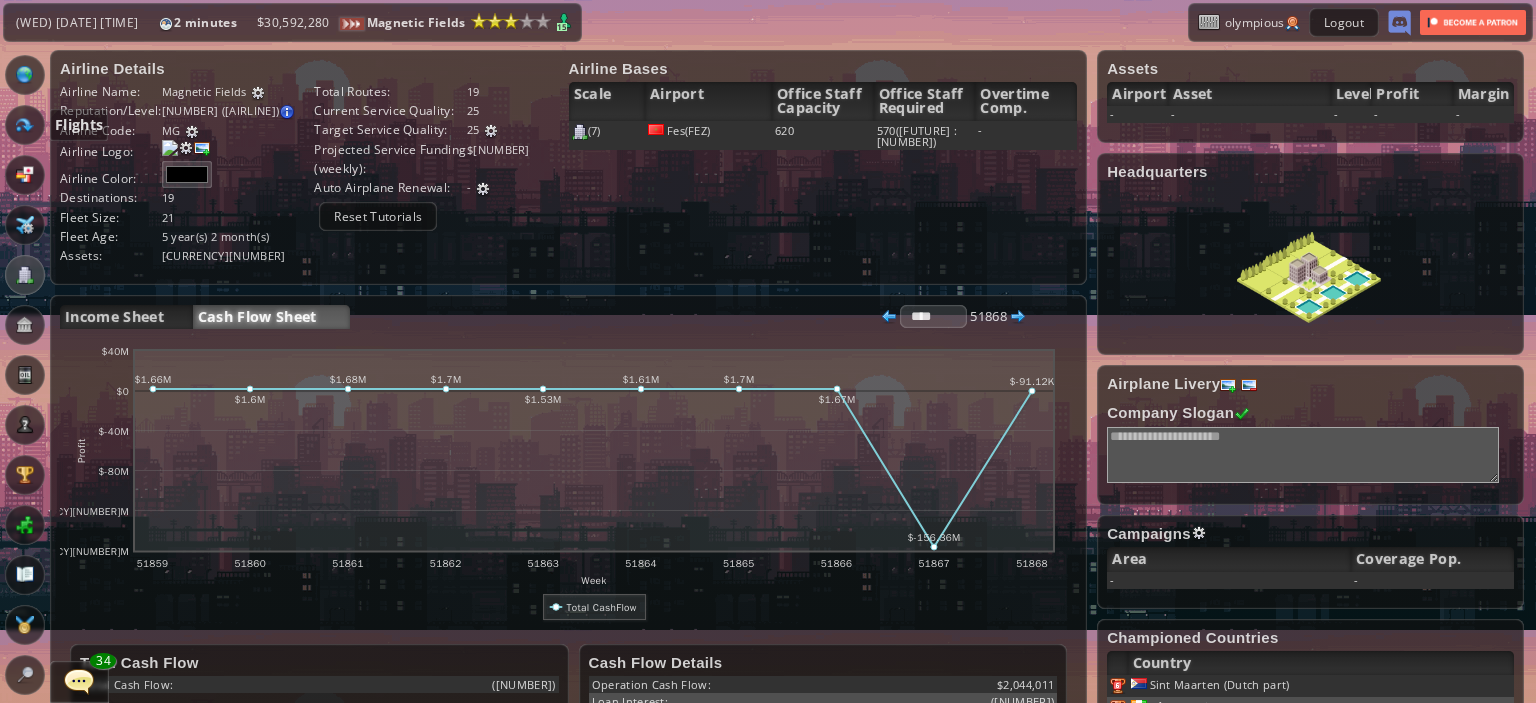 click at bounding box center (25, 125) 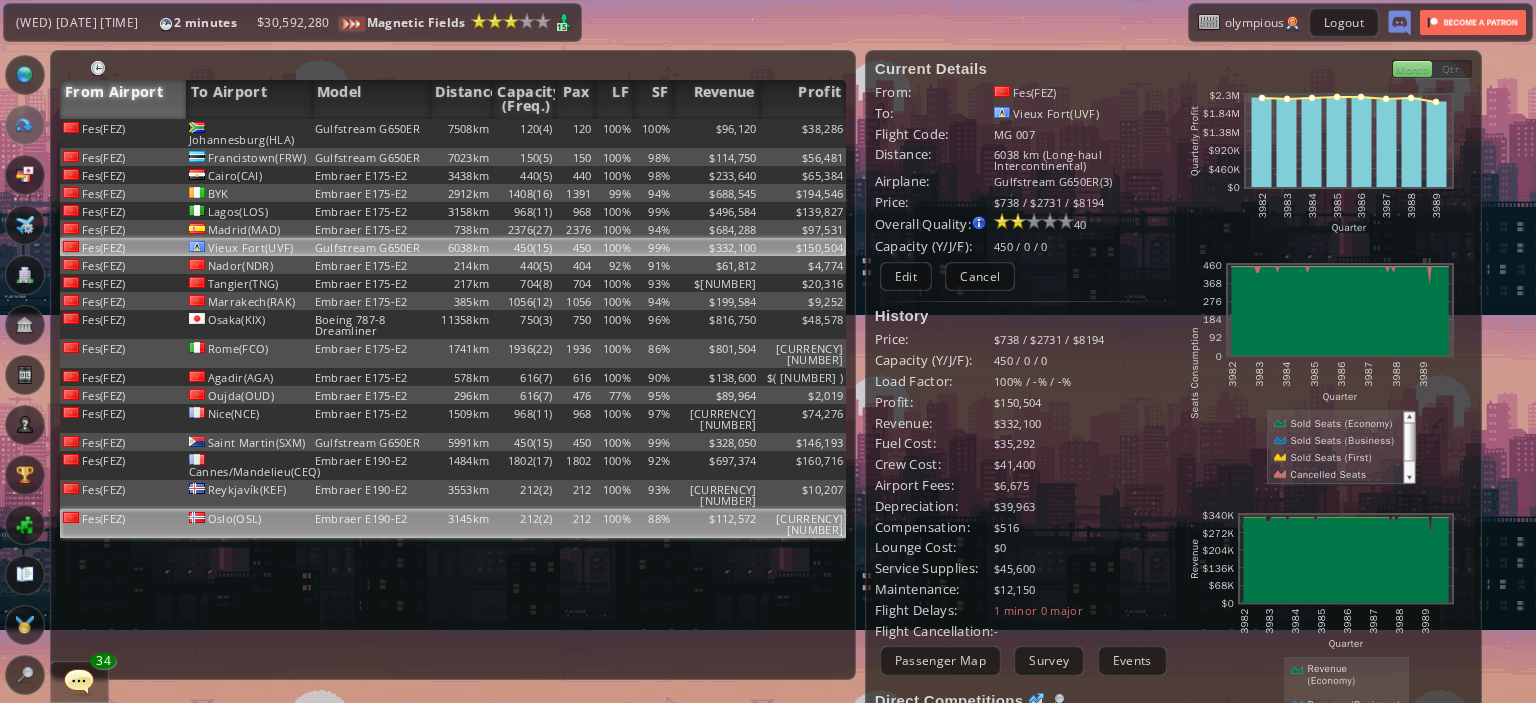 click on "Embraer E190-E2" at bounding box center [371, 133] 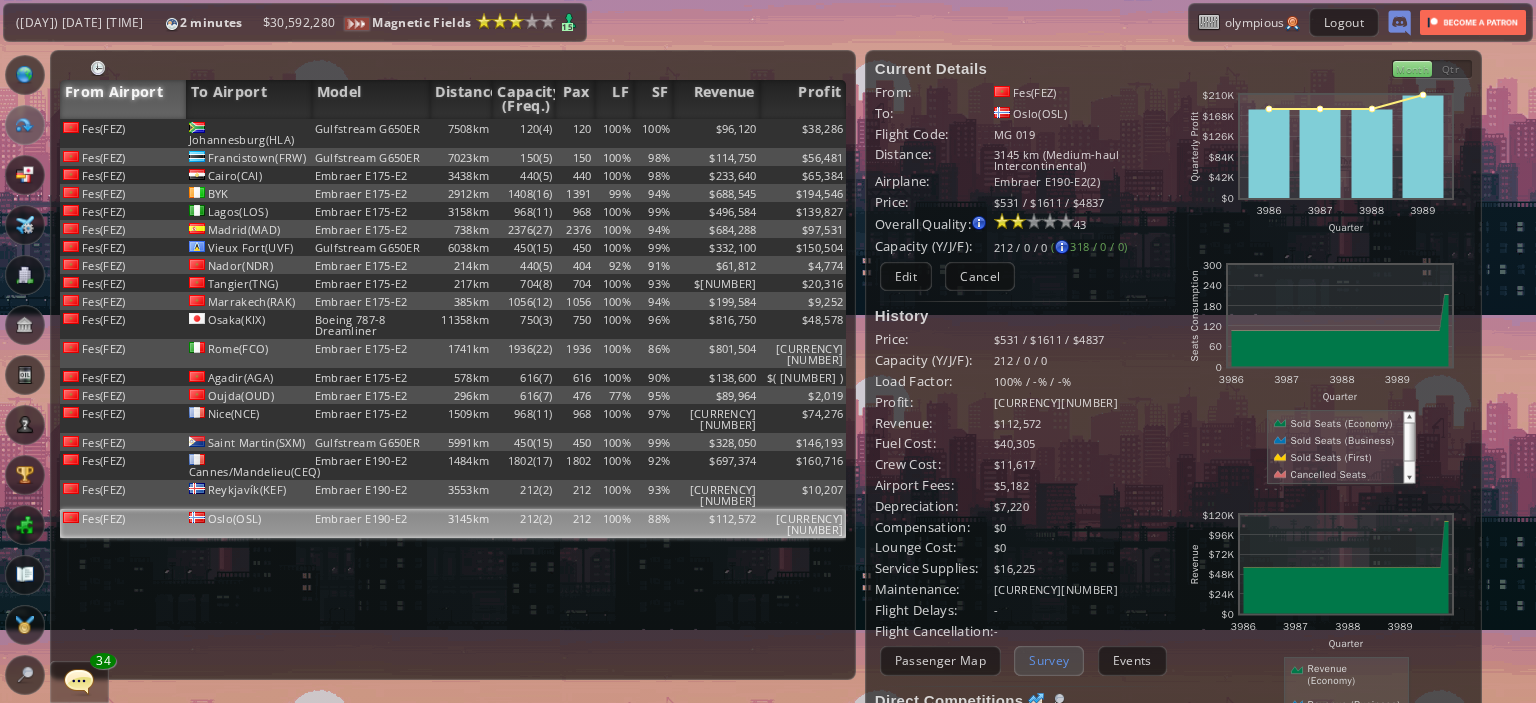 click on "Survey" at bounding box center (1049, 660) 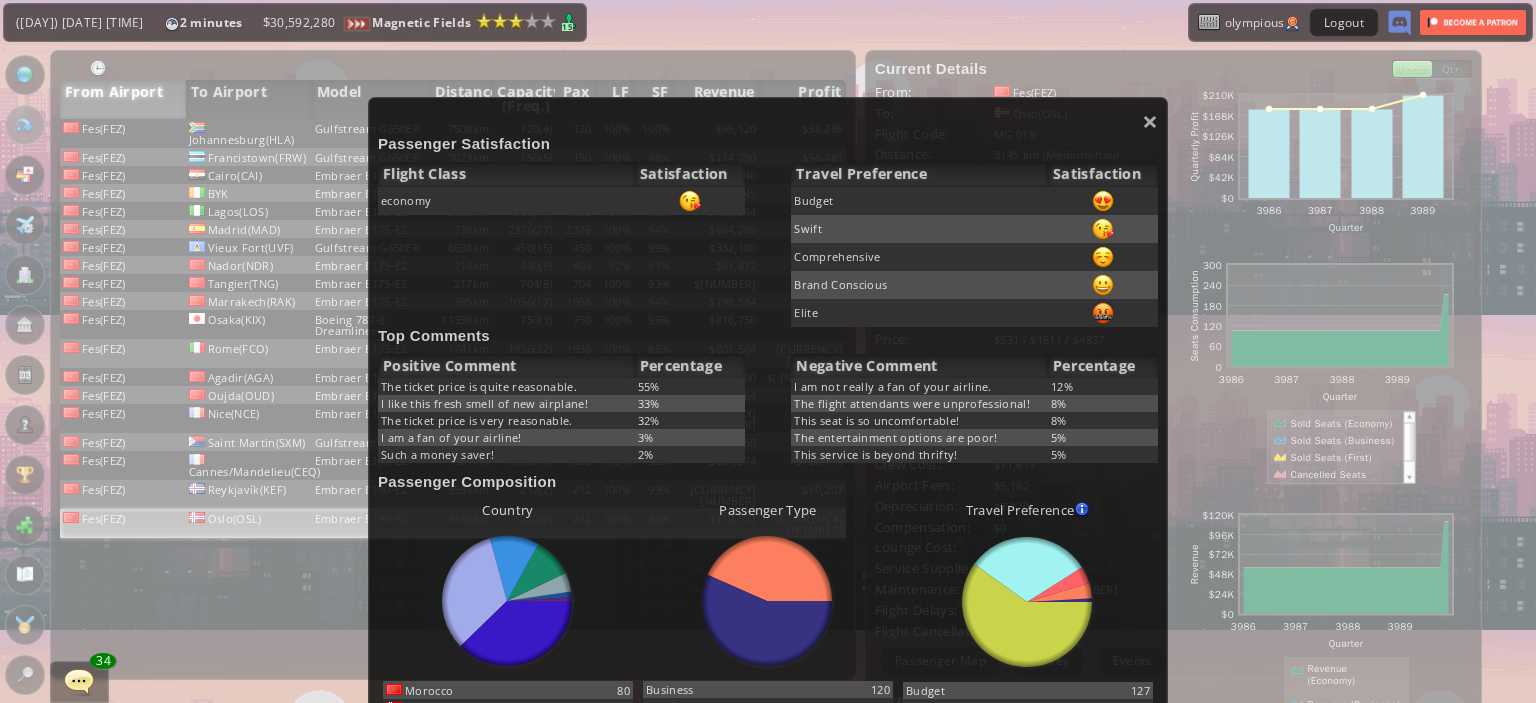scroll, scrollTop: 0, scrollLeft: 0, axis: both 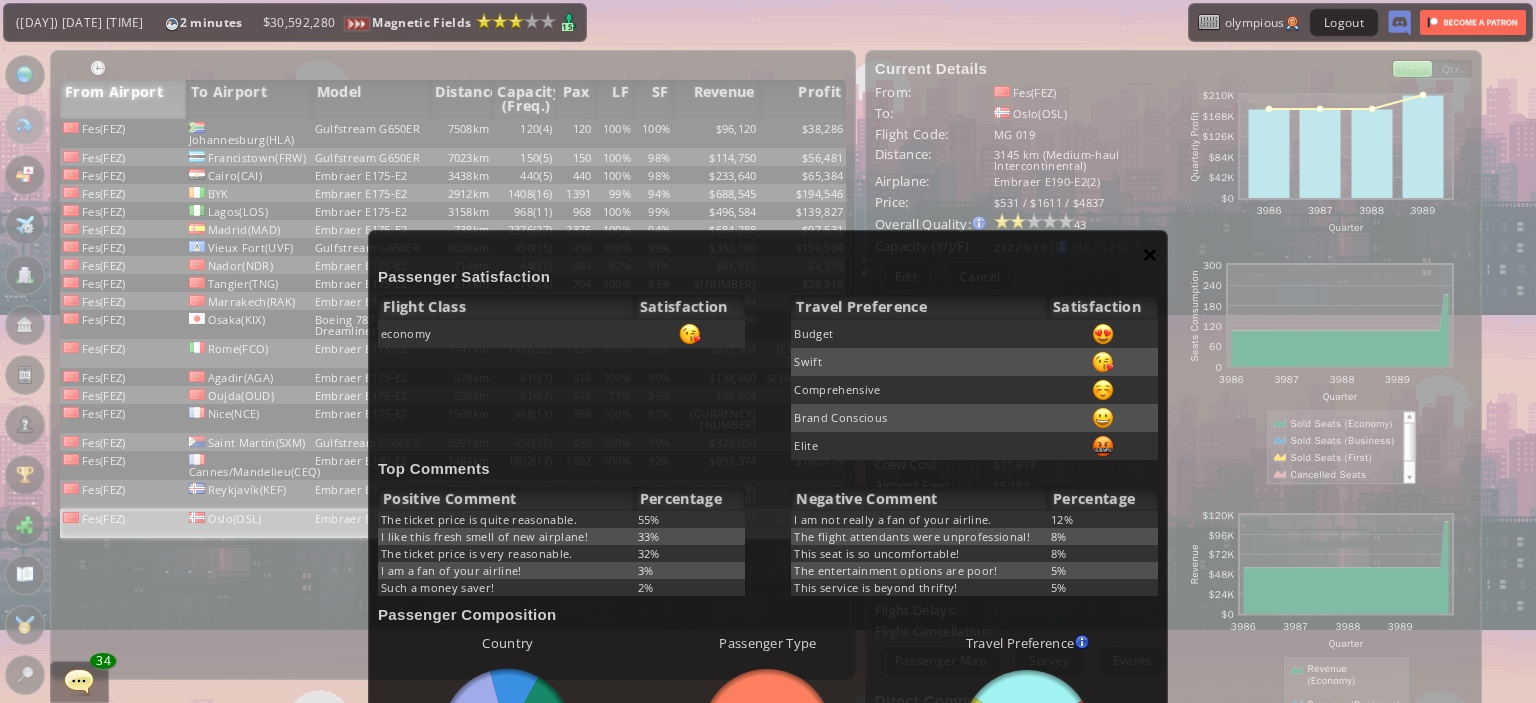 click on "×" at bounding box center [1150, 254] 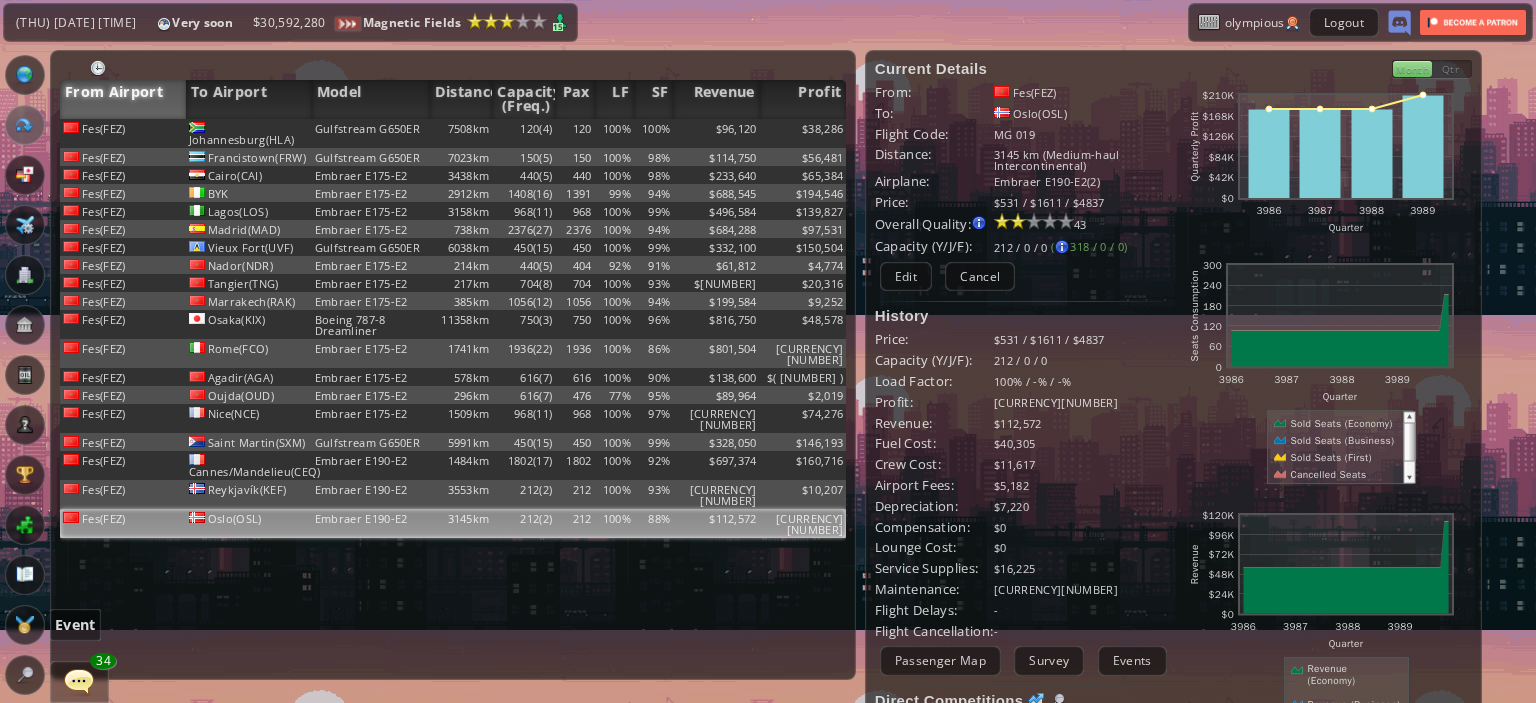click at bounding box center (25, 625) 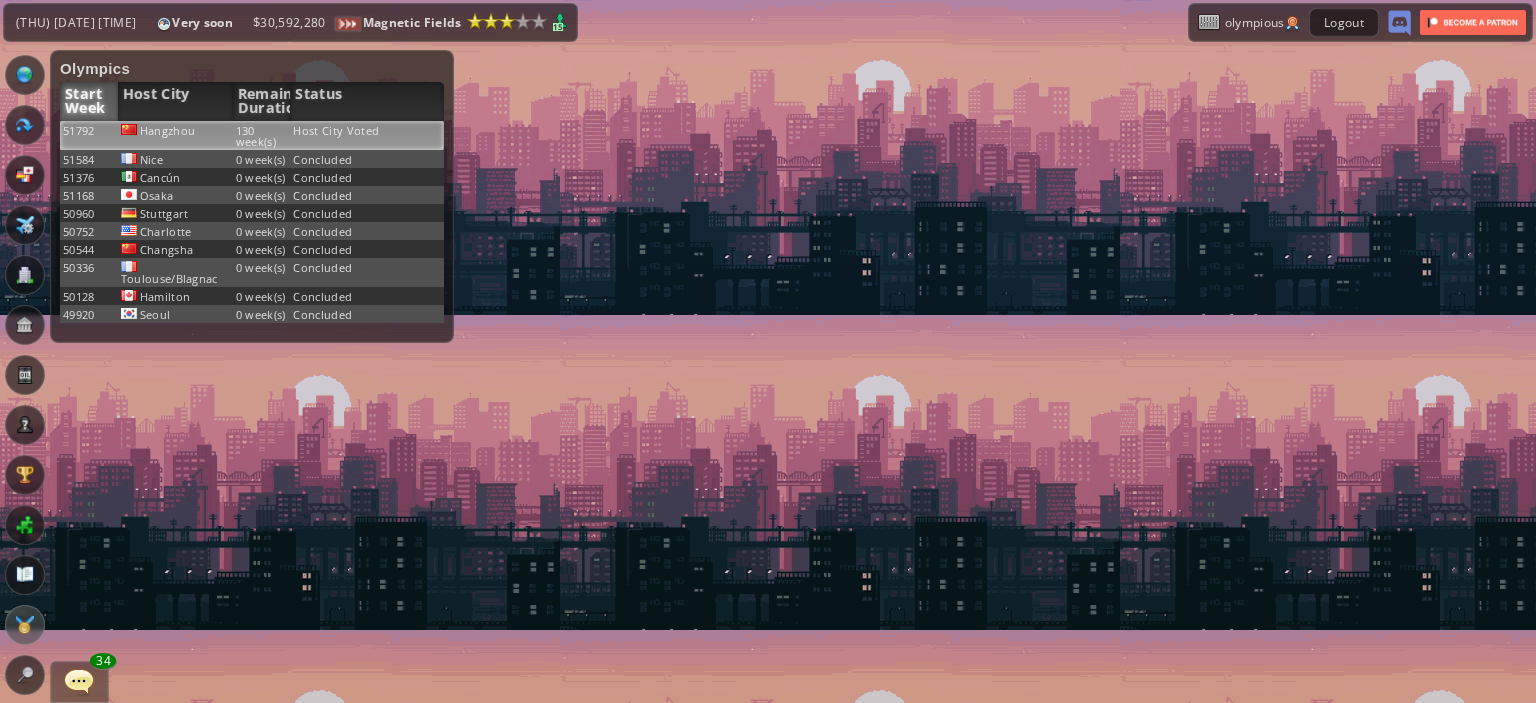 click on "Host City Voted" at bounding box center (367, 135) 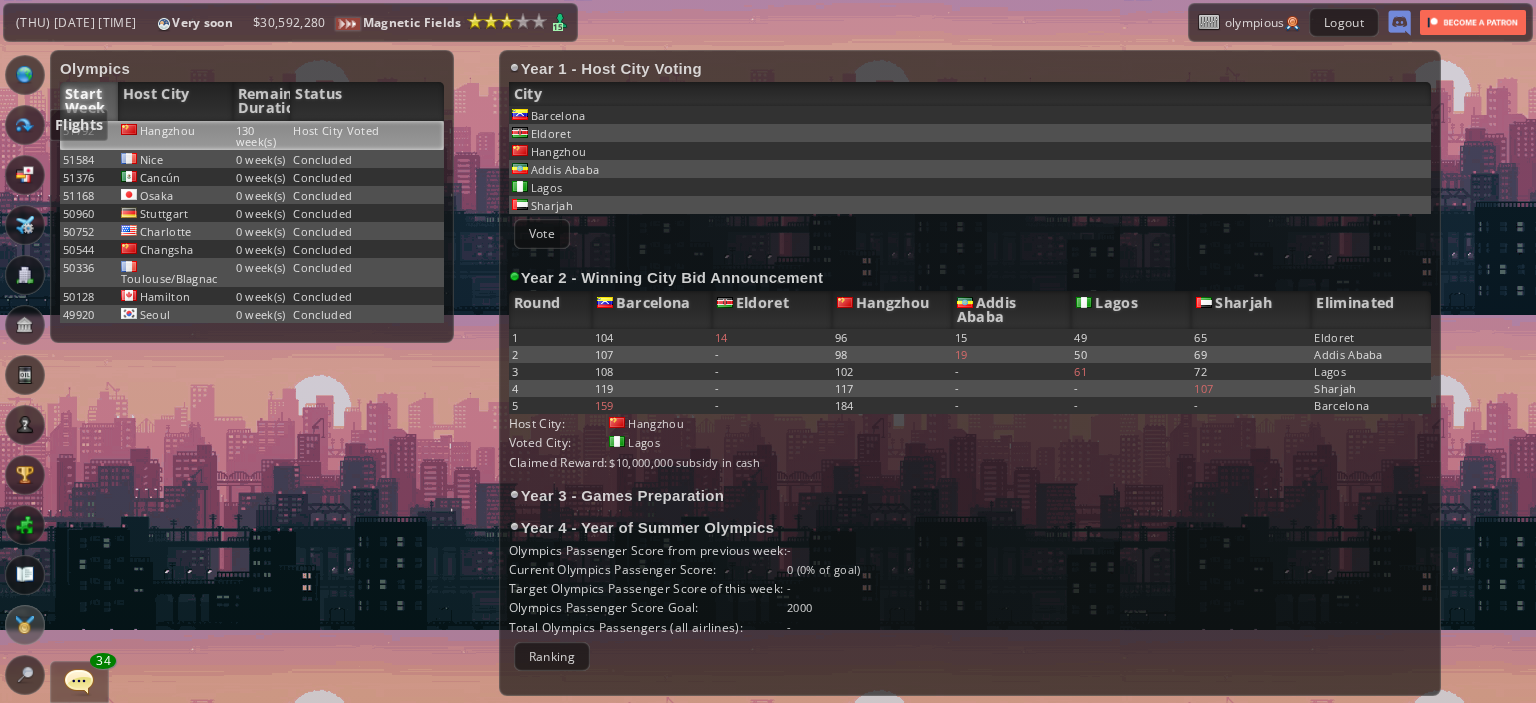 click at bounding box center (25, 125) 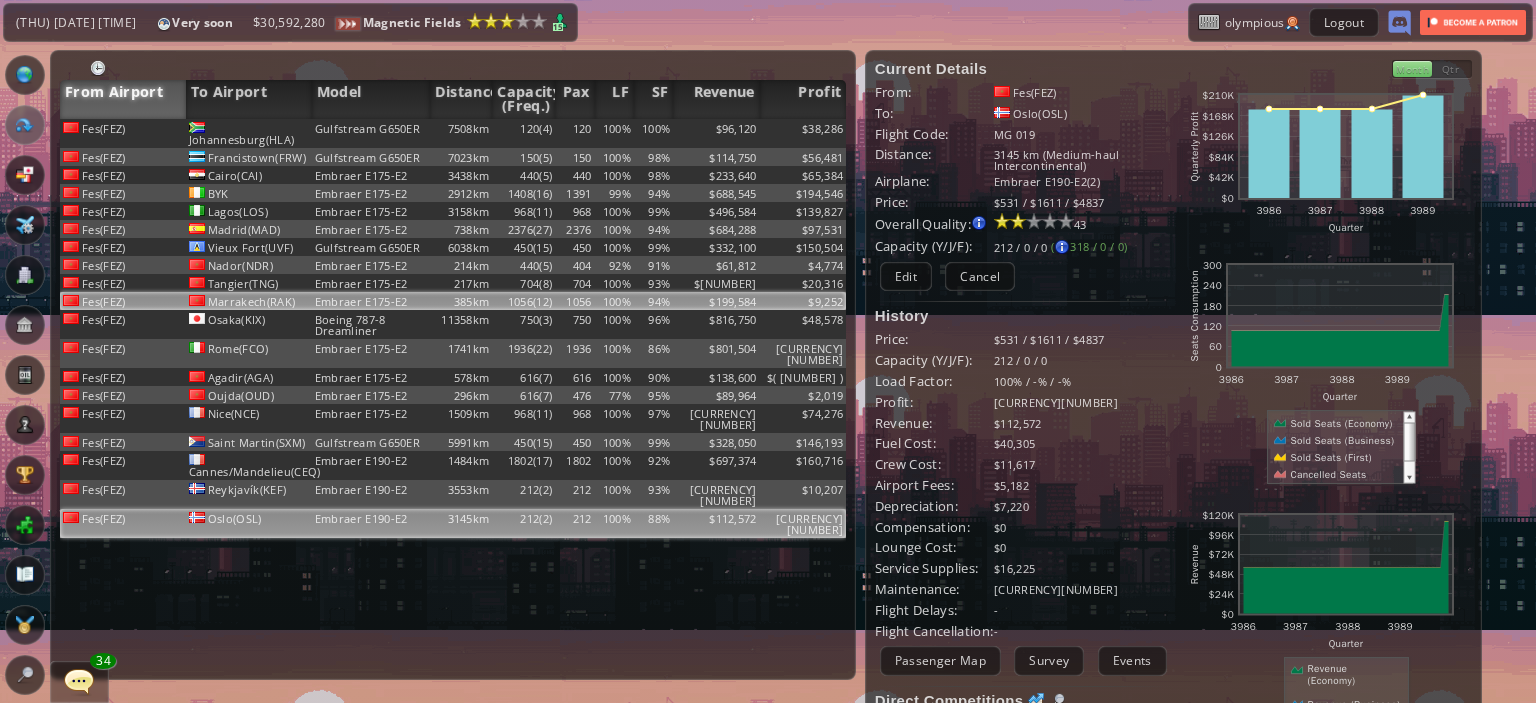 click on "Marrakech(RAK)" at bounding box center (249, 133) 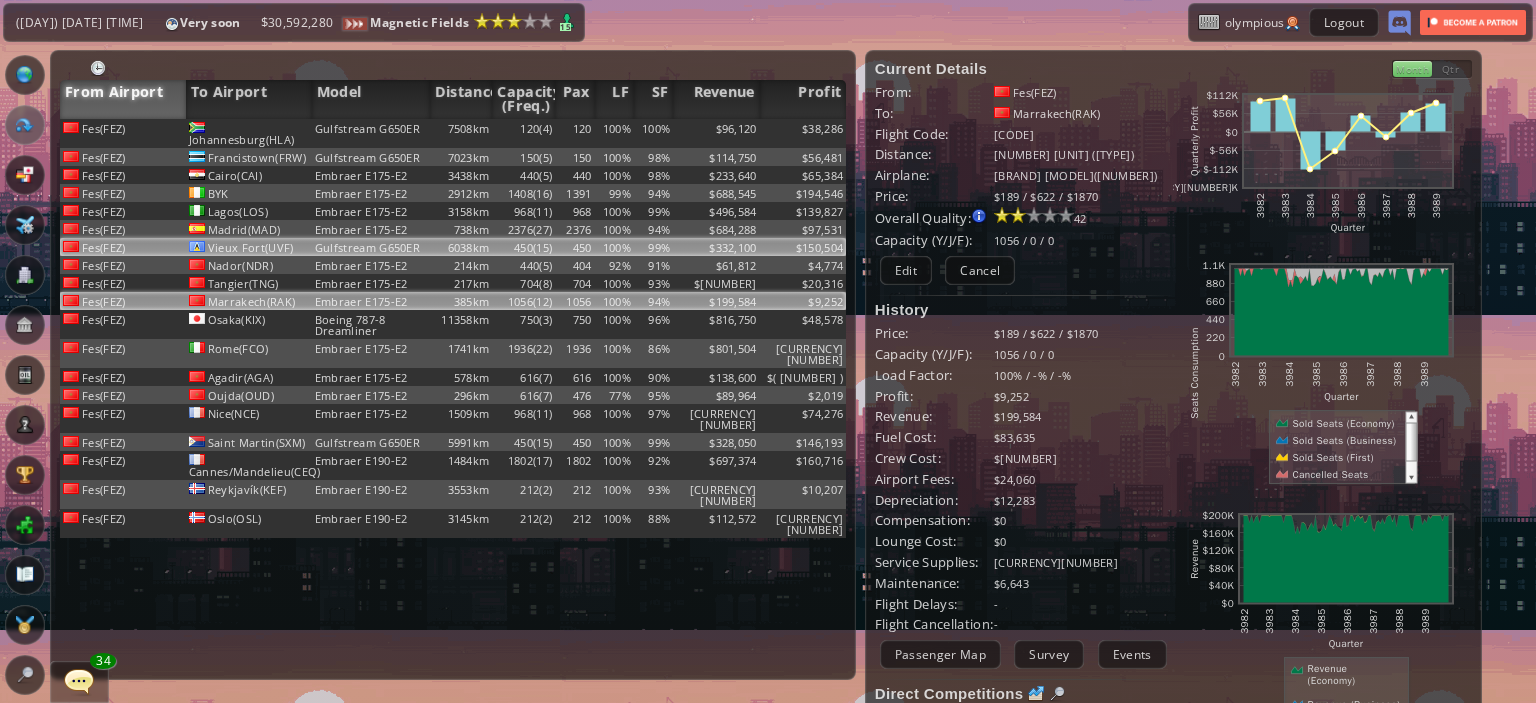click on "Gulfstream G650ER" at bounding box center (371, 133) 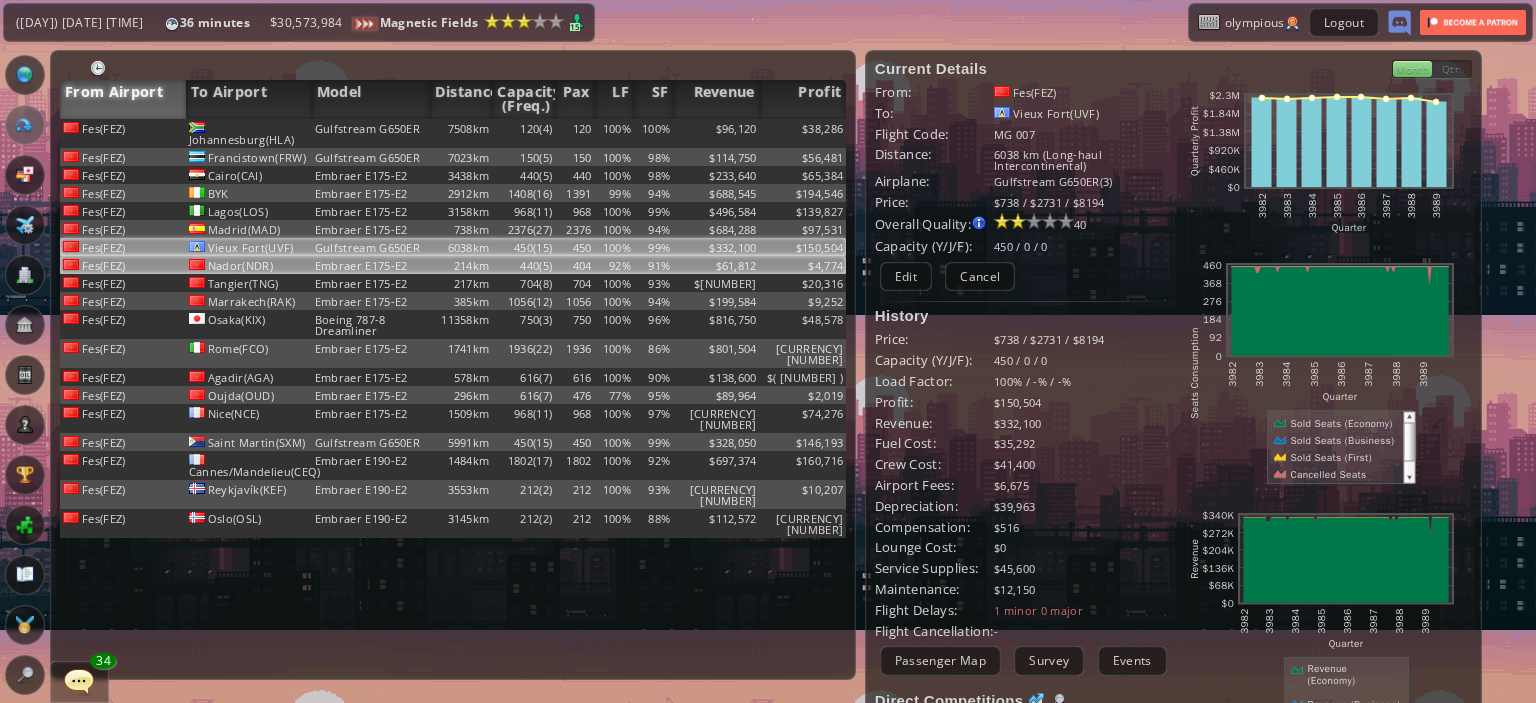 click on "214km" at bounding box center [461, 133] 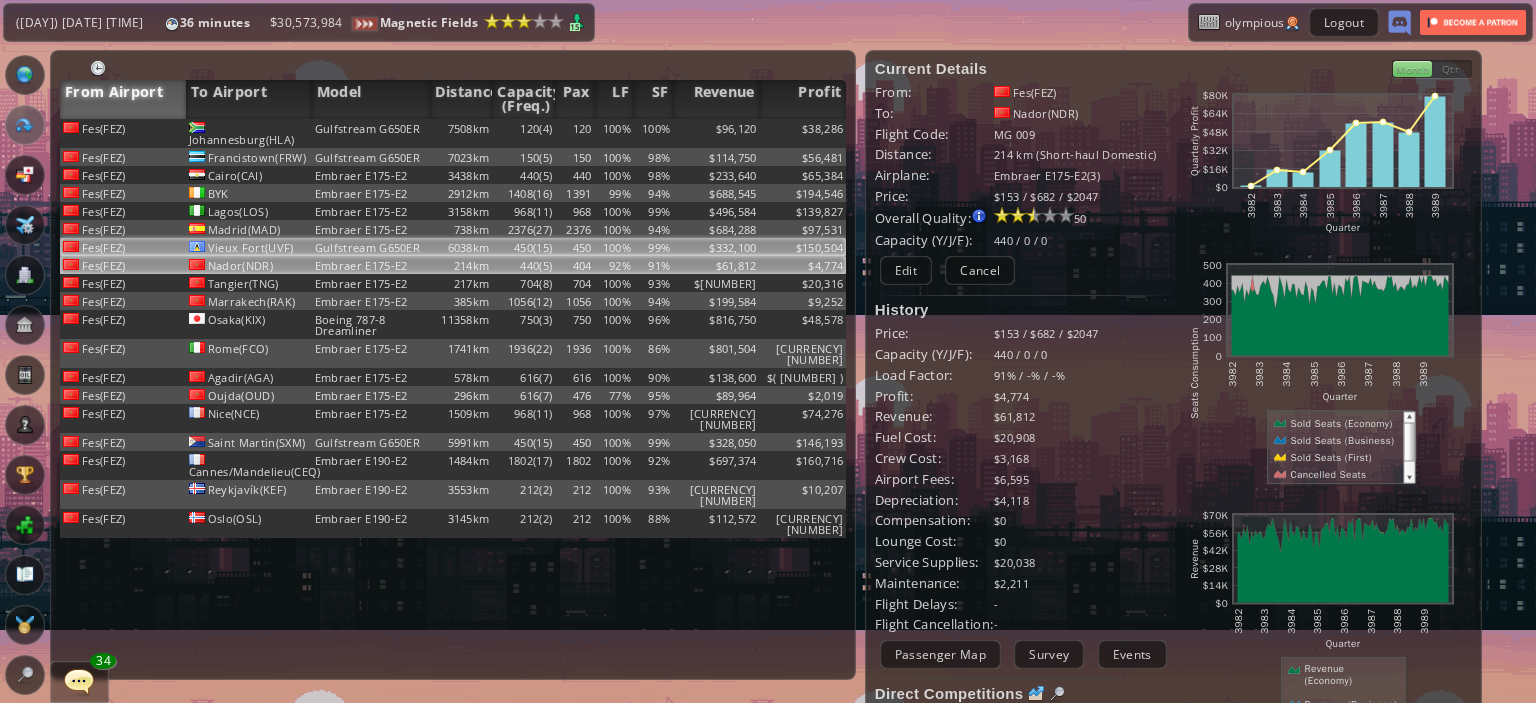 click on "6038km" at bounding box center (461, 133) 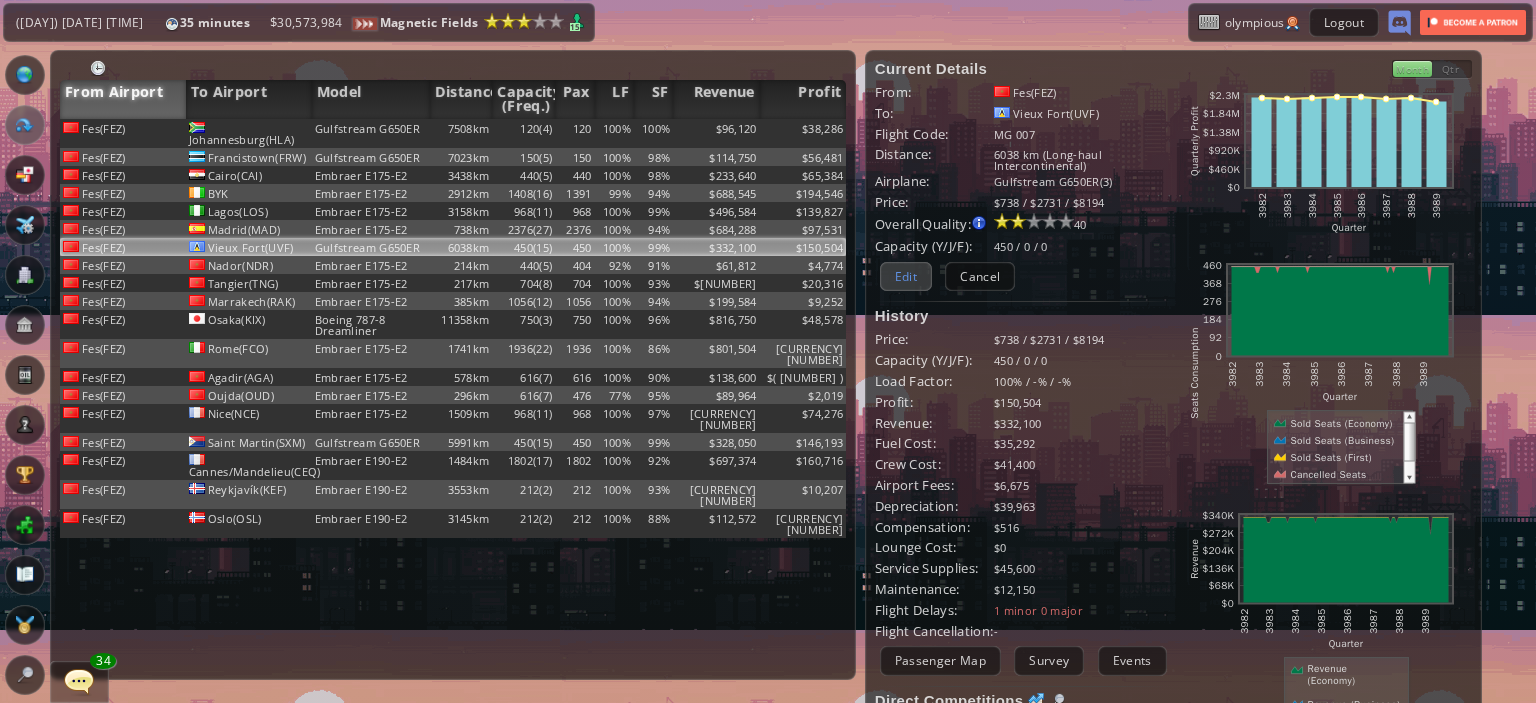click on "Edit" at bounding box center (906, 276) 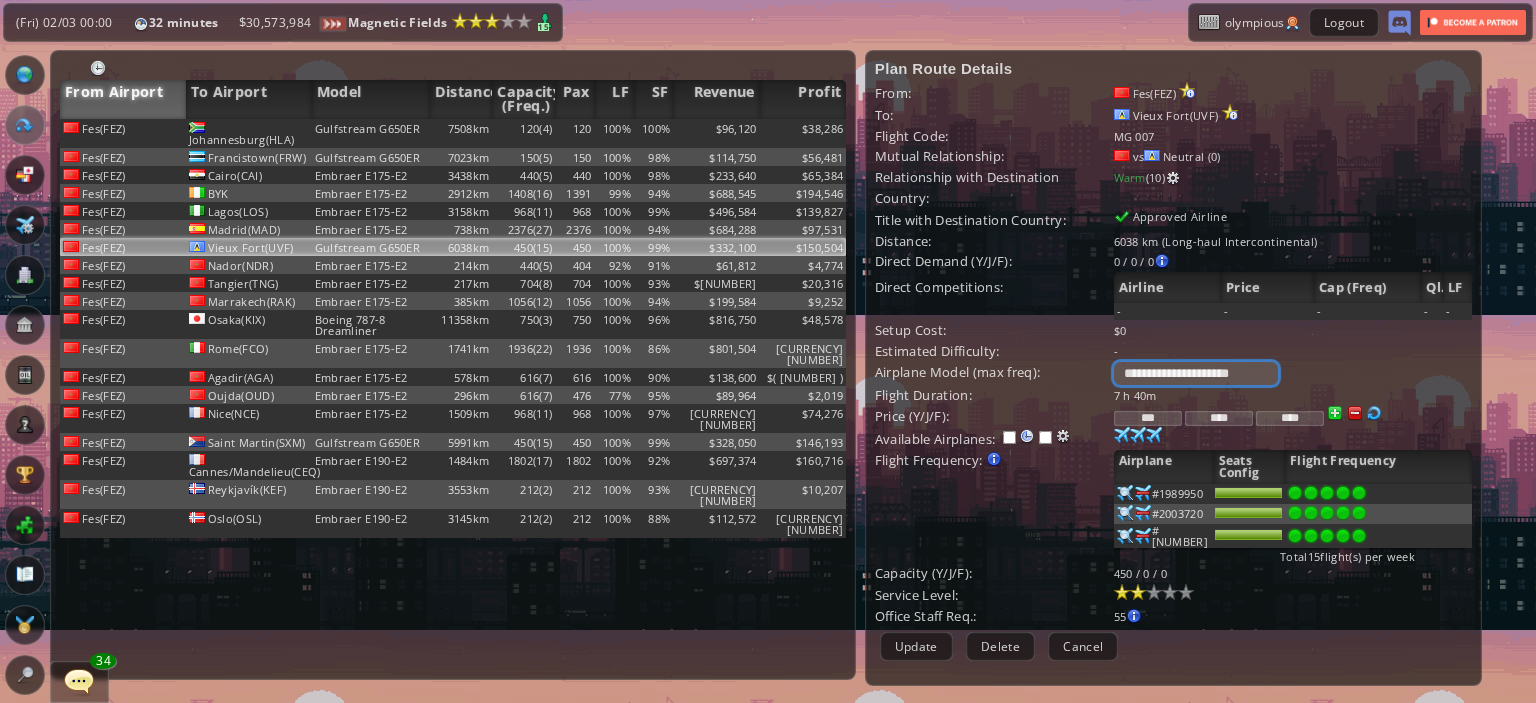 click on "**********" at bounding box center [1196, 373] 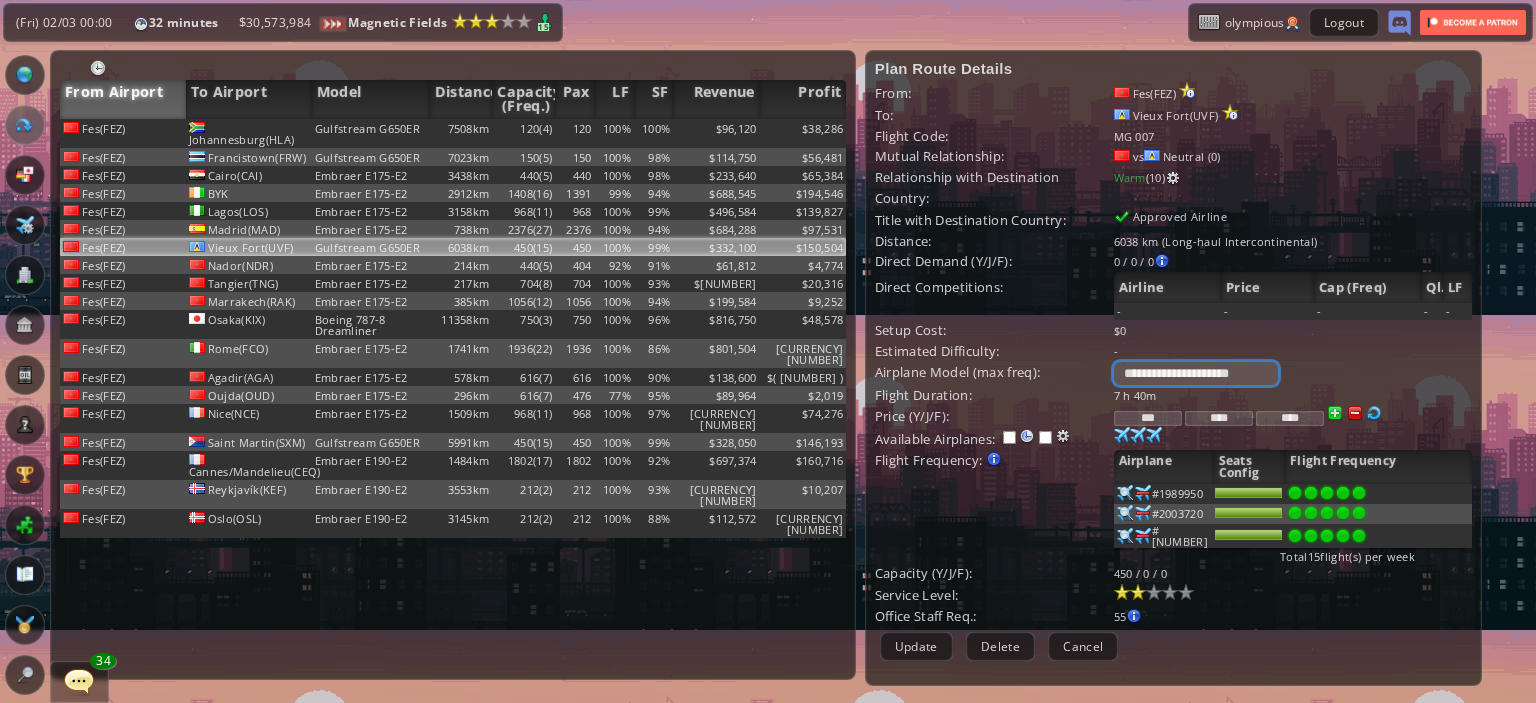 select on "**" 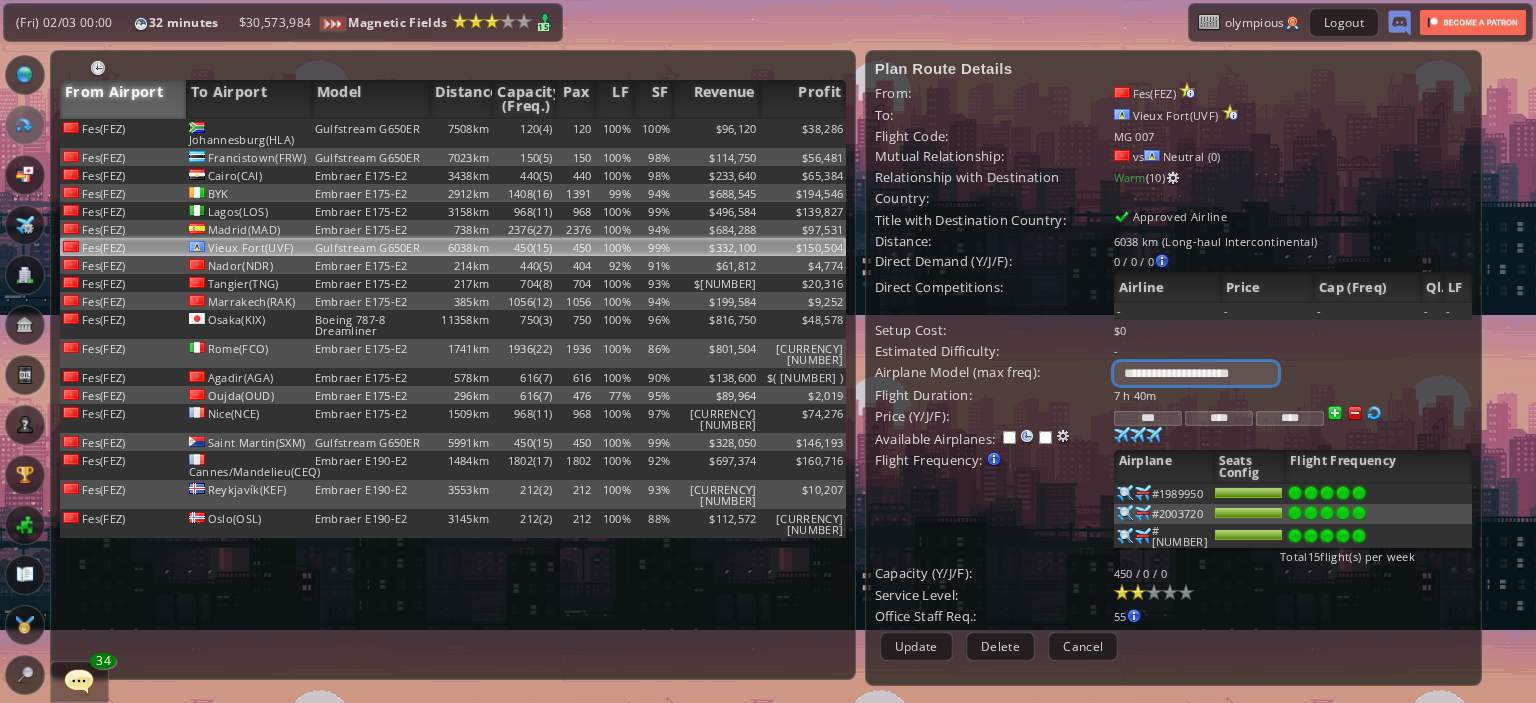 click on "**********" at bounding box center (1196, 373) 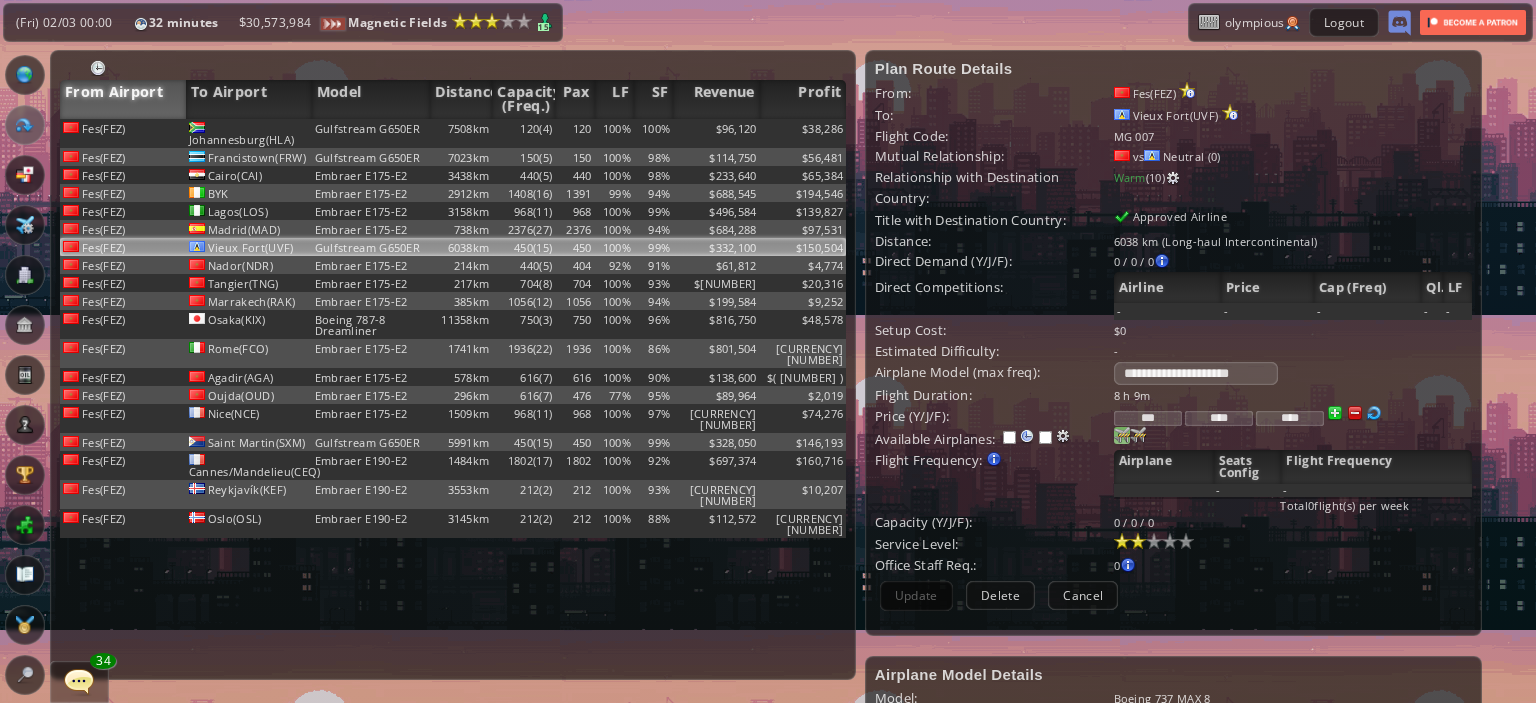click at bounding box center [1122, 435] 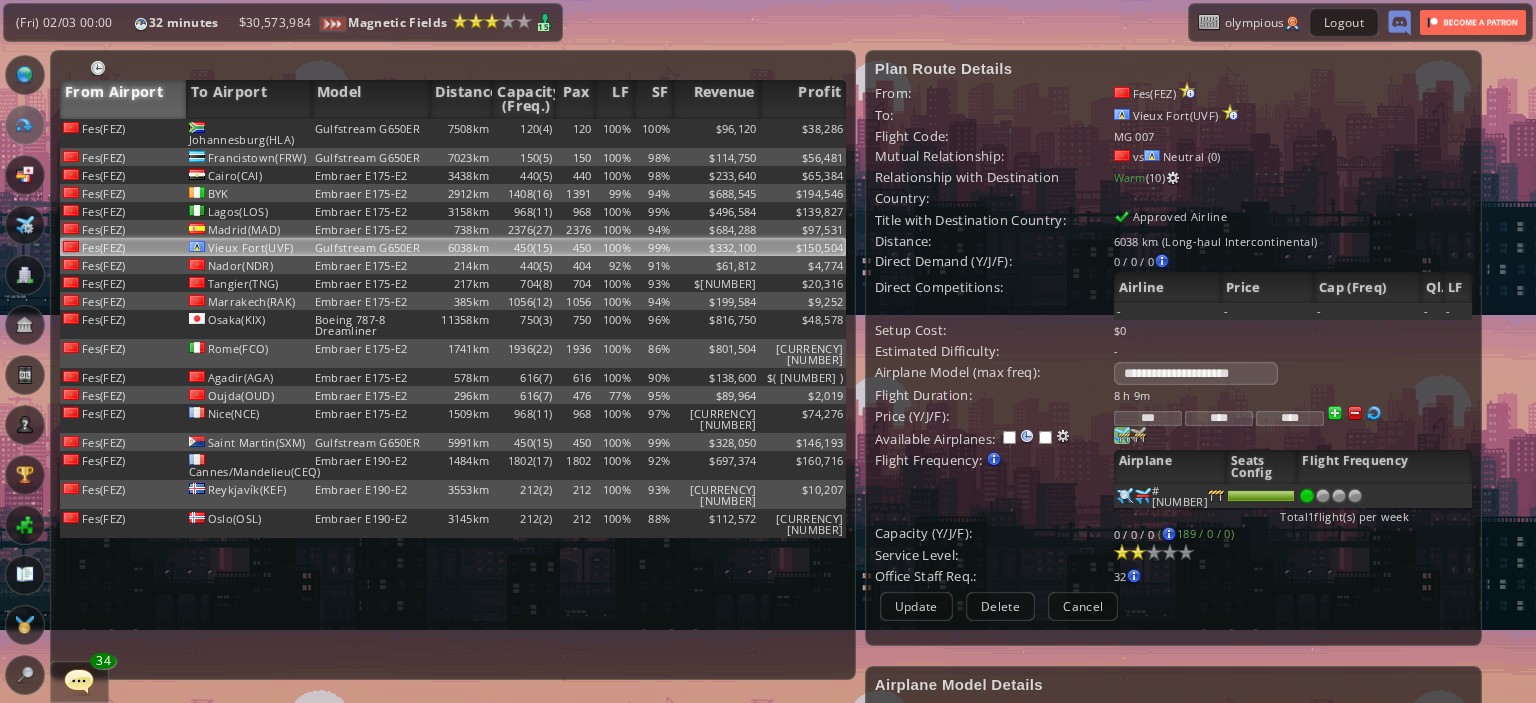 click at bounding box center (1125, 496) 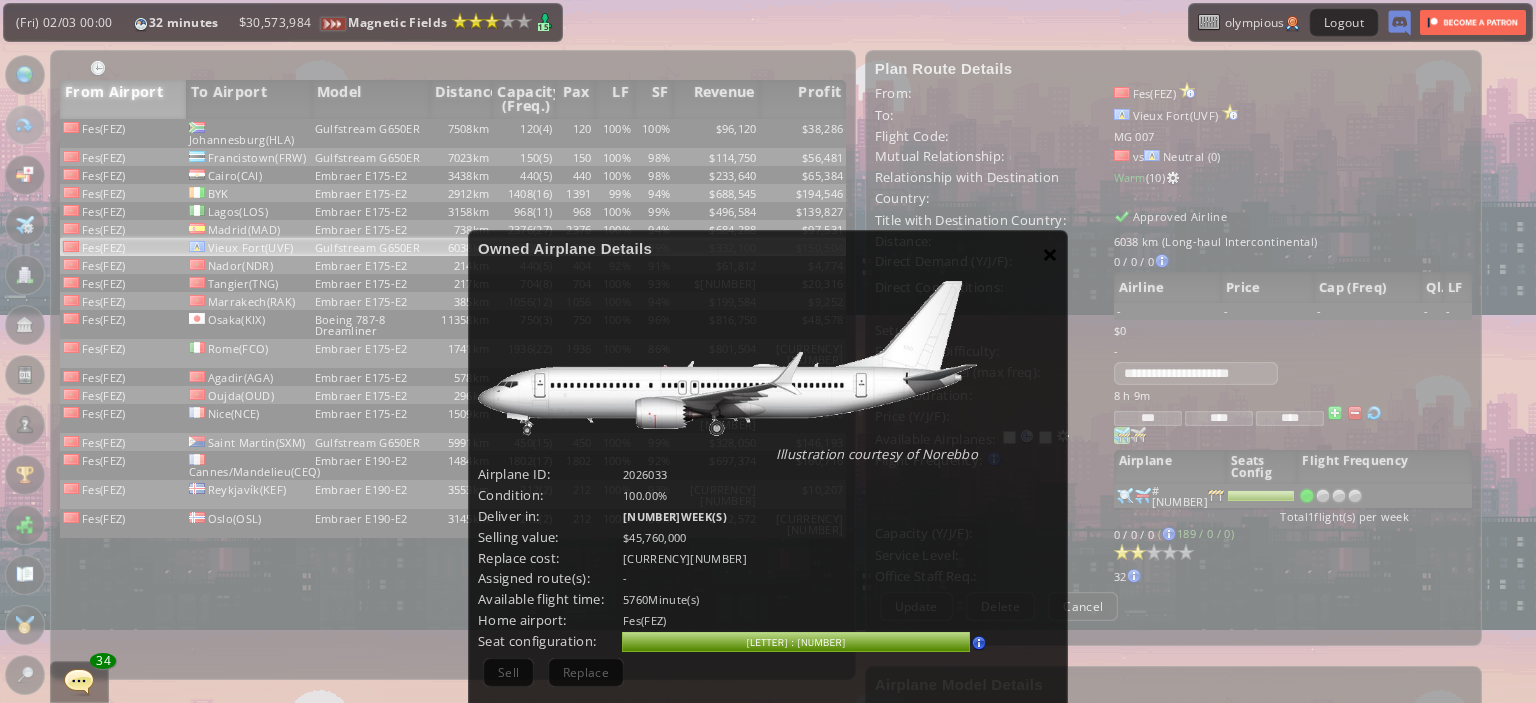 click on "×" at bounding box center [1050, 254] 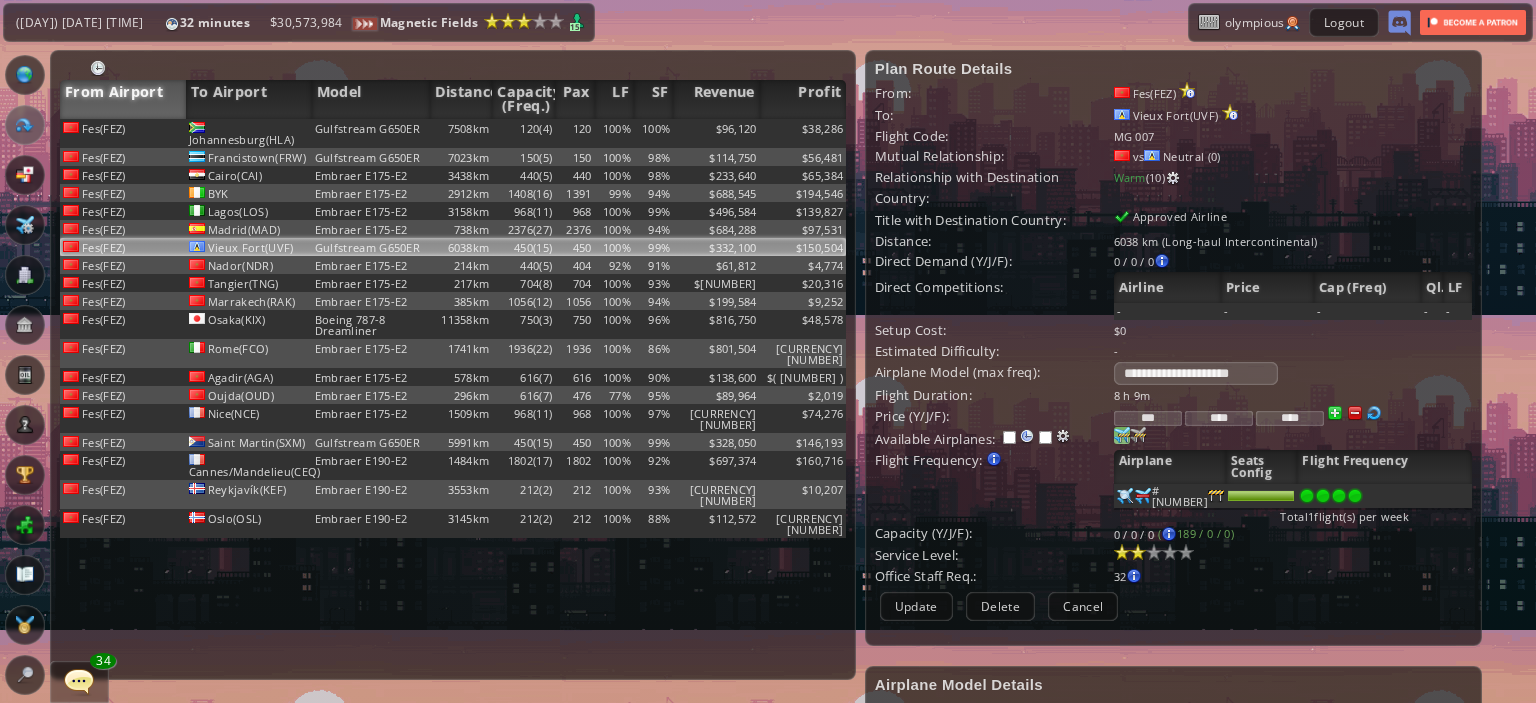 click at bounding box center (1355, 496) 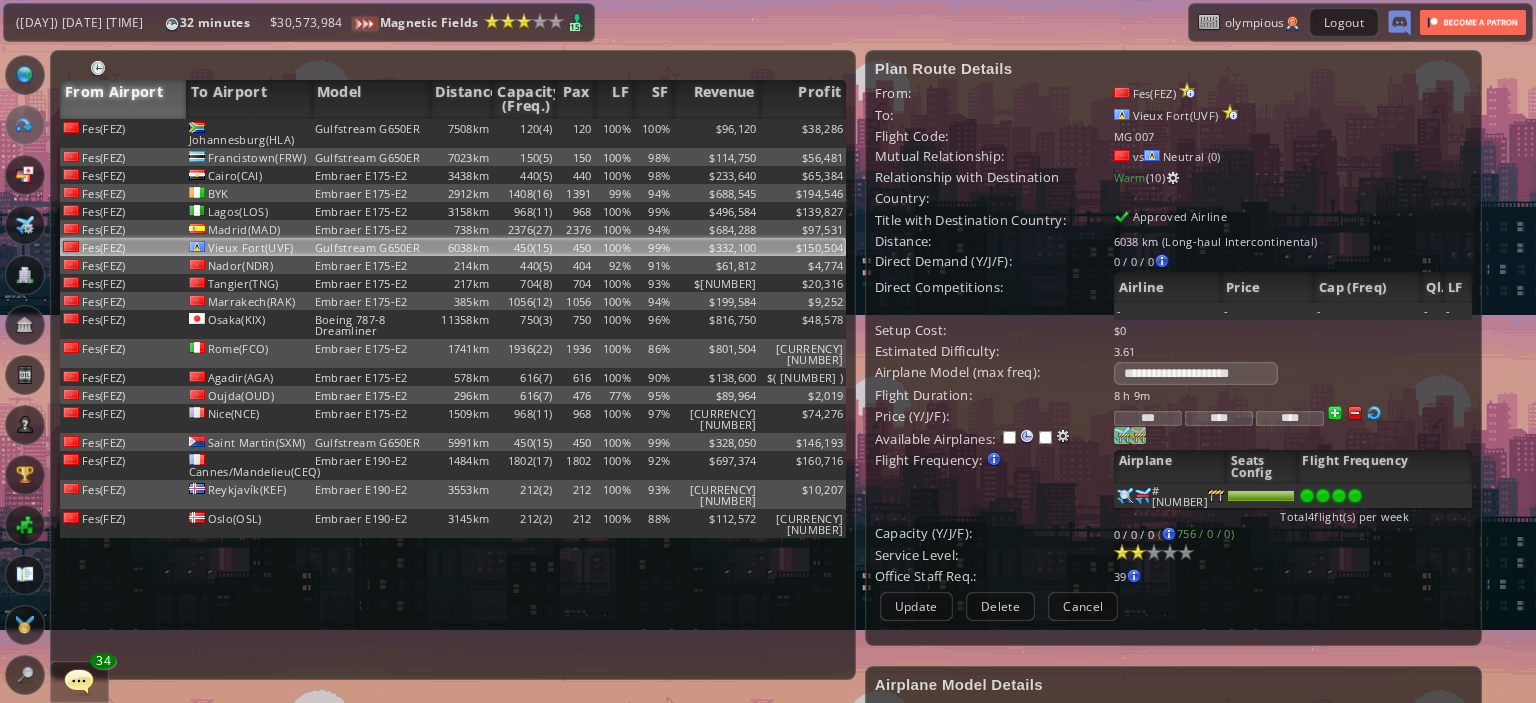 click at bounding box center [1122, 435] 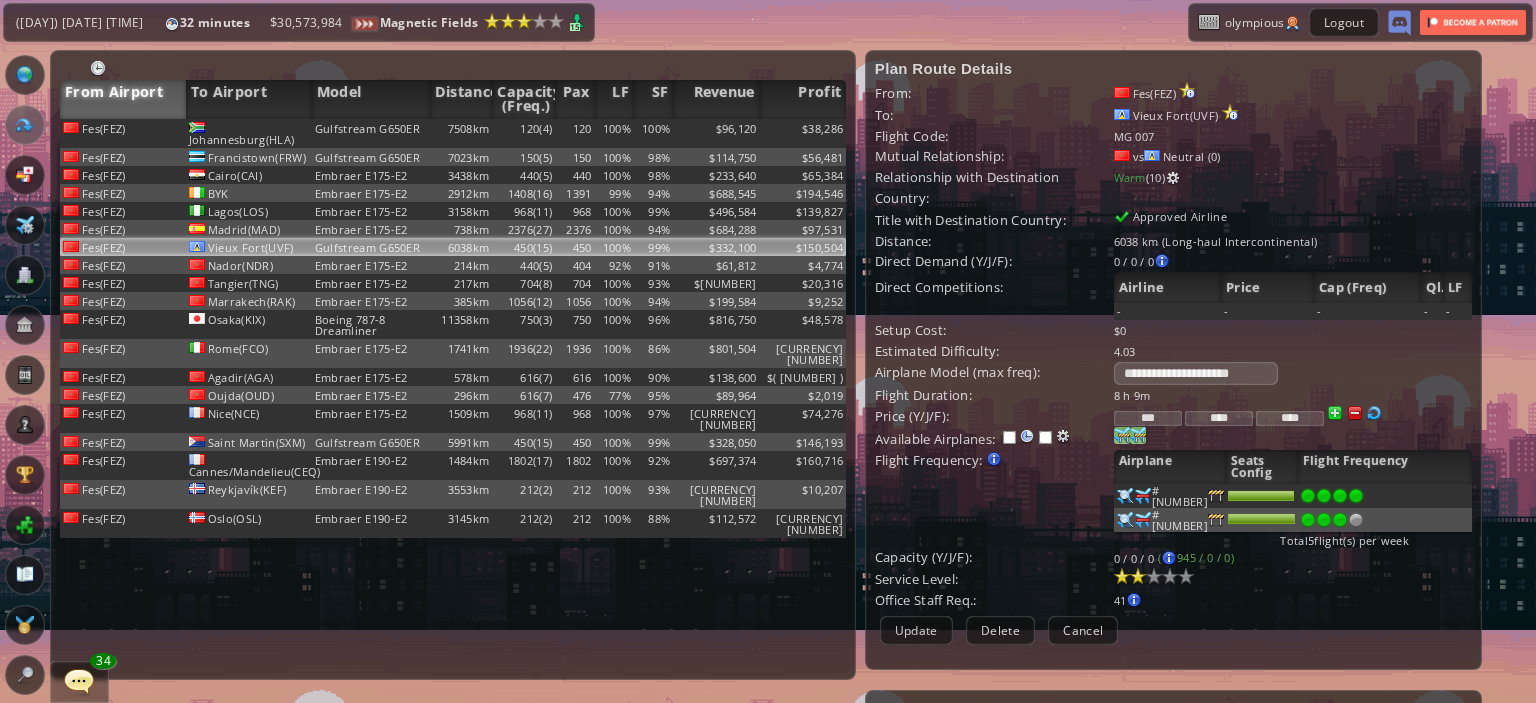 click at bounding box center [1340, 496] 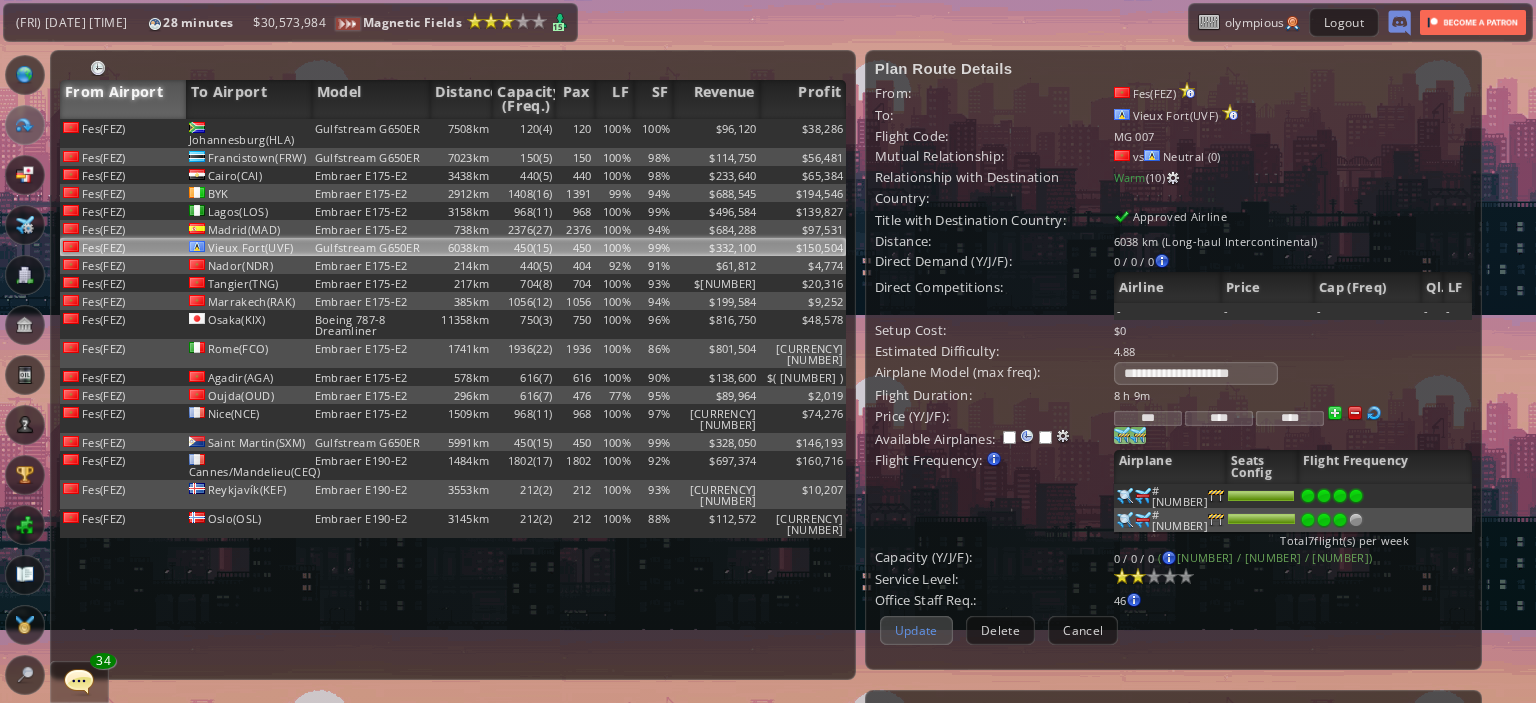 click on "Update" at bounding box center (916, 630) 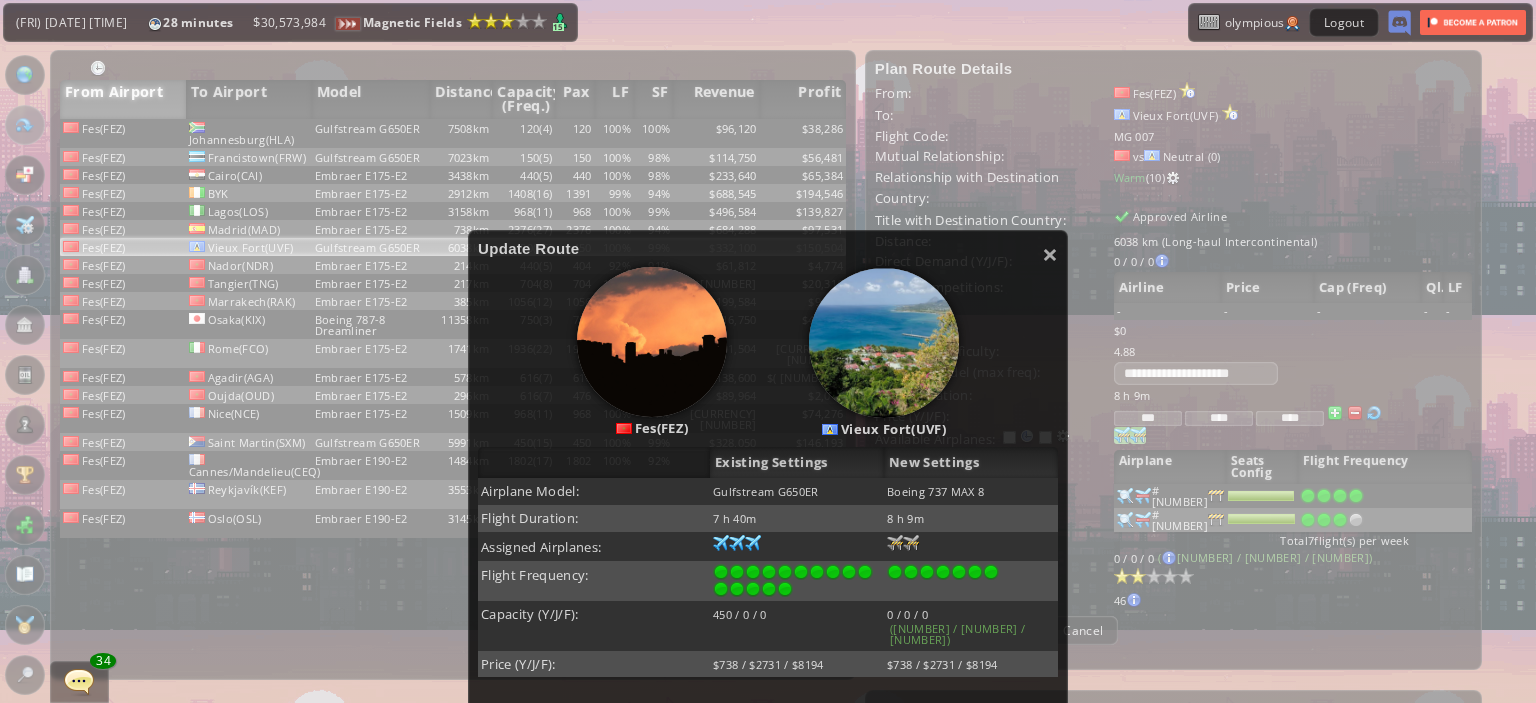 scroll, scrollTop: 424, scrollLeft: 0, axis: vertical 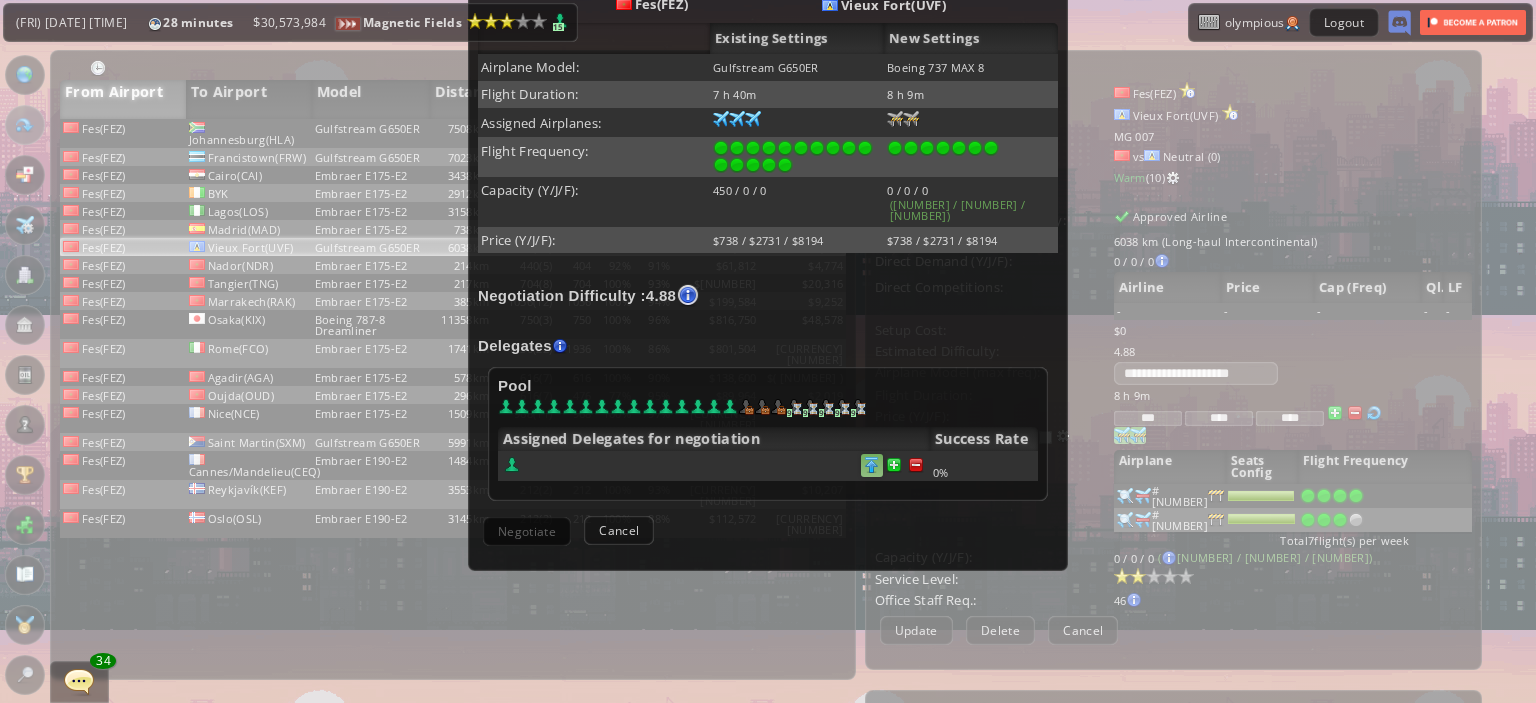 click at bounding box center (916, 465) 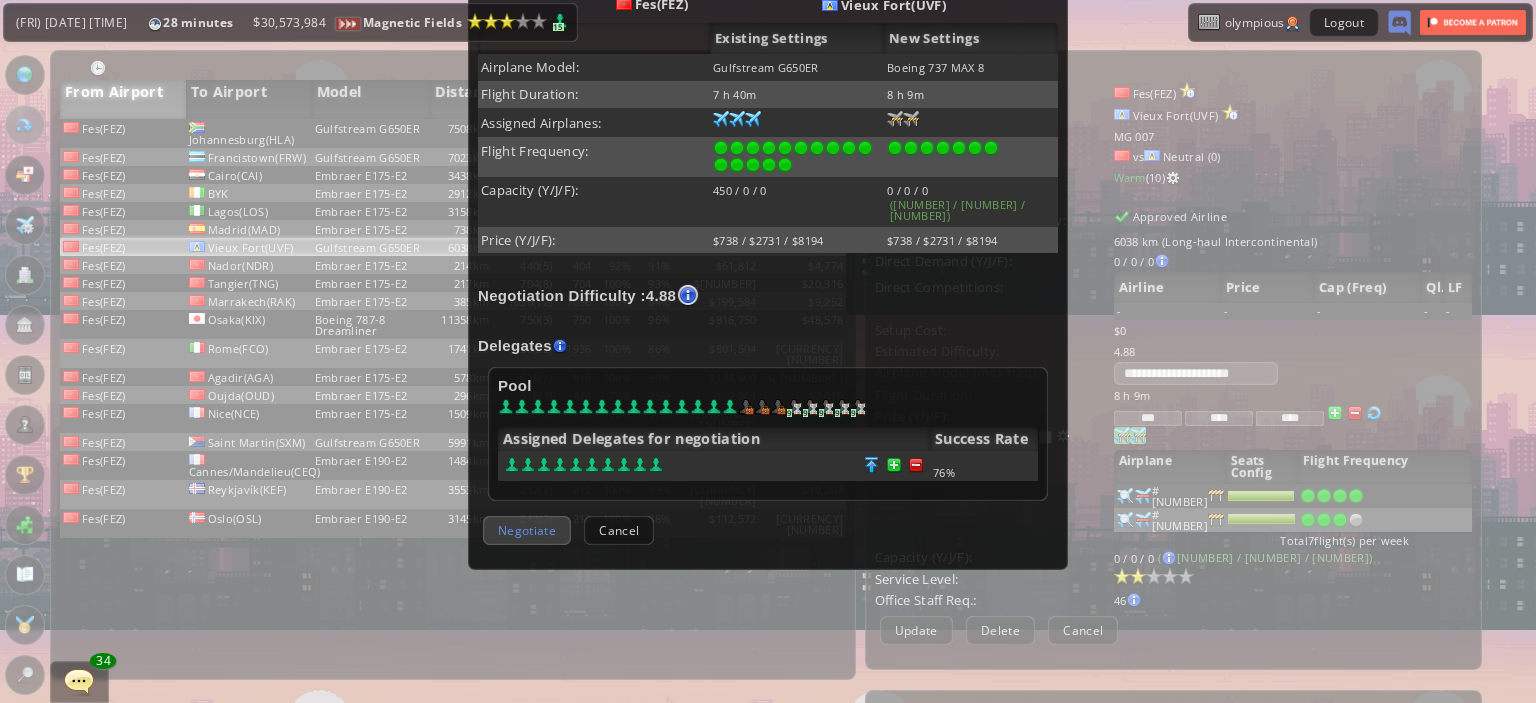 click on "Negotiate" at bounding box center [527, 530] 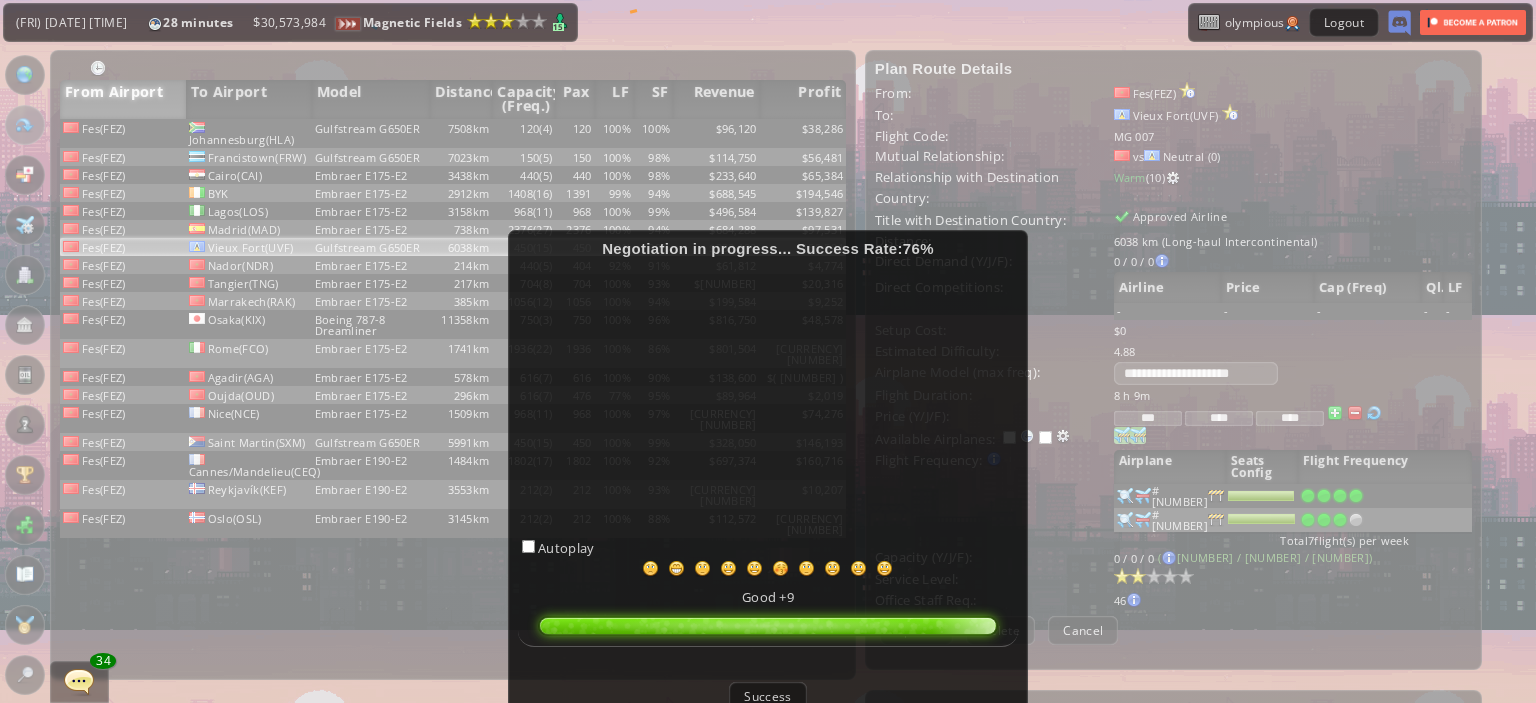 scroll, scrollTop: 43, scrollLeft: 0, axis: vertical 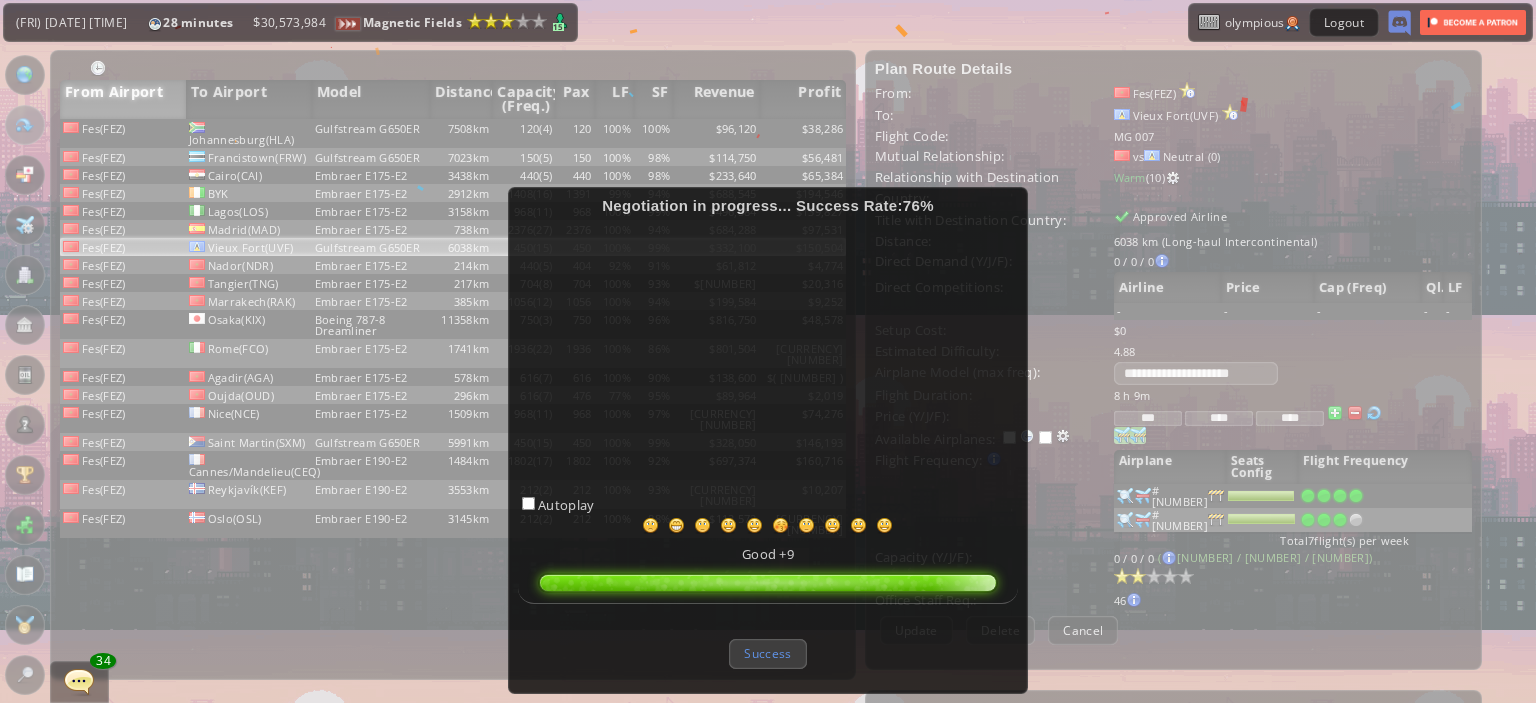 click on "Success" at bounding box center [767, 653] 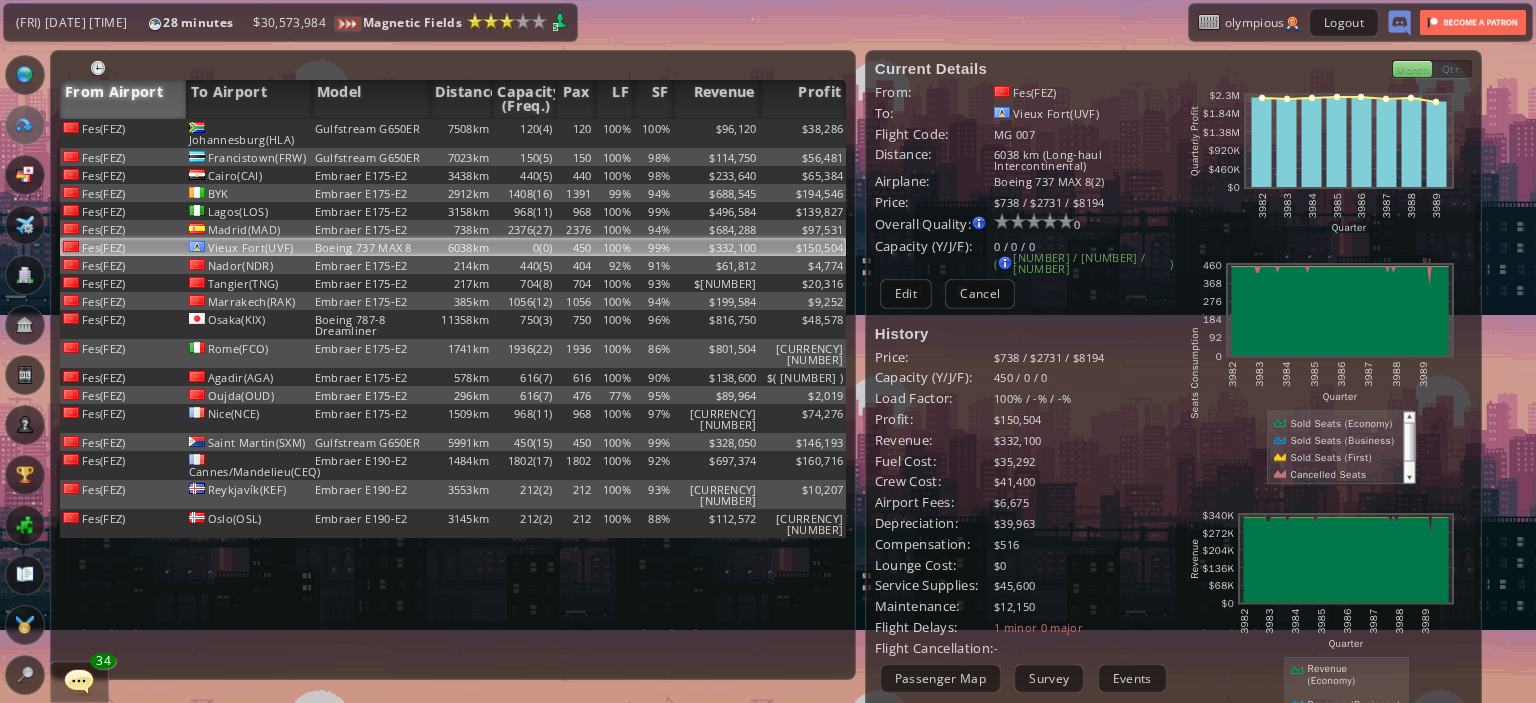 click on "Passenger Map" at bounding box center (940, 678) 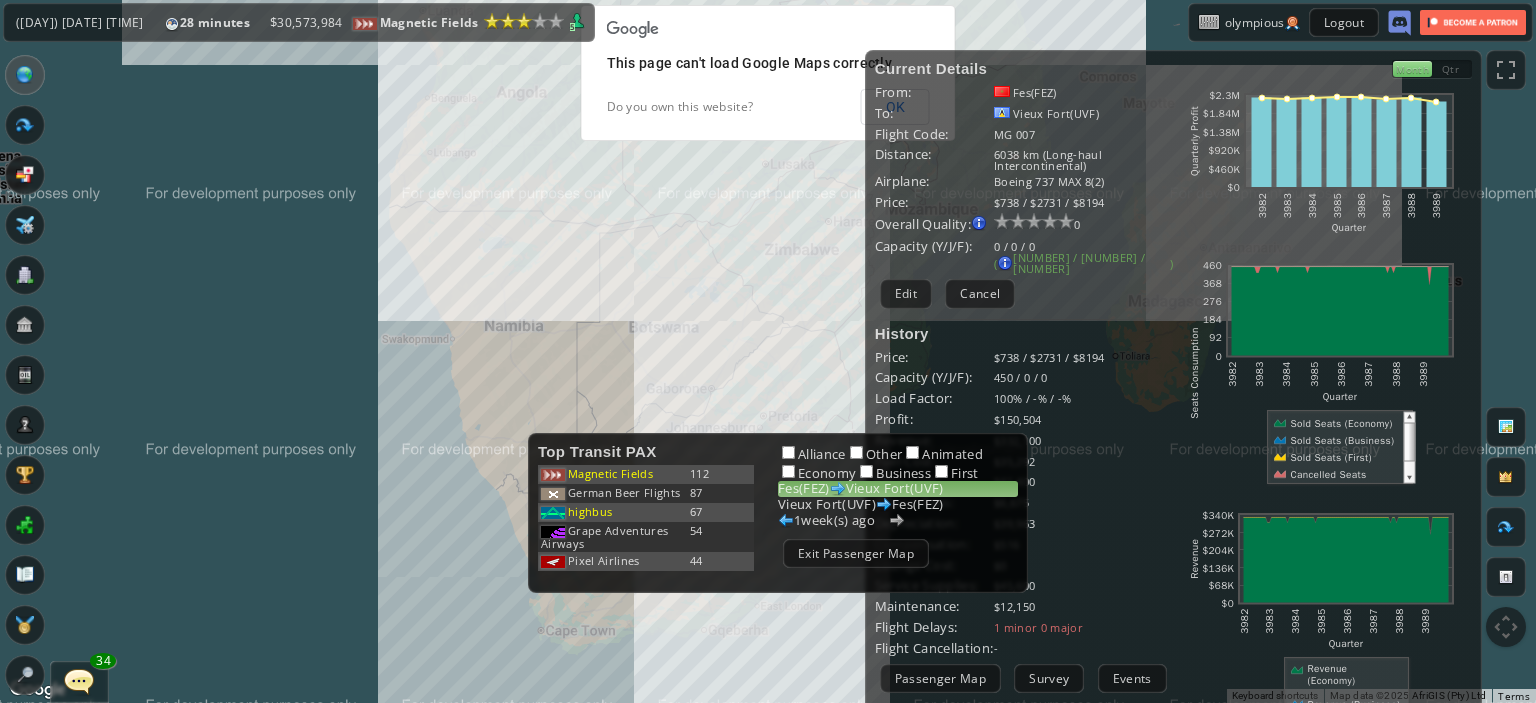drag, startPoint x: 416, startPoint y: 454, endPoint x: 301, endPoint y: 595, distance: 181.95055 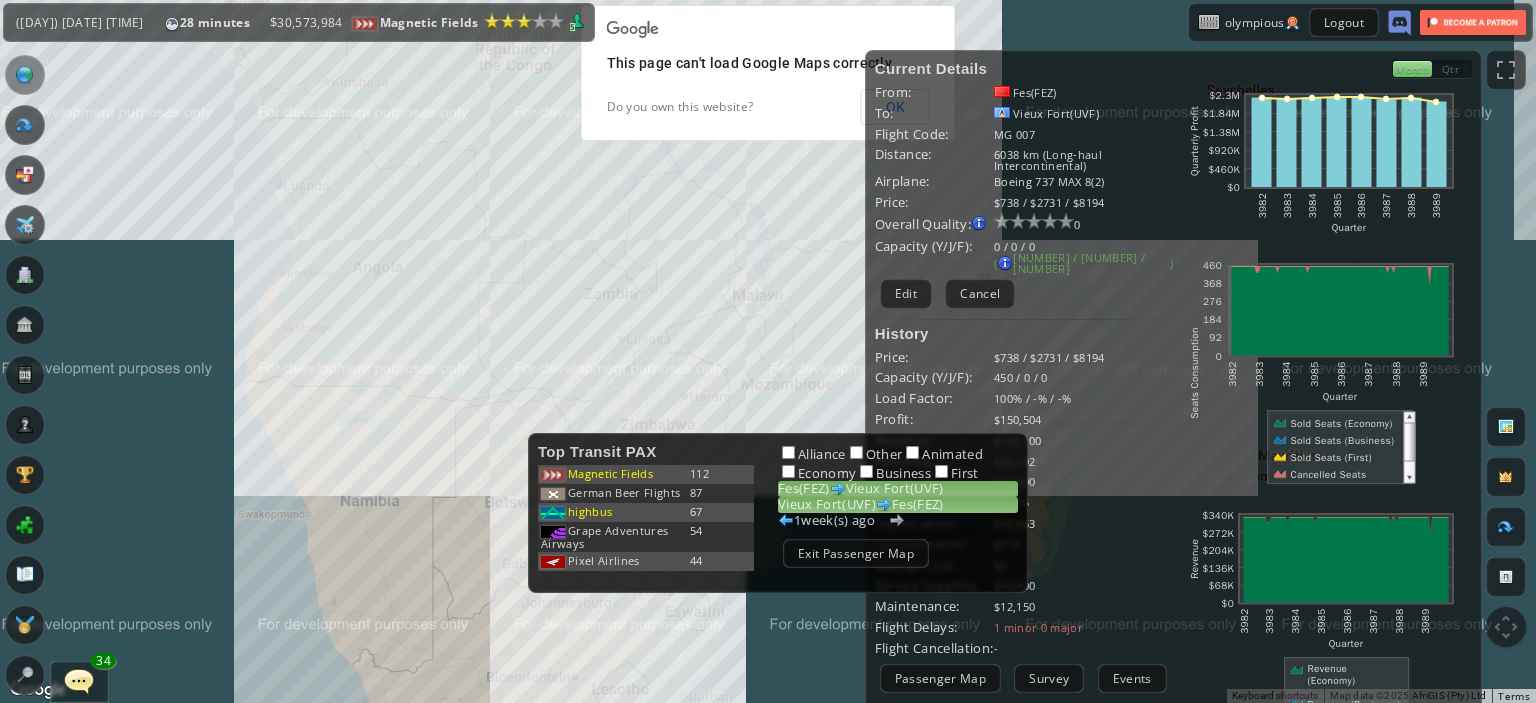 click on "[CITY]([CODE]) [CITY]([CODE])" at bounding box center [898, 505] 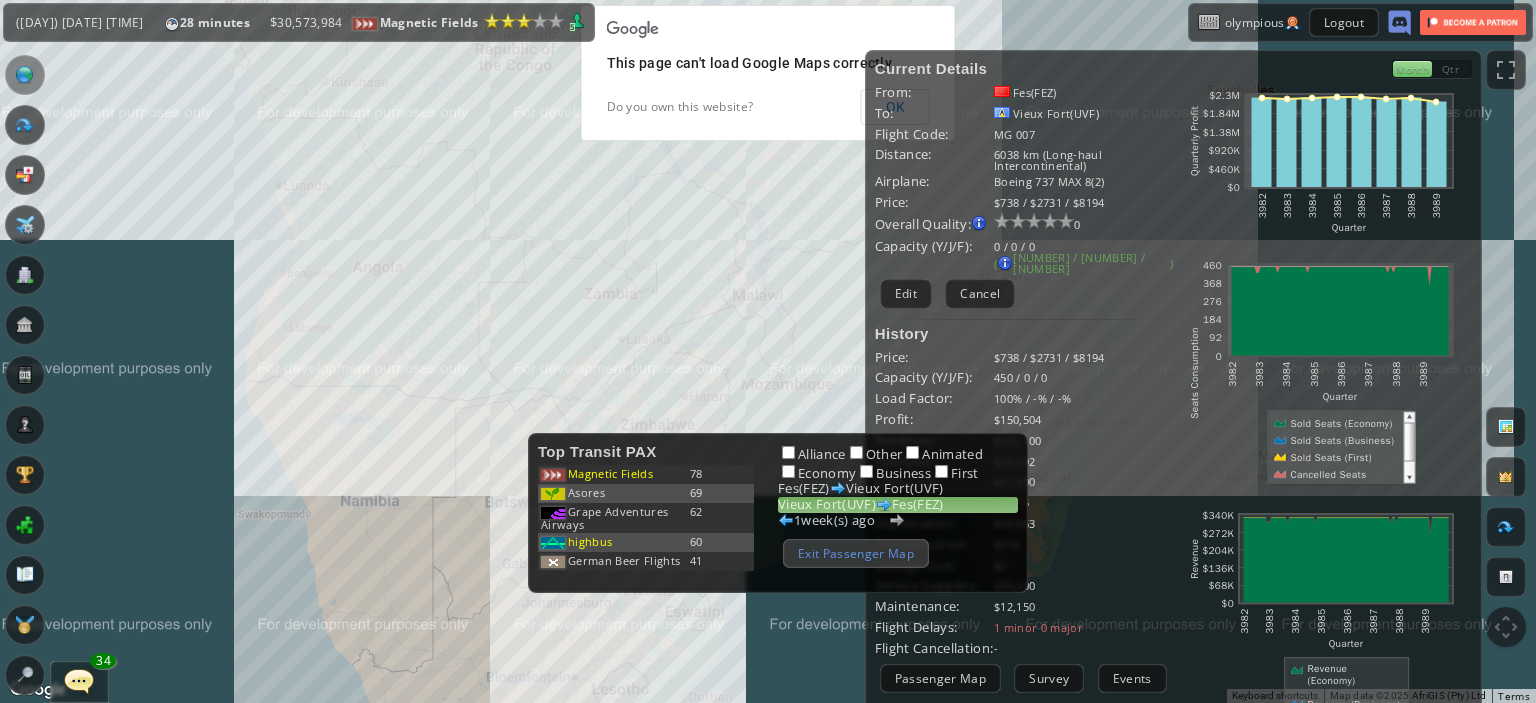 click on "Exit Passenger Map" at bounding box center [856, 553] 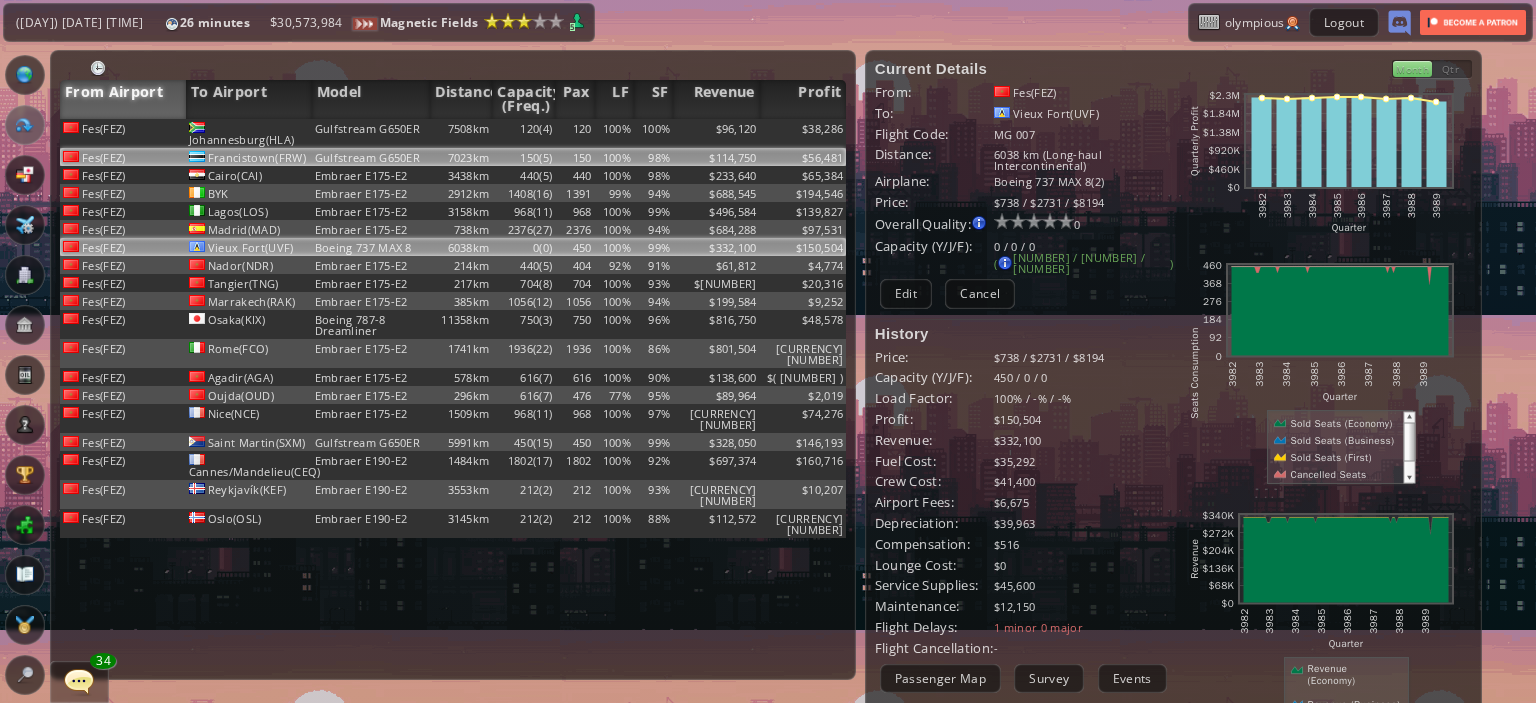 click on "Gulfstream G650ER" at bounding box center (371, 133) 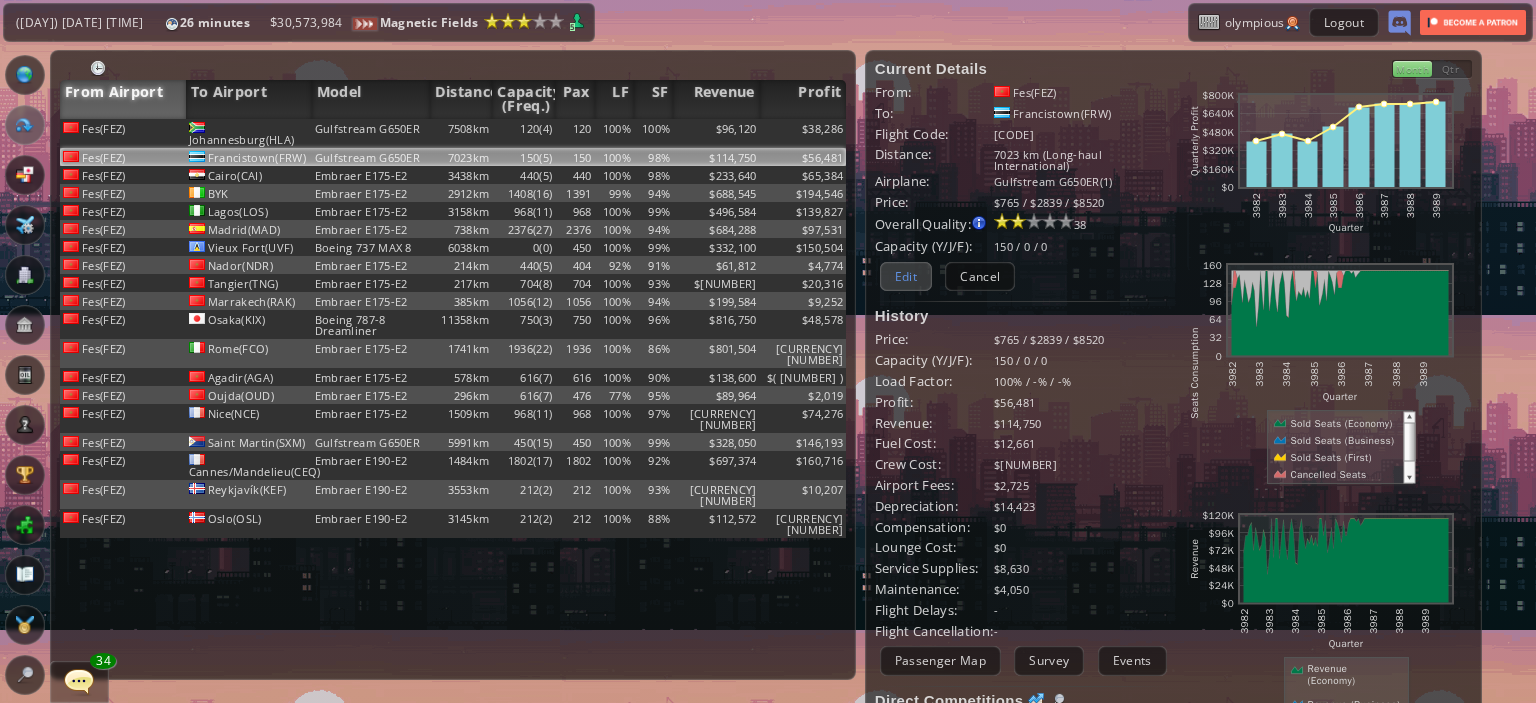 click on "Edit" at bounding box center [906, 276] 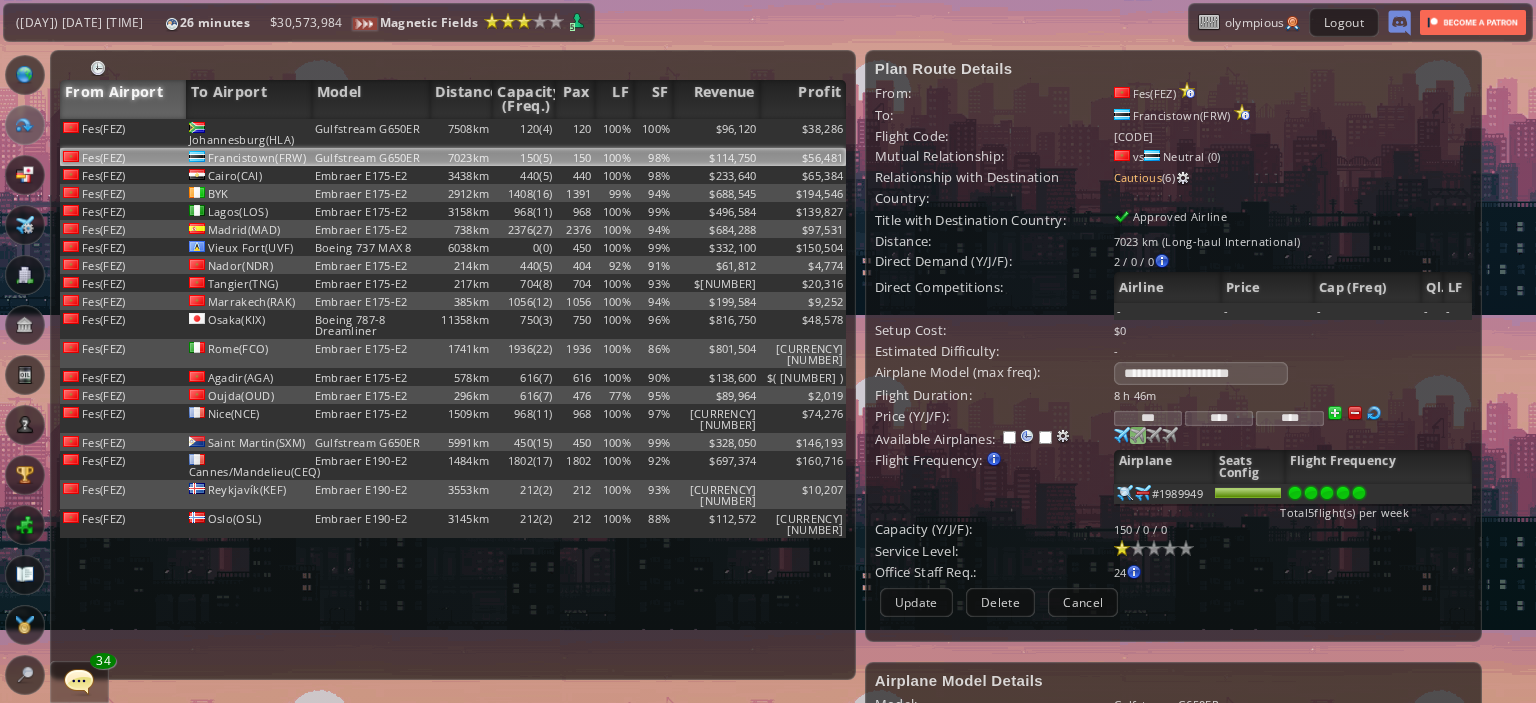 click at bounding box center [1122, 435] 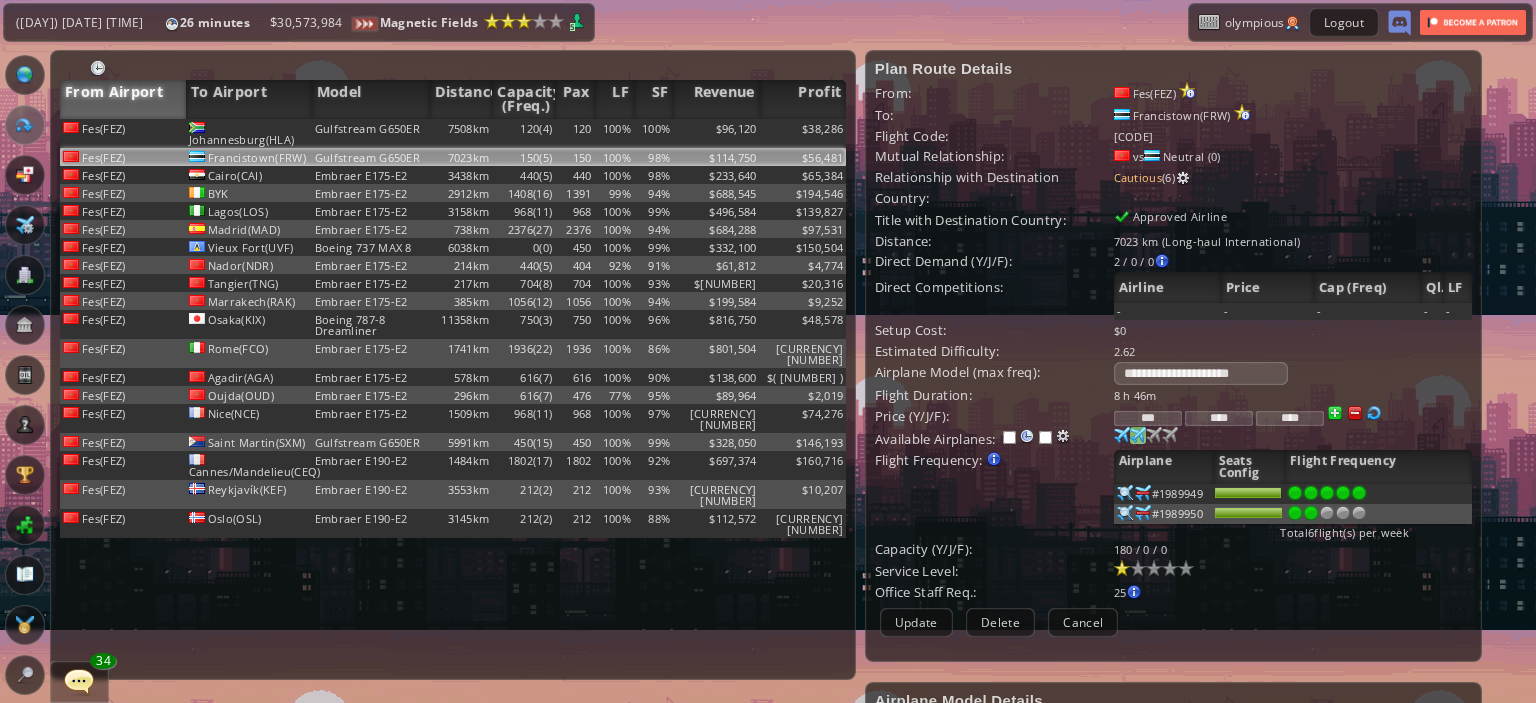 click at bounding box center (1311, 493) 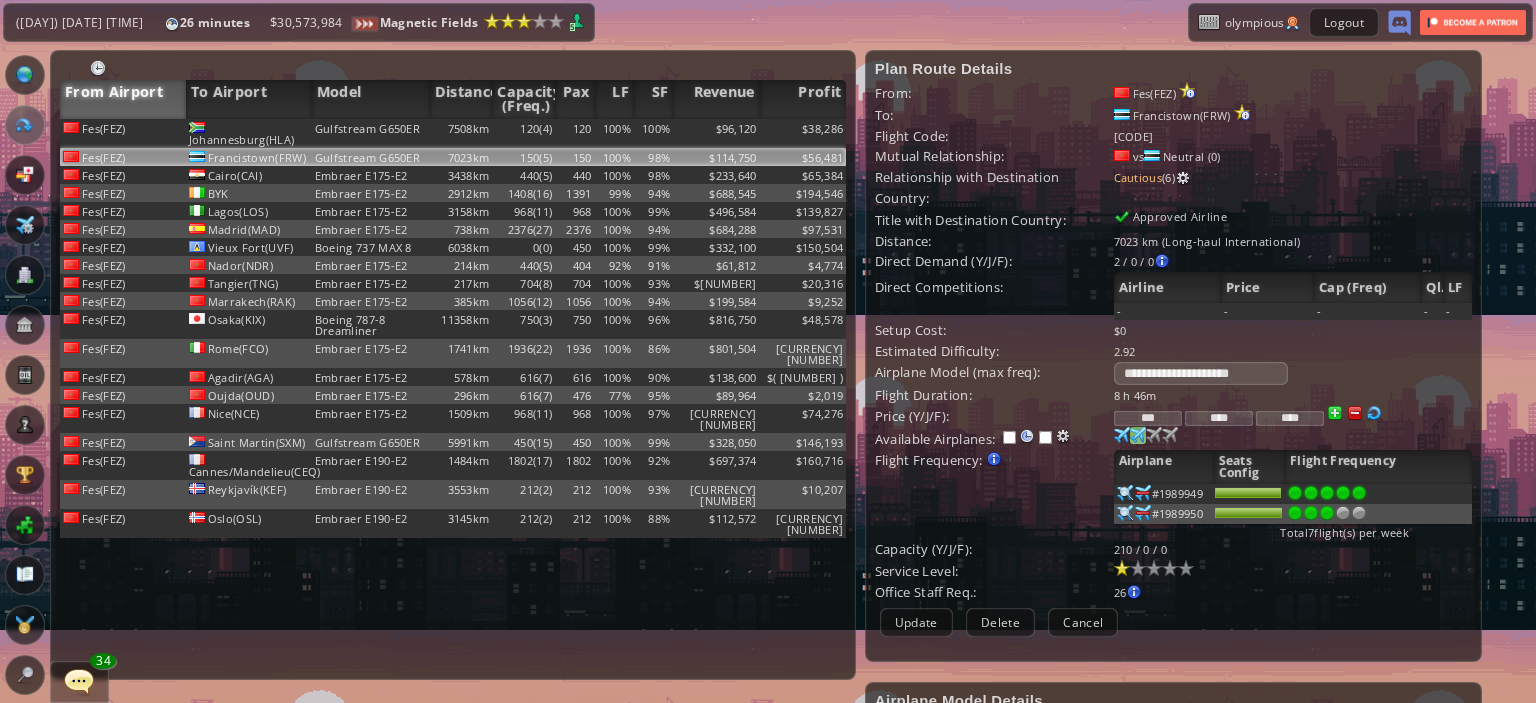 click at bounding box center (1327, 493) 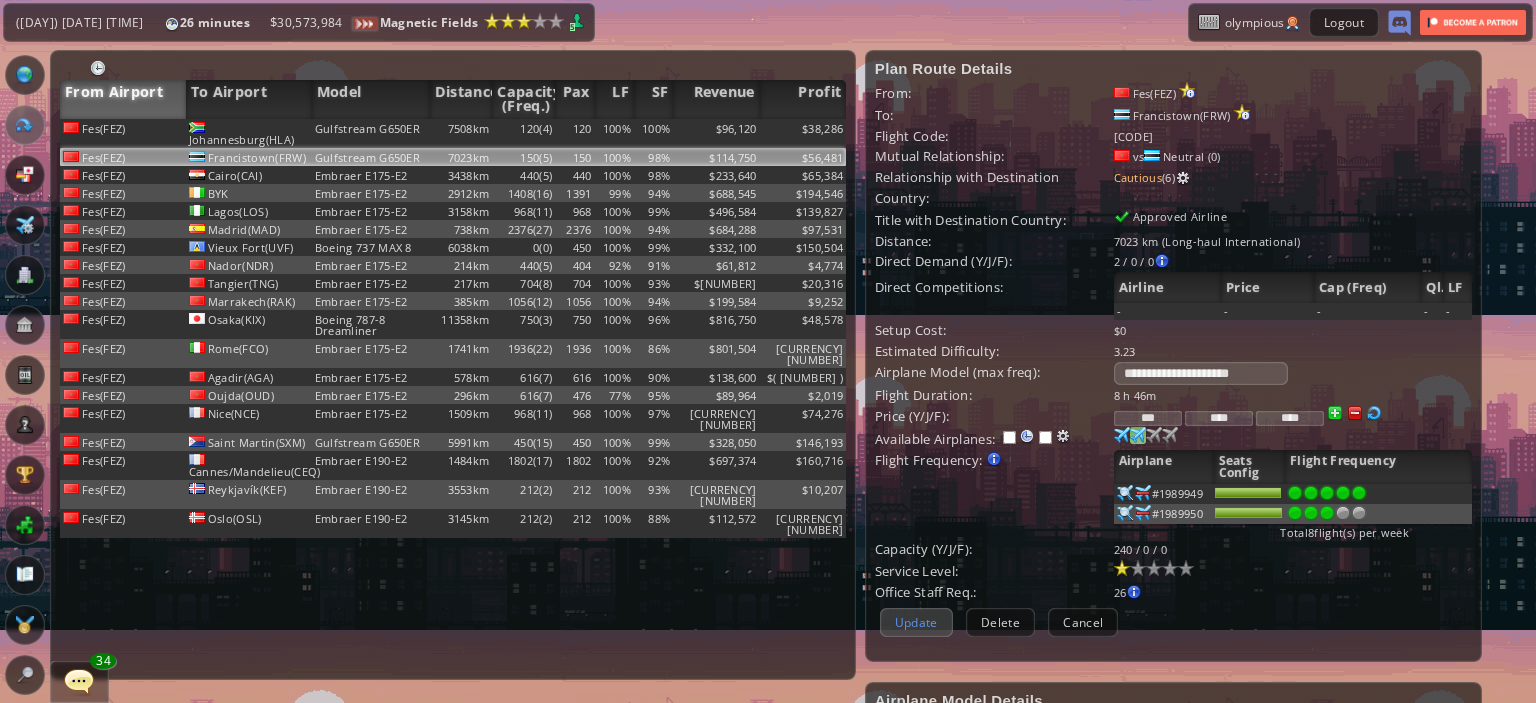 click on "Update" at bounding box center (916, 622) 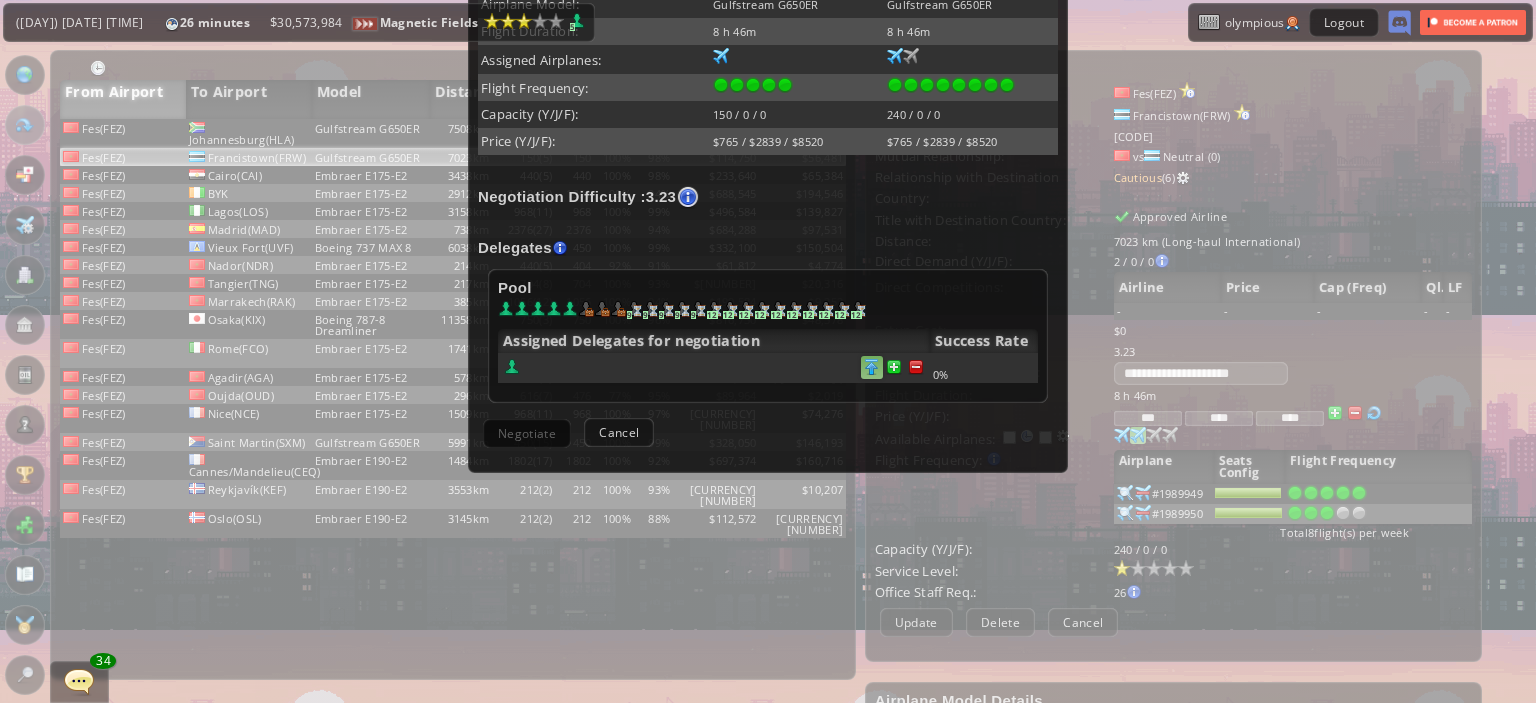 click at bounding box center [872, 367] 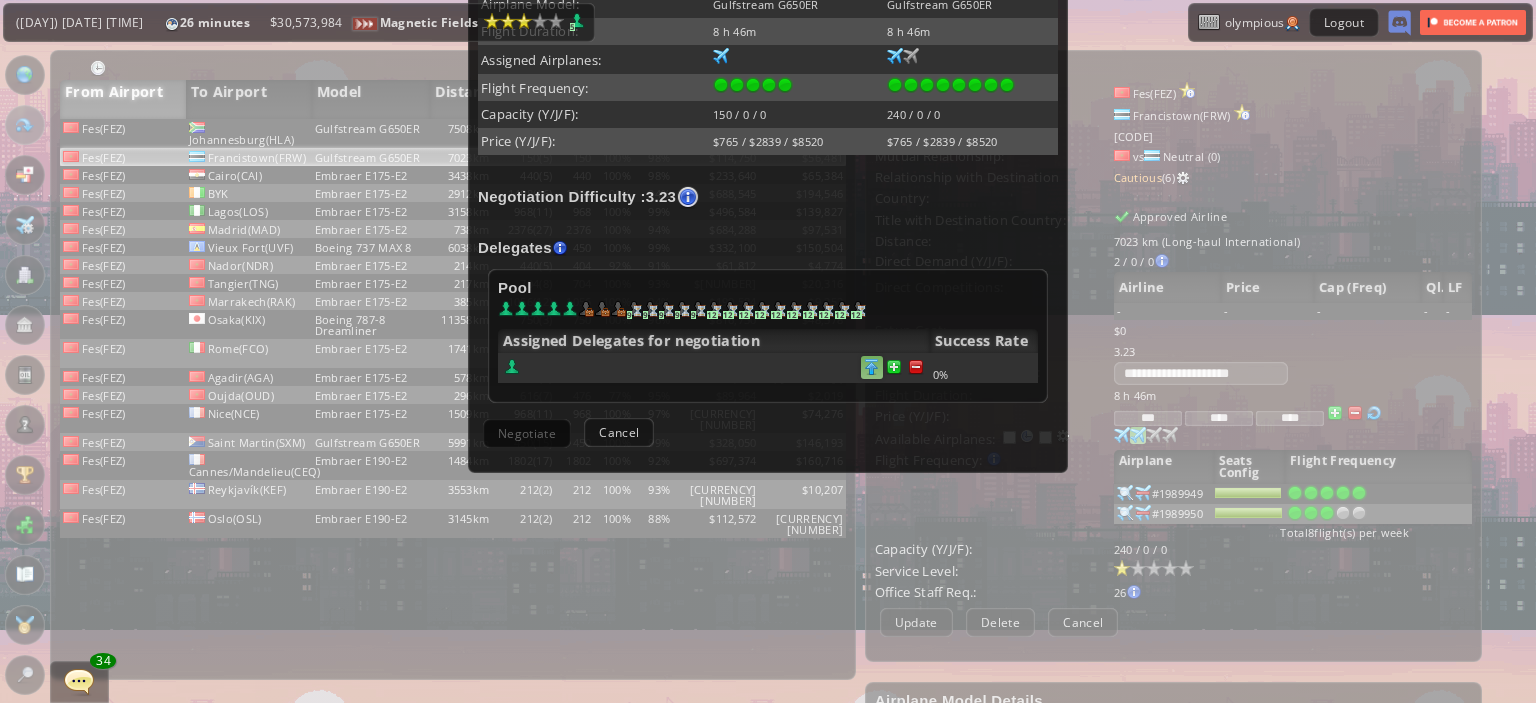 scroll, scrollTop: 488, scrollLeft: 0, axis: vertical 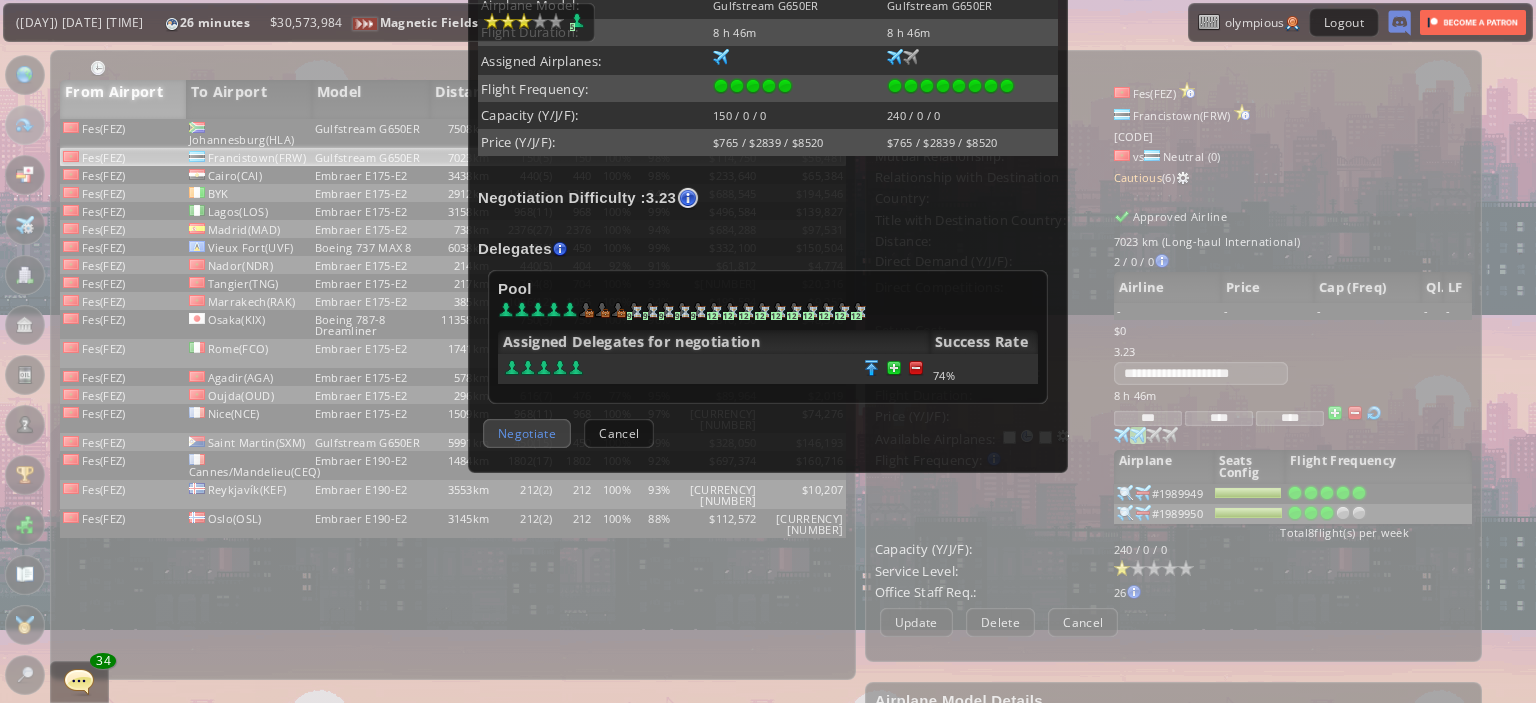 click on "Negotiate" at bounding box center (527, 433) 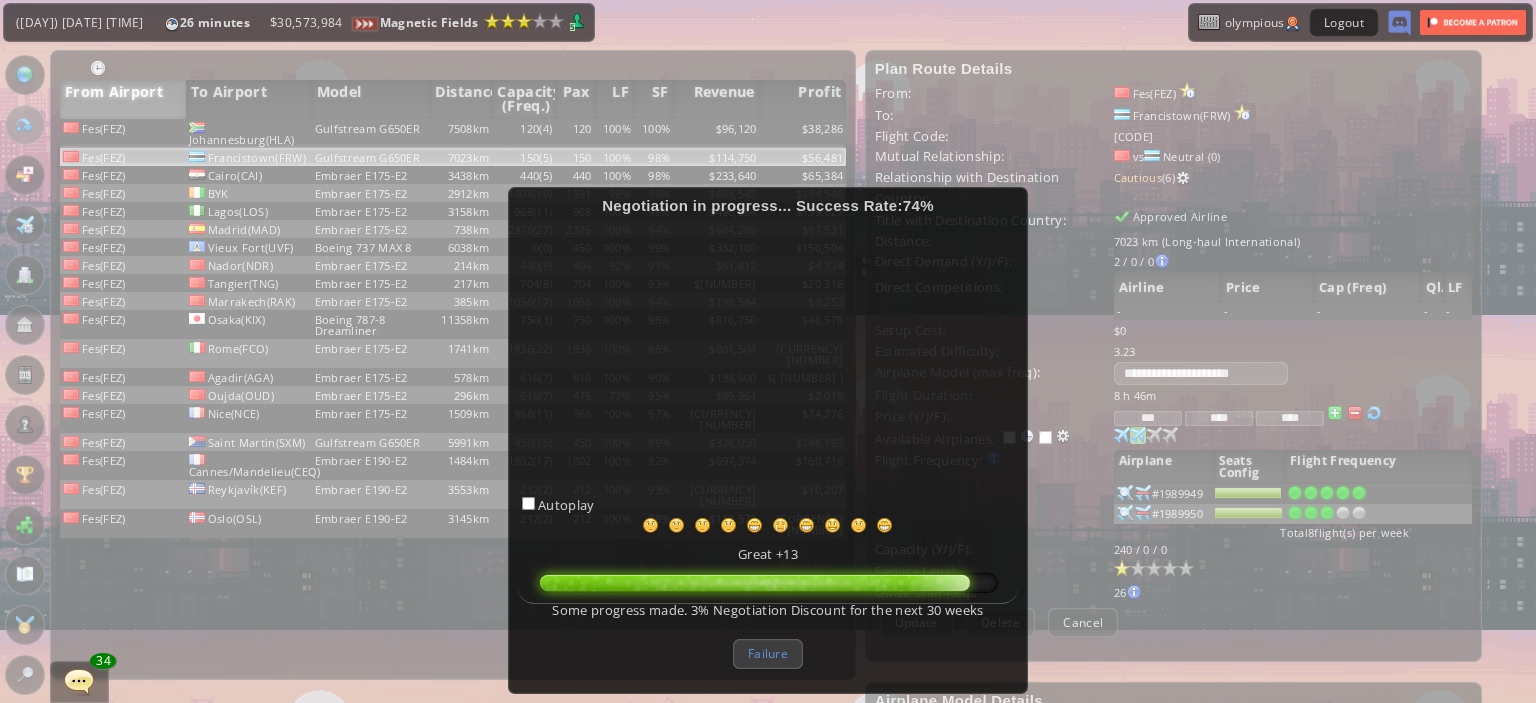 click on "Failure" at bounding box center [768, 653] 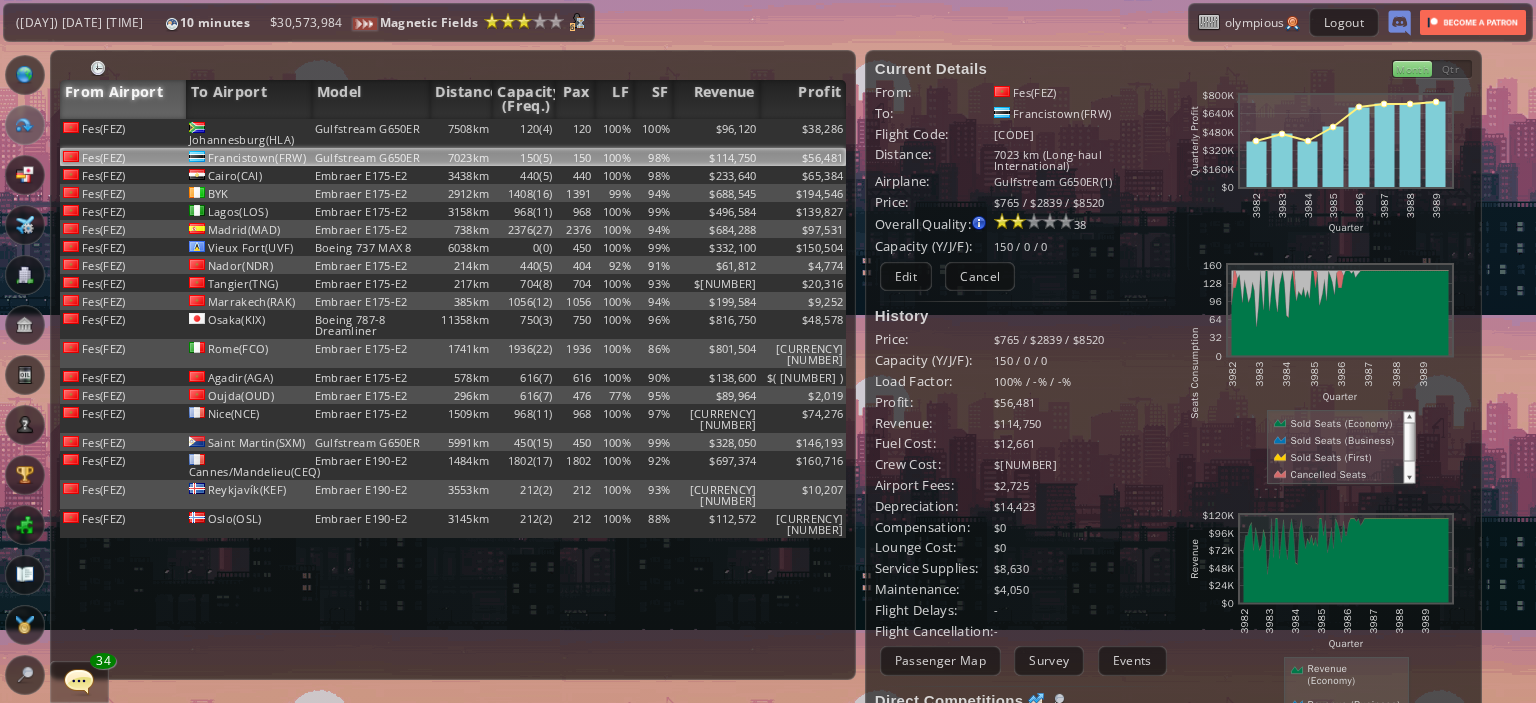 click on "Log" at bounding box center (25, 575) 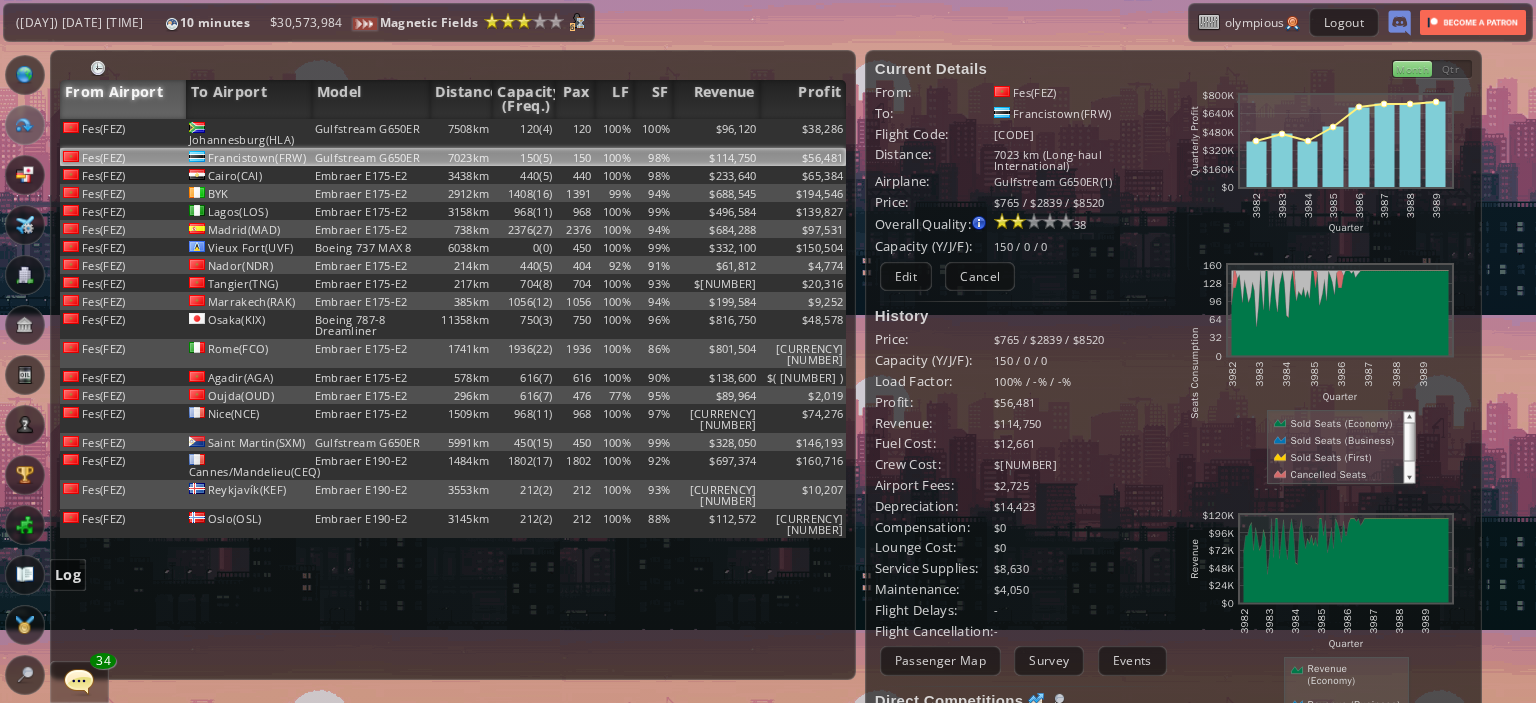 click at bounding box center (25, 575) 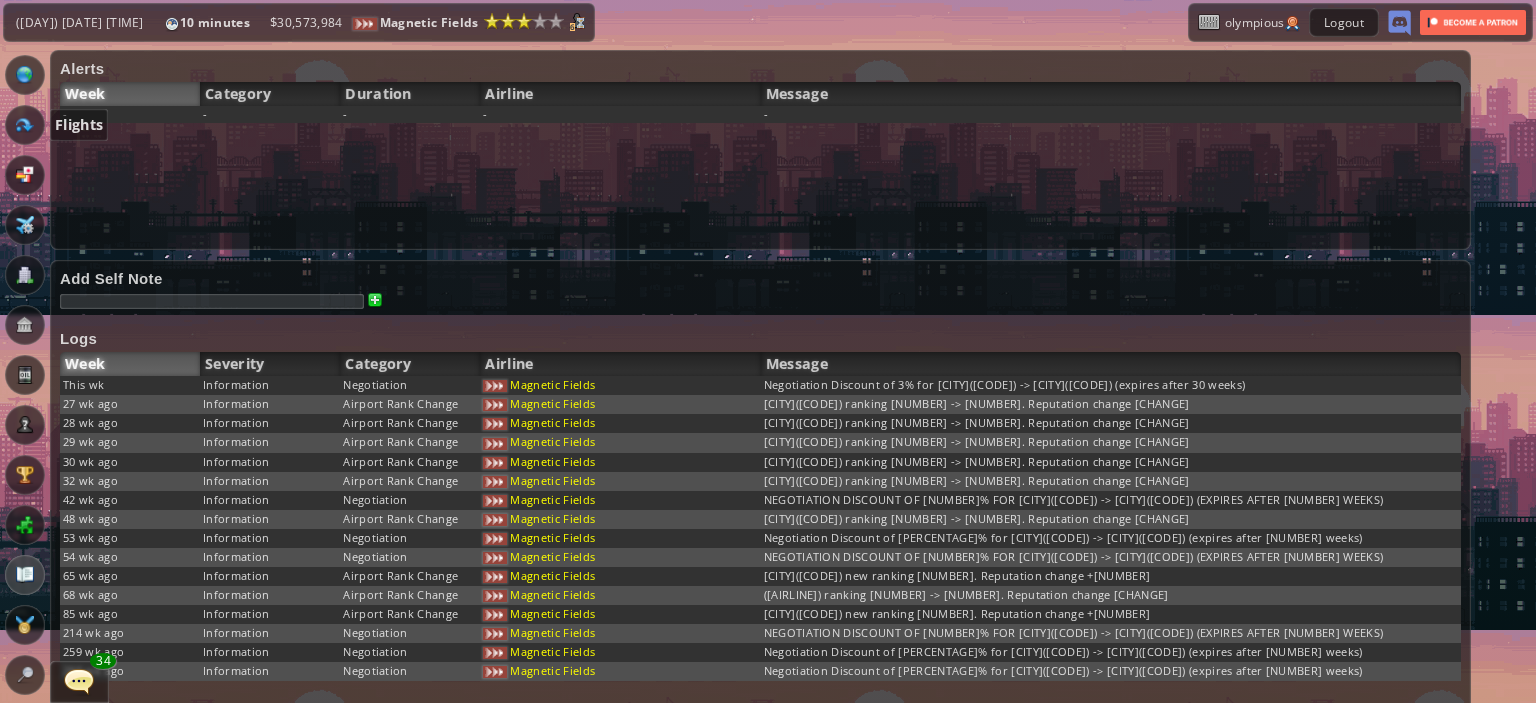 click at bounding box center [25, 125] 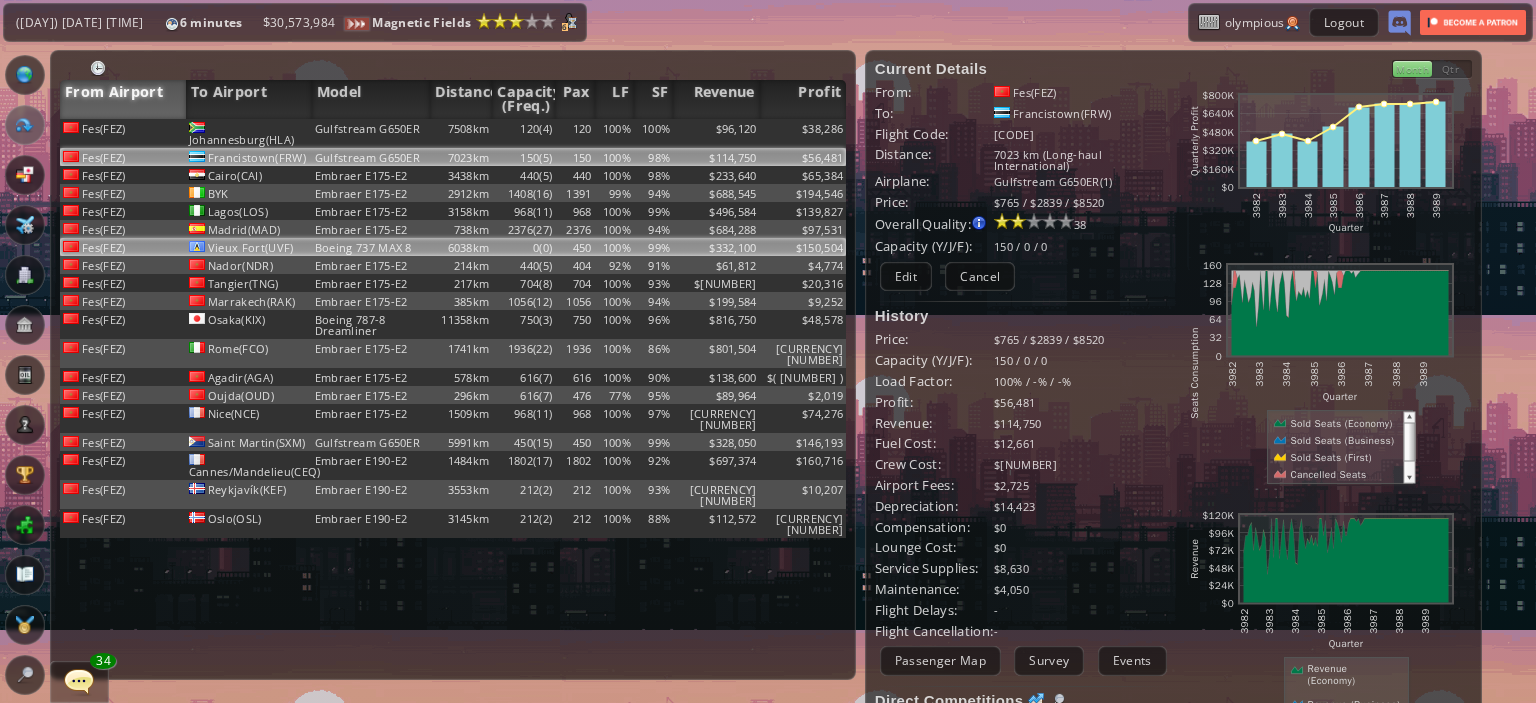 click on "Boeing 737 MAX 8" at bounding box center (371, 133) 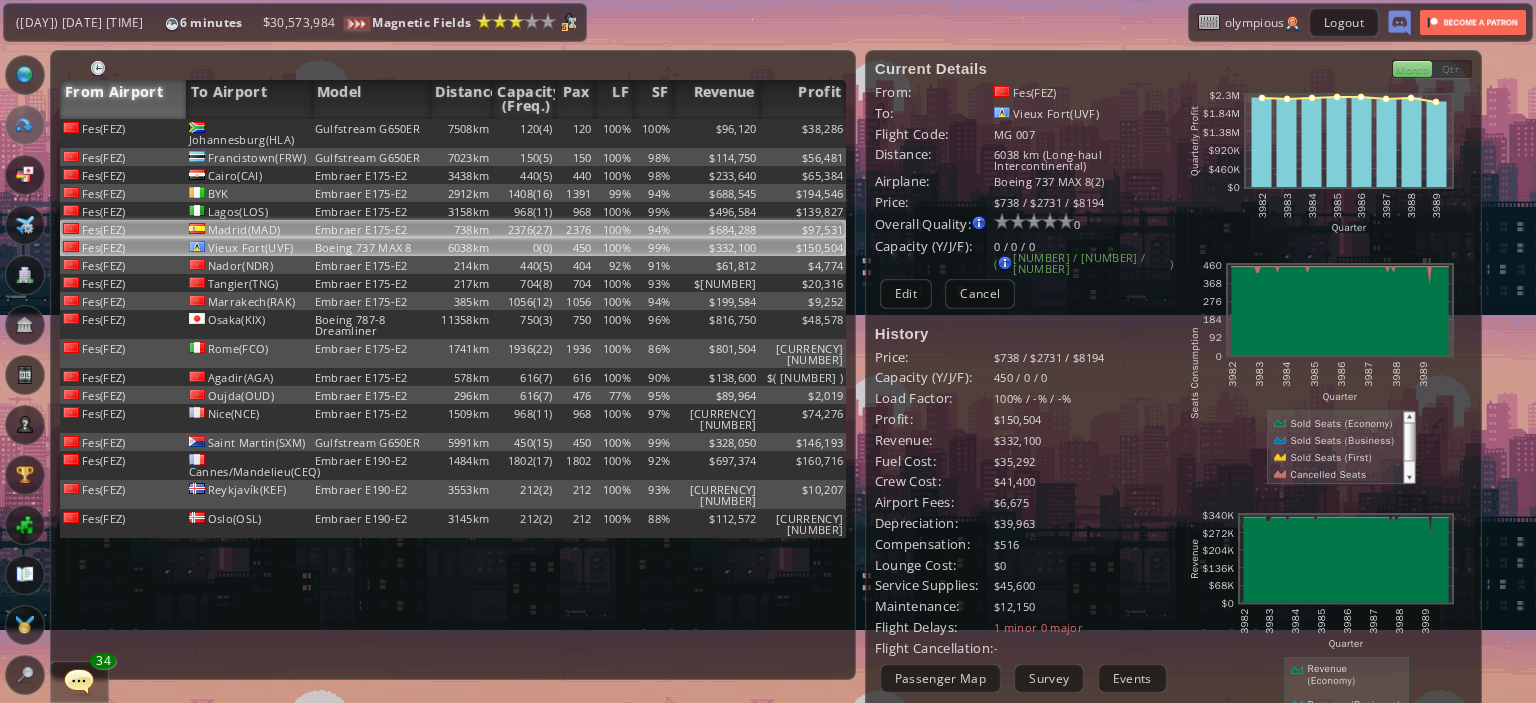 click on "Embraer E175-E2" at bounding box center [371, 133] 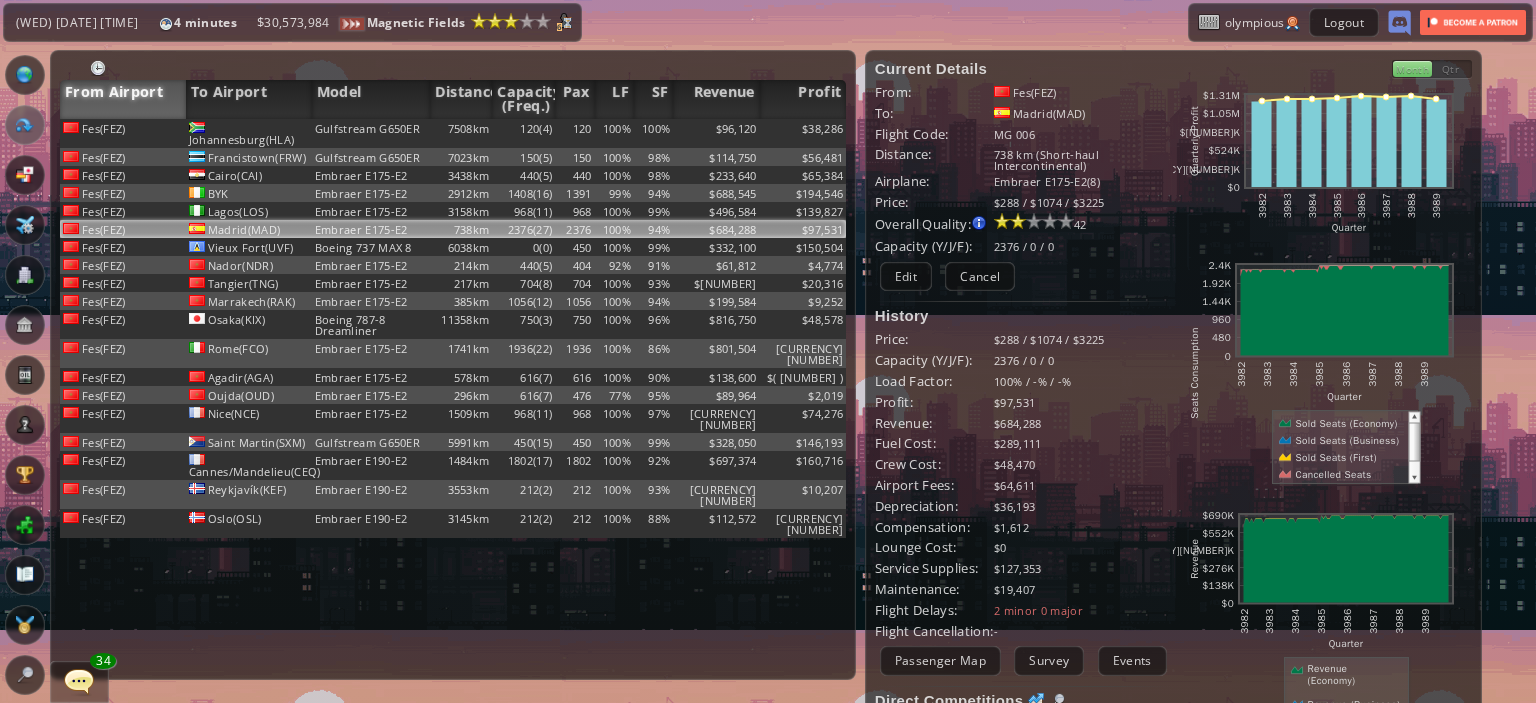 click on "Fes(FEZ)" at bounding box center [1083, 92] 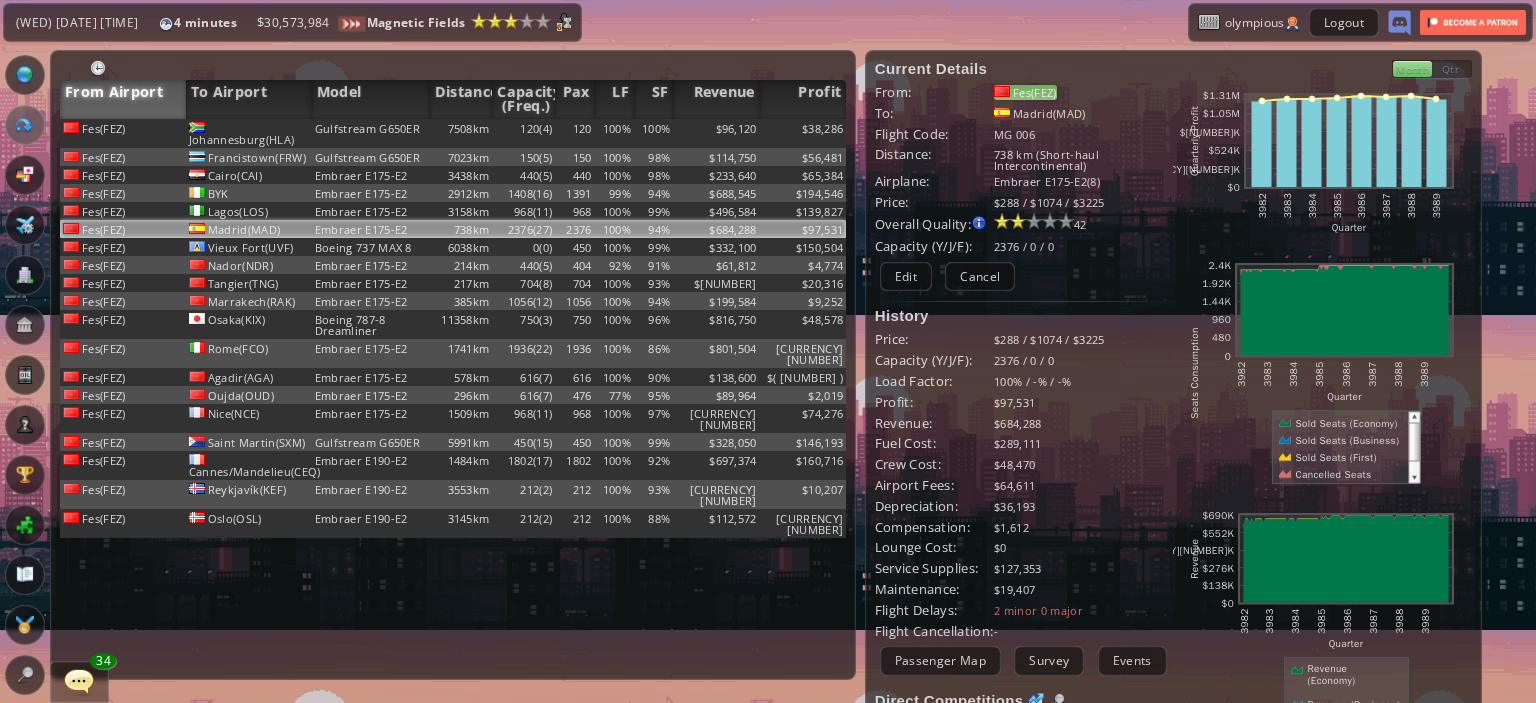 click on "Fes(FEZ)" at bounding box center [1025, 92] 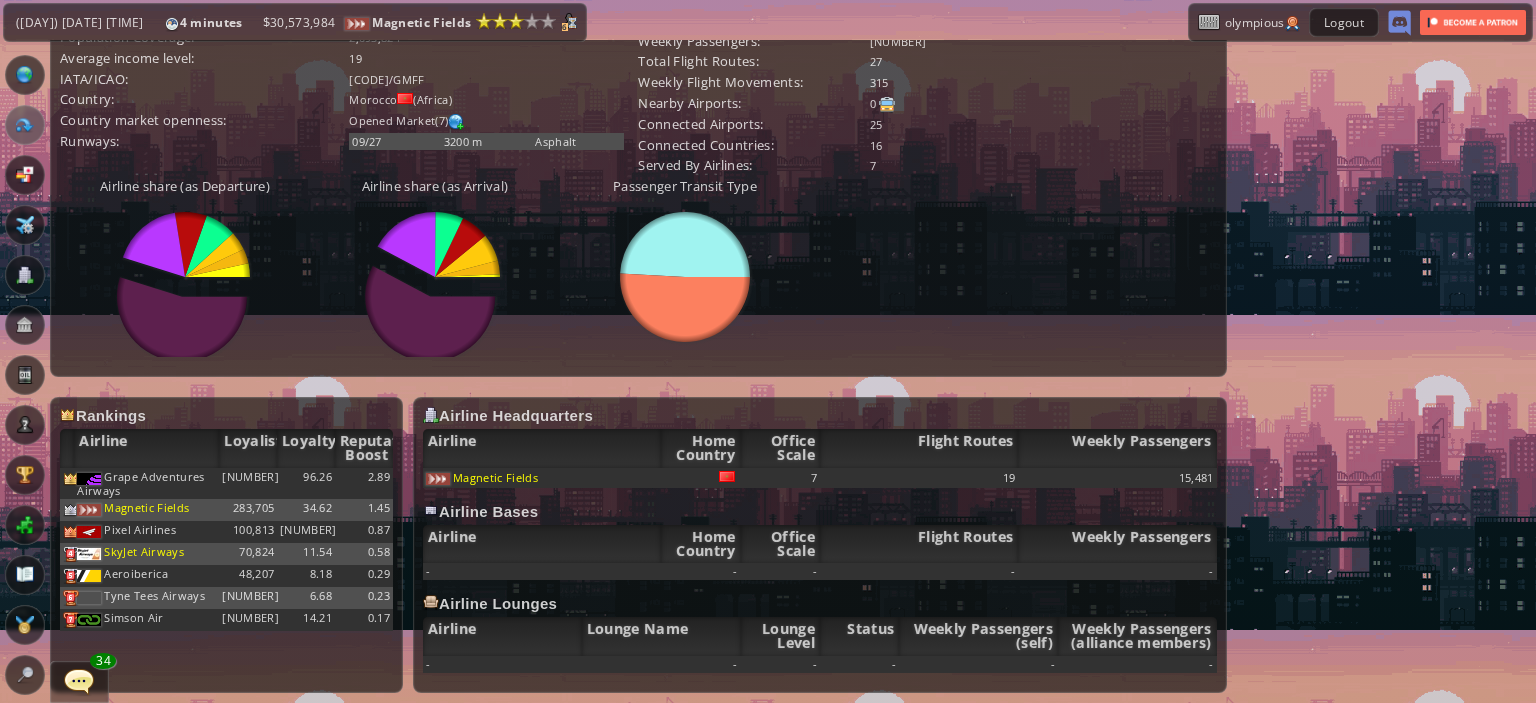 scroll, scrollTop: 0, scrollLeft: 0, axis: both 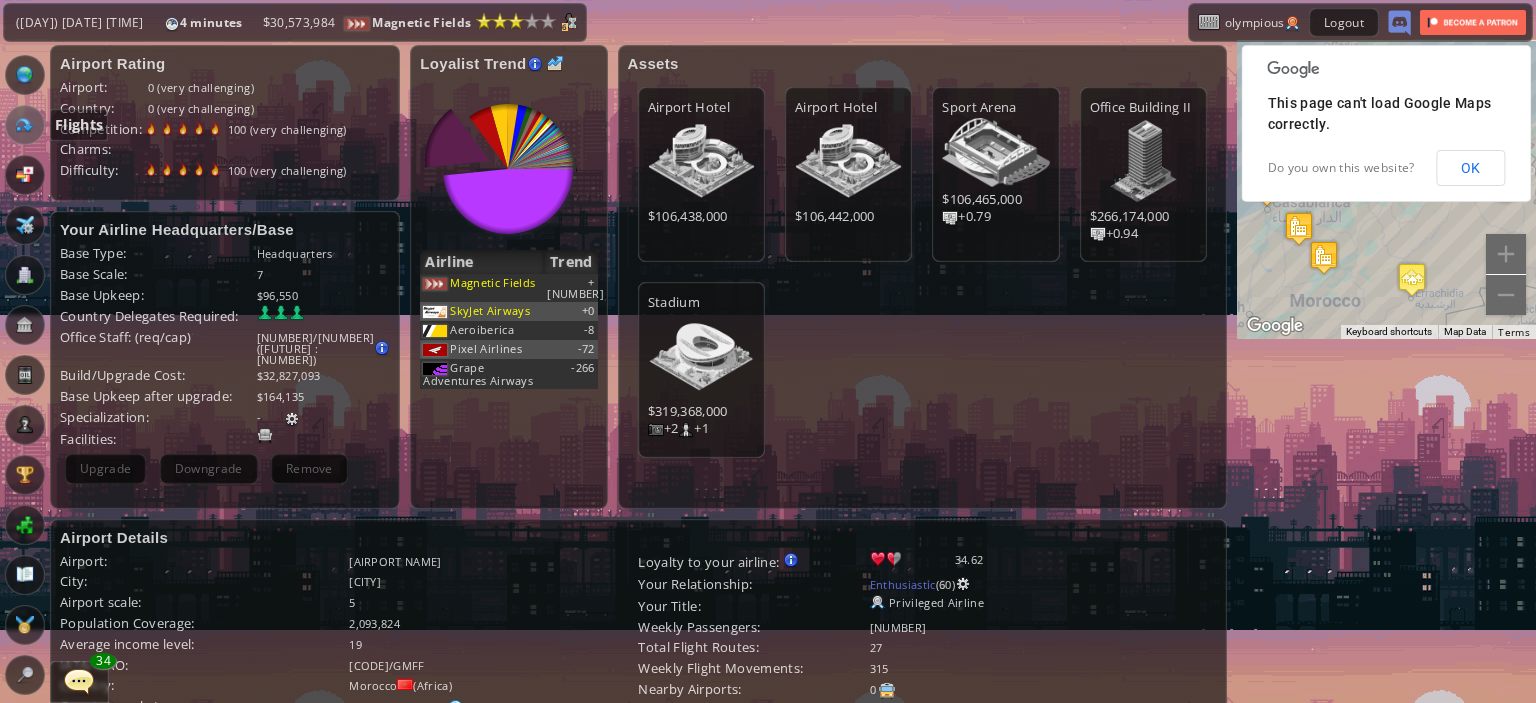 click at bounding box center [25, 125] 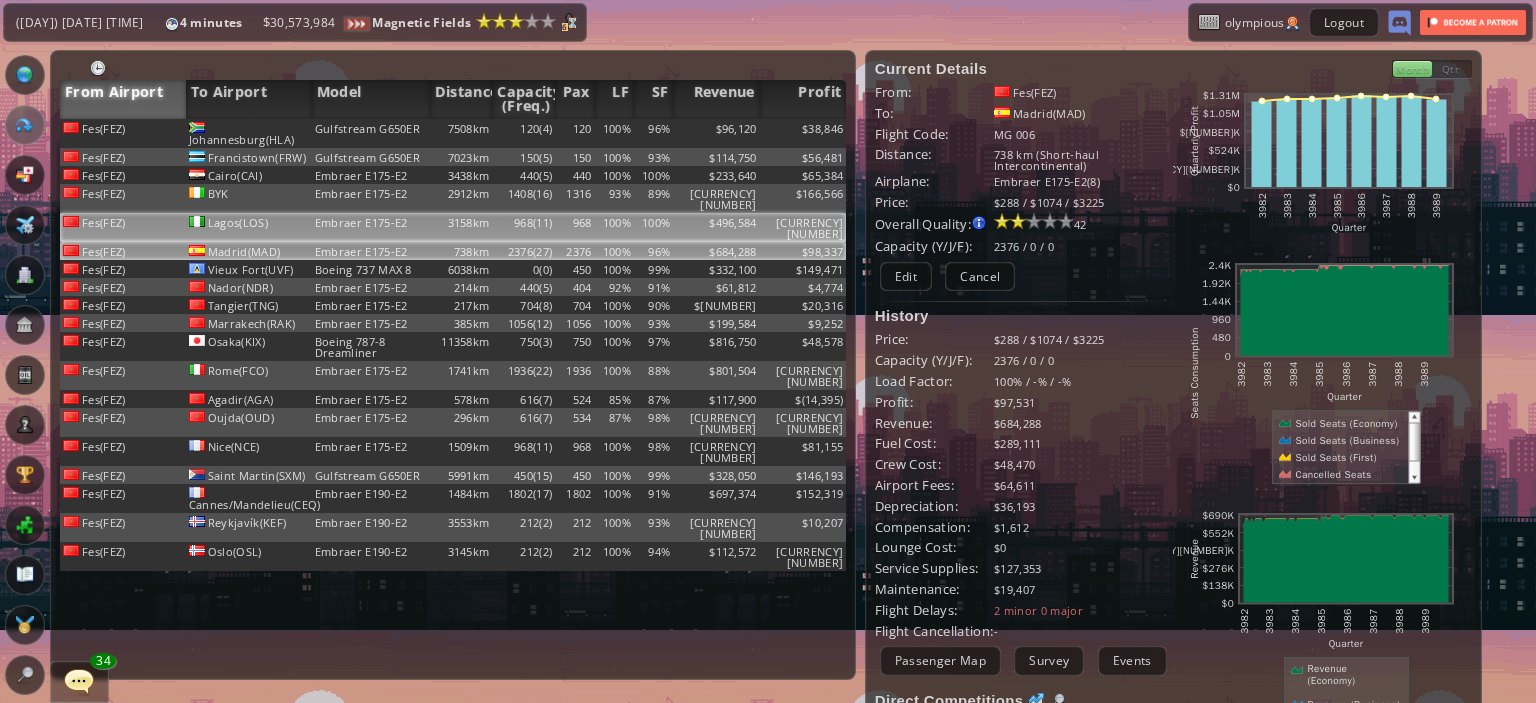 click on "Lagos(LOS)" at bounding box center [249, 133] 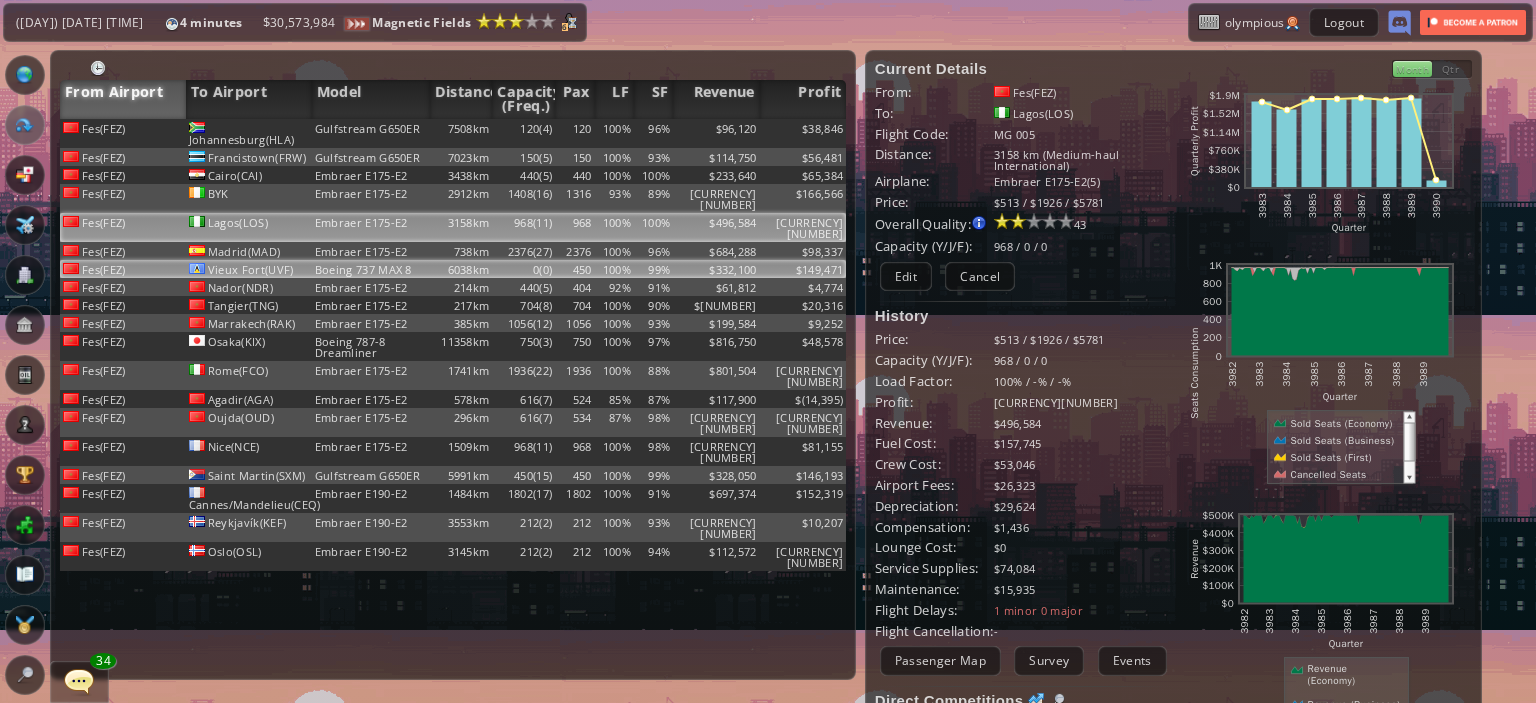 click on "Vieux Fort(UVF)" at bounding box center (249, 133) 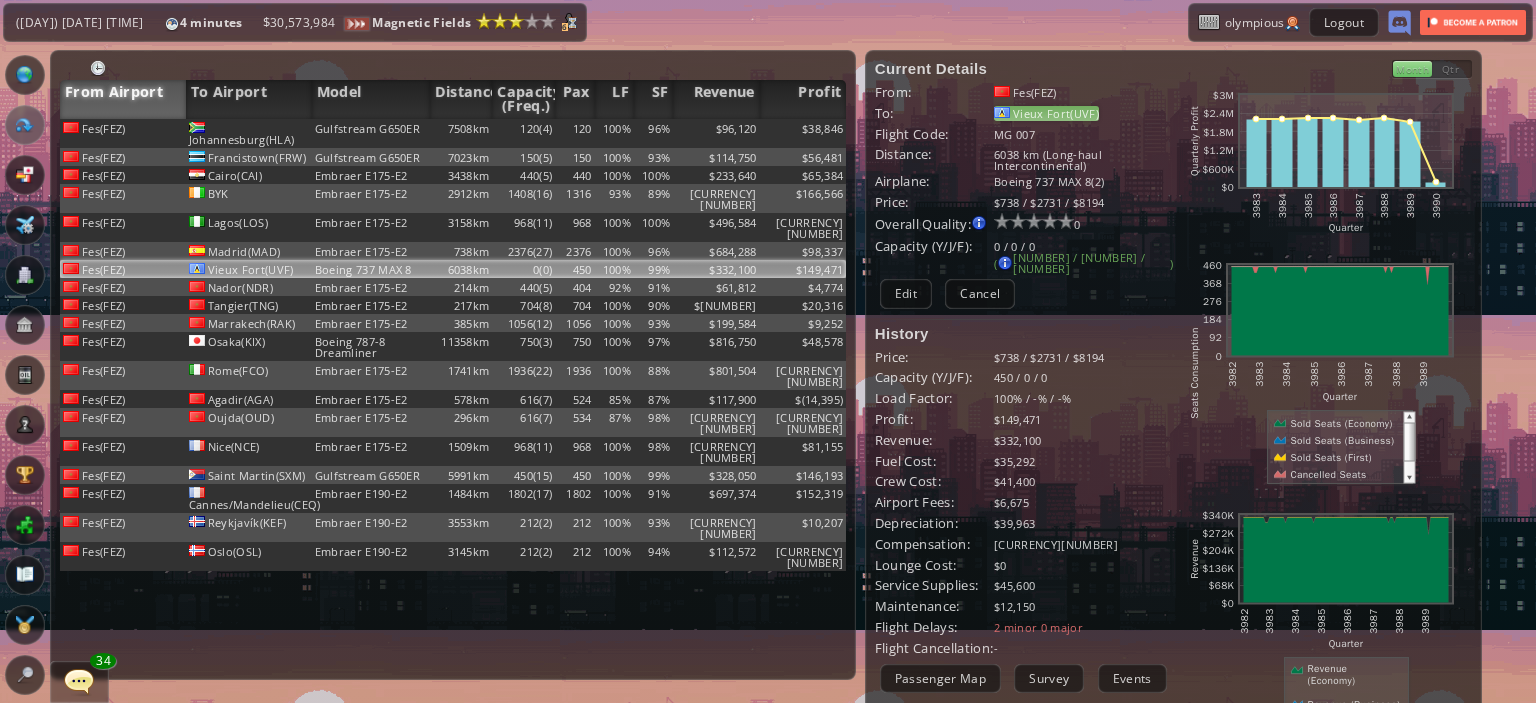 click on "Vieux Fort(UVF)" at bounding box center (1046, 113) 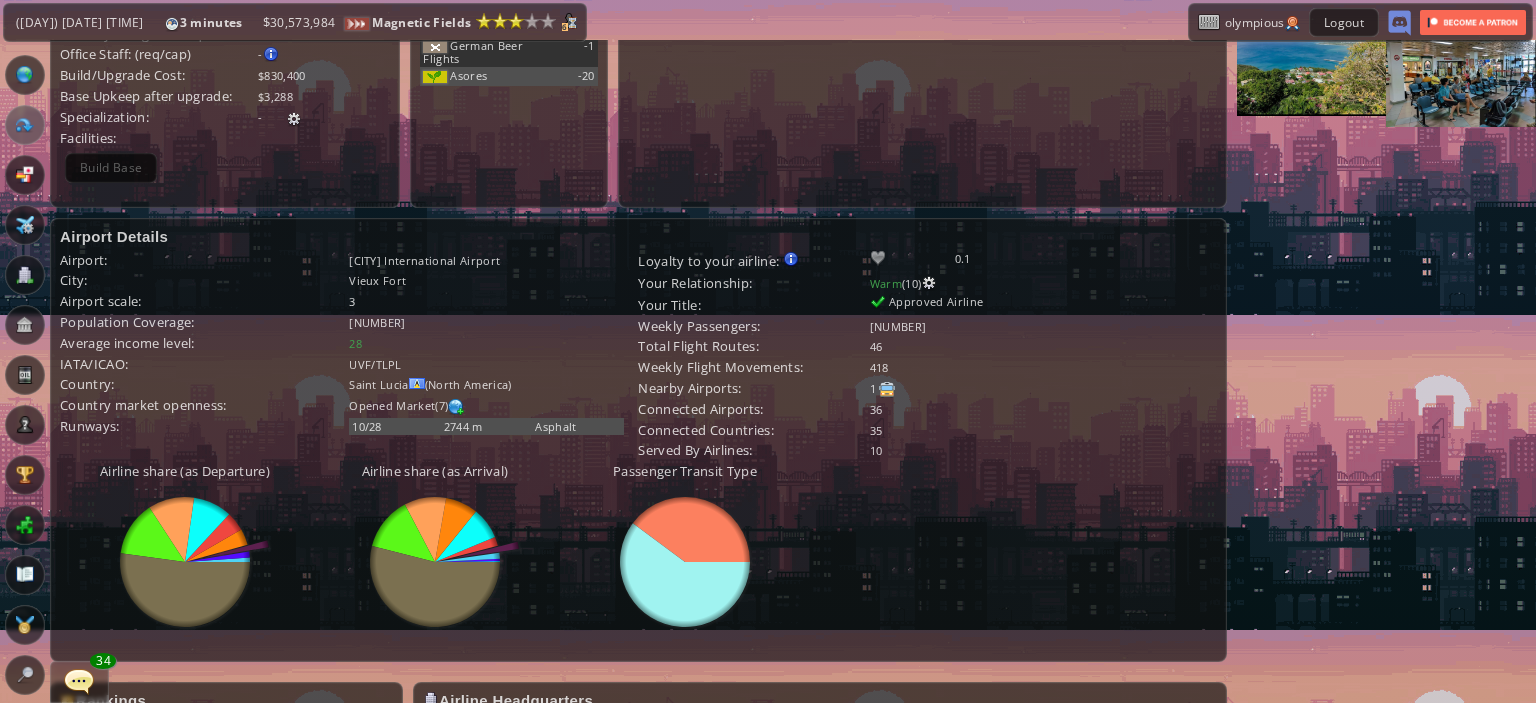 scroll, scrollTop: 336, scrollLeft: 0, axis: vertical 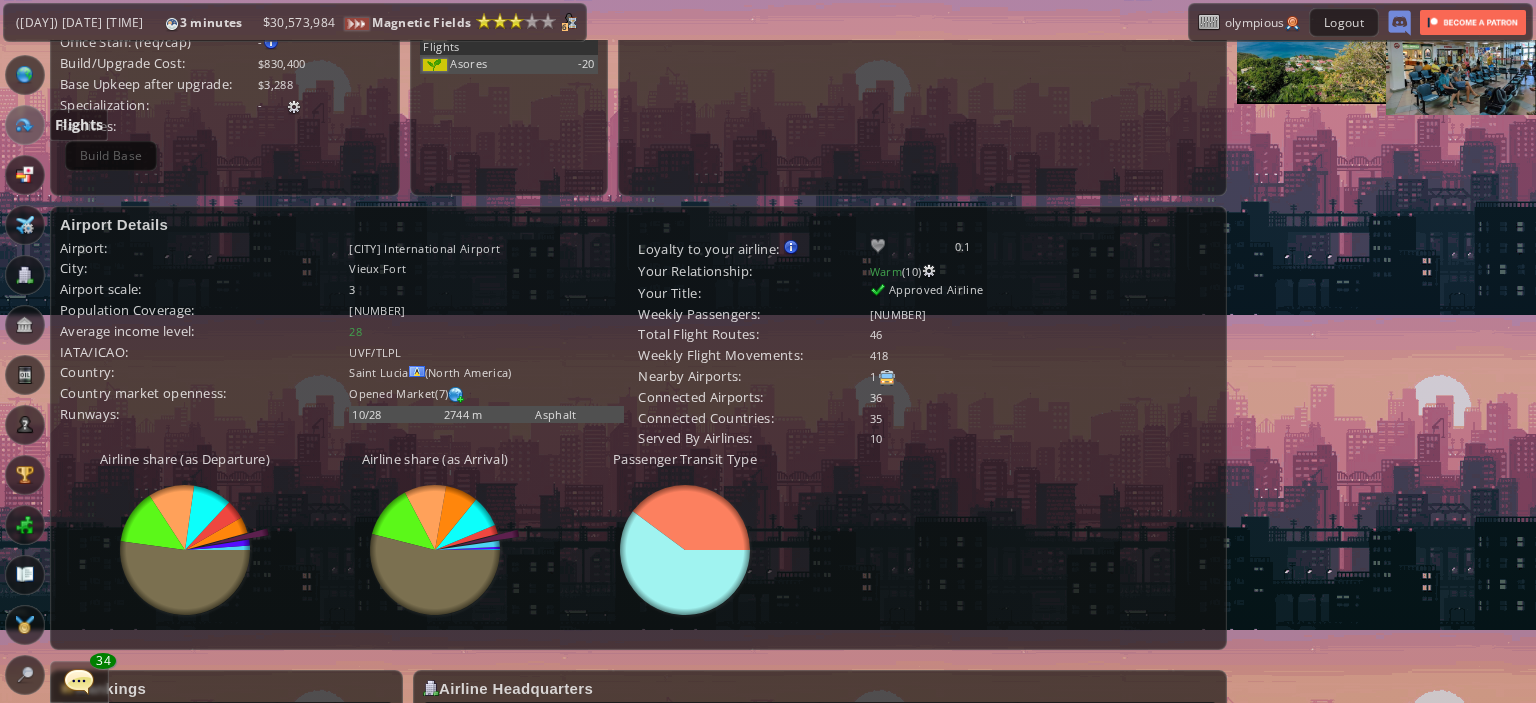 click at bounding box center [25, 125] 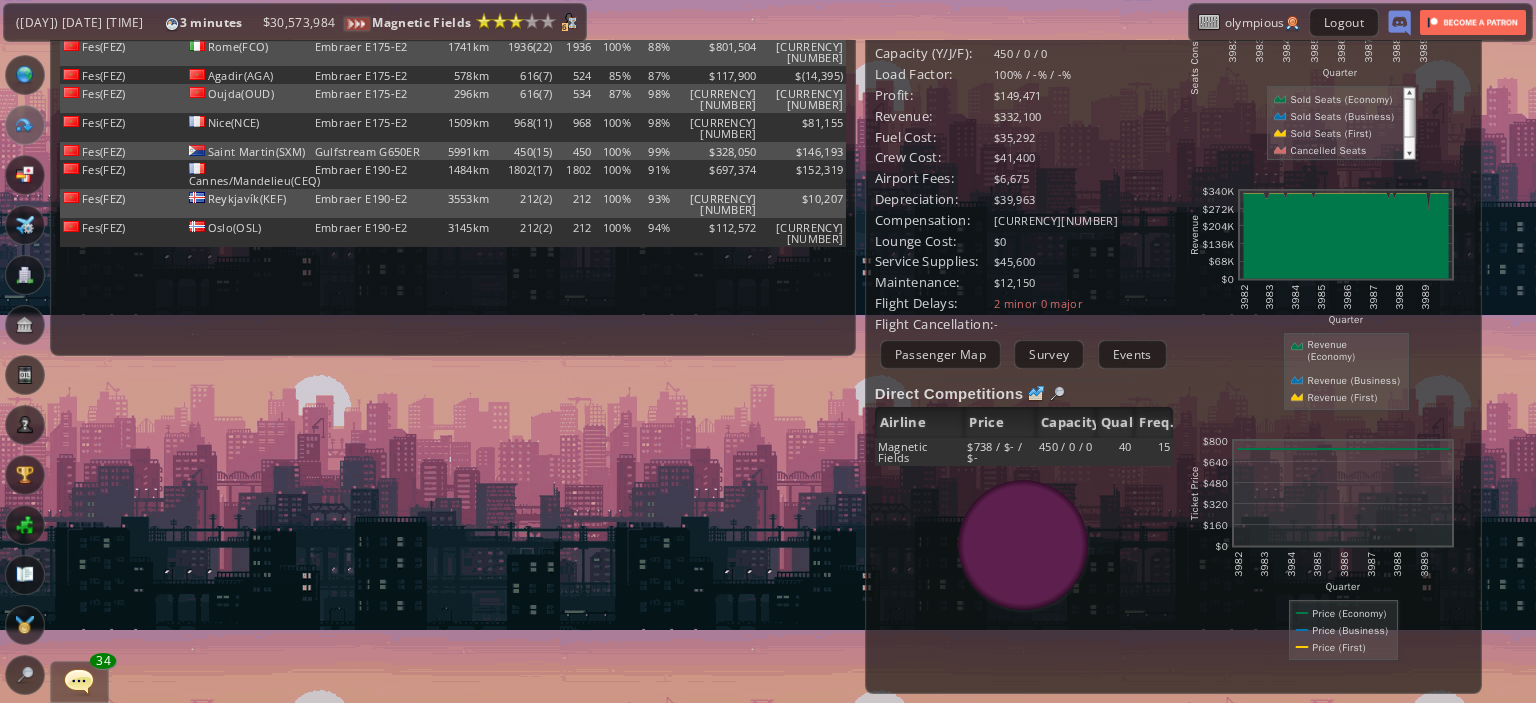 scroll, scrollTop: 0, scrollLeft: 0, axis: both 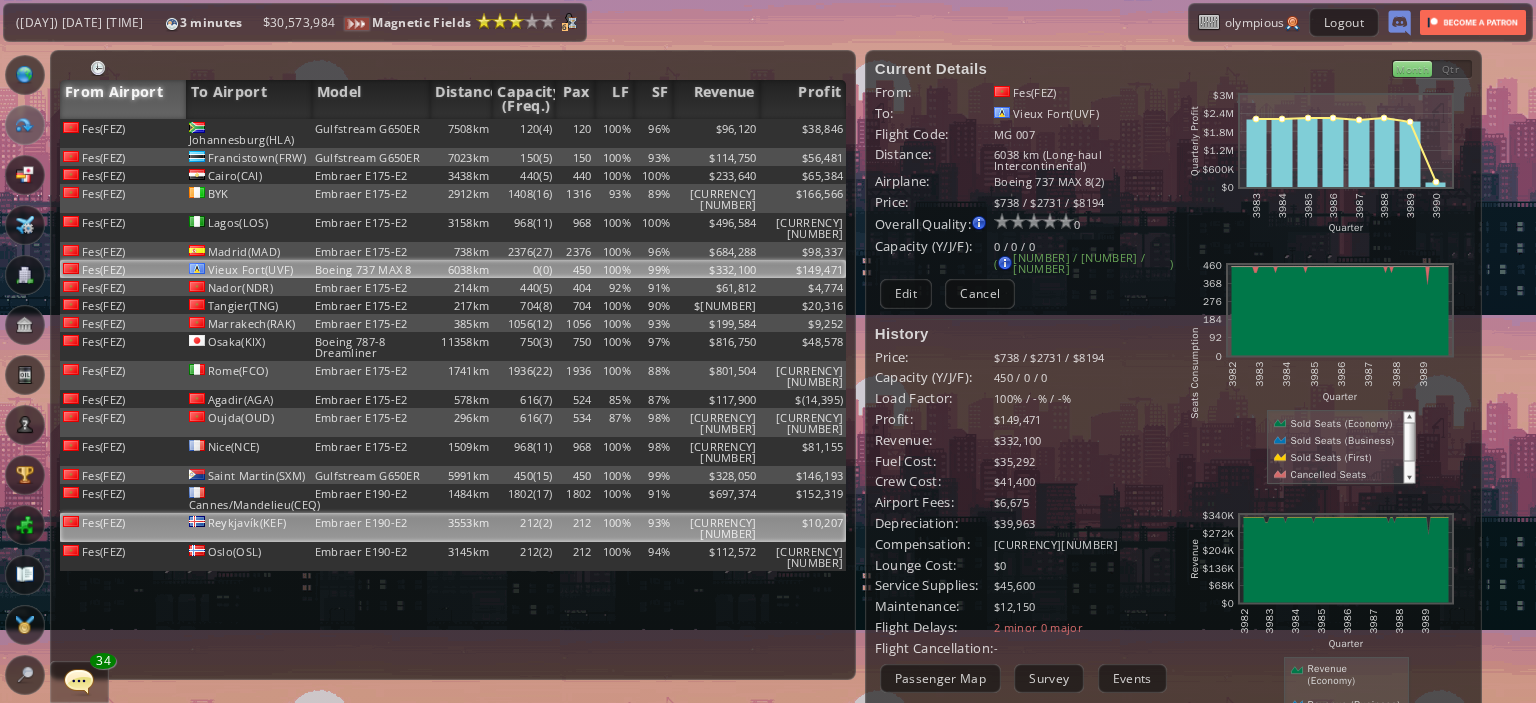 click on "Embraer E190-E2" at bounding box center (371, 133) 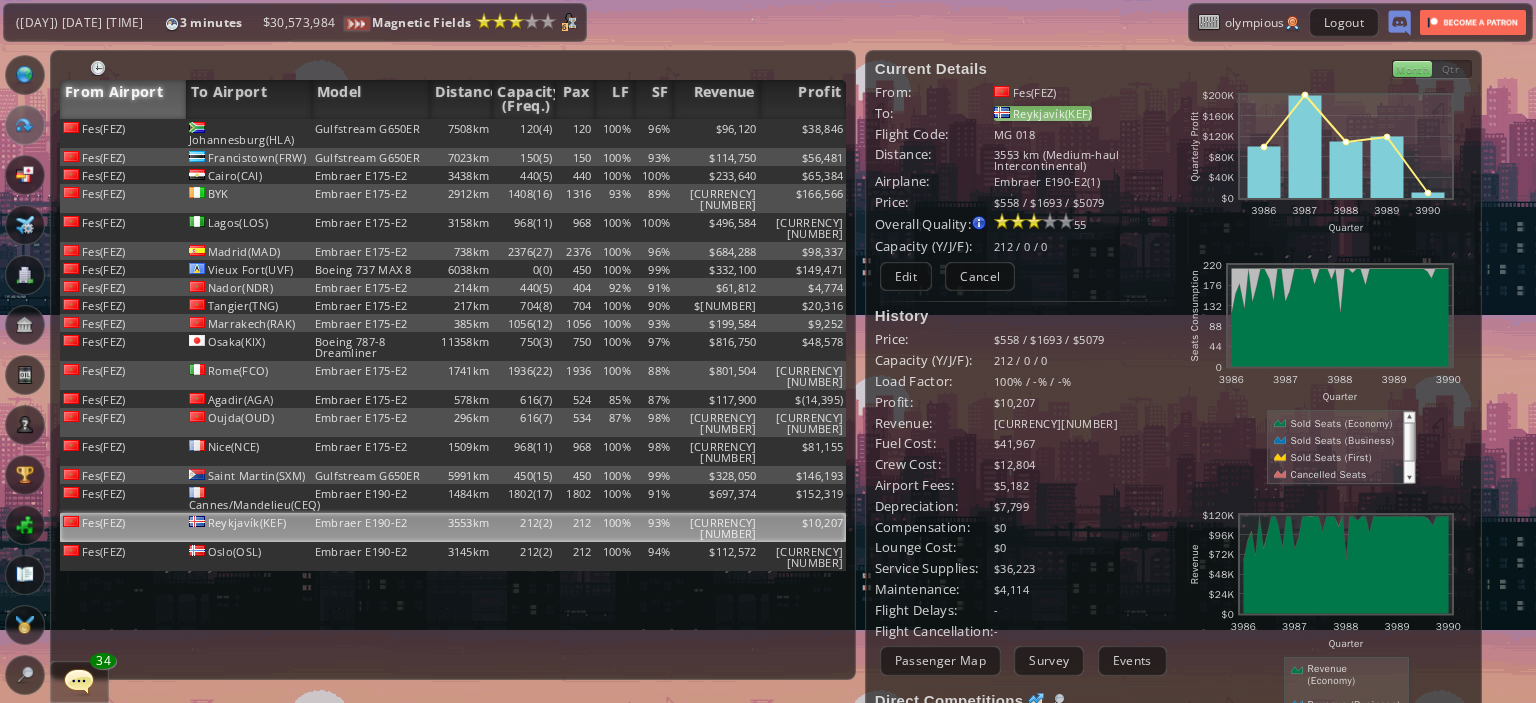 click on "Reykjavík(KEF)" at bounding box center (1043, 113) 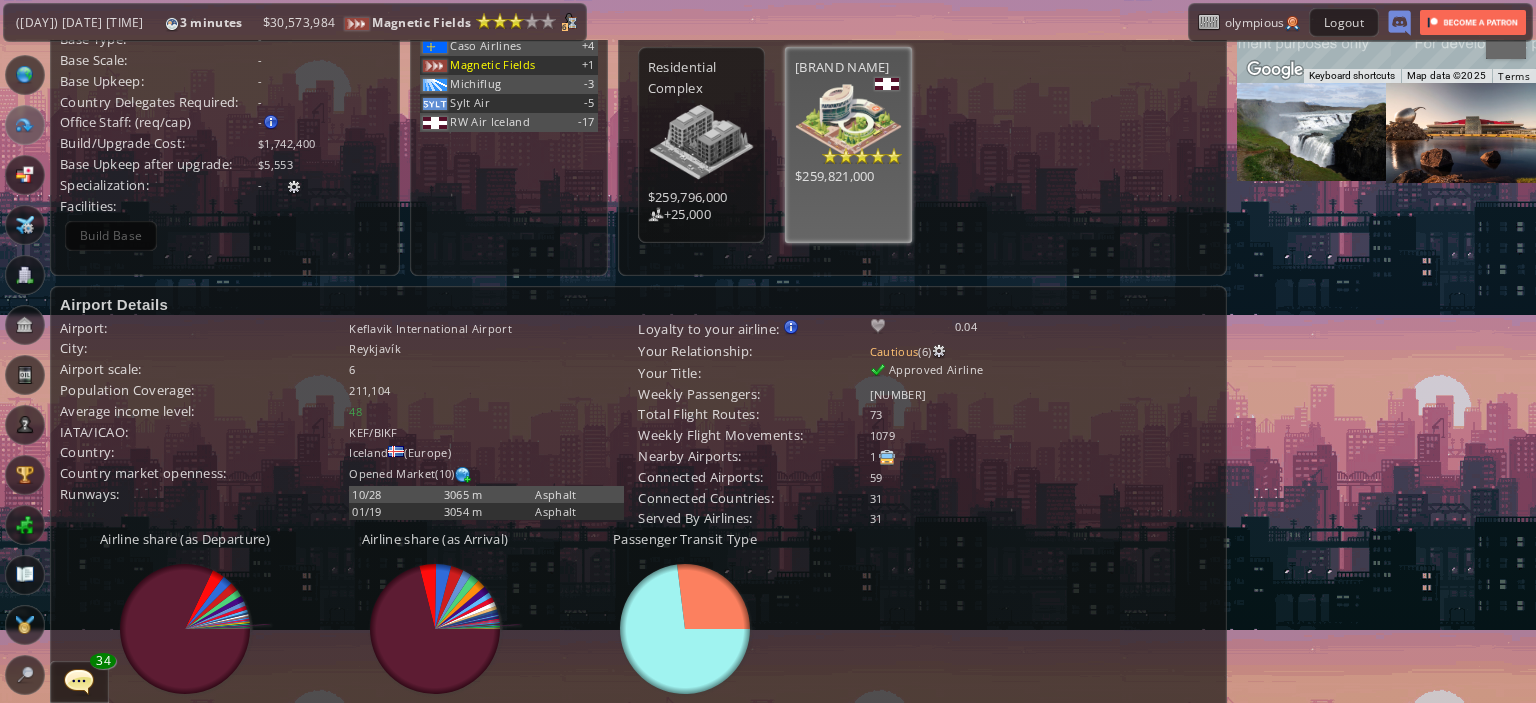 scroll, scrollTop: 0, scrollLeft: 0, axis: both 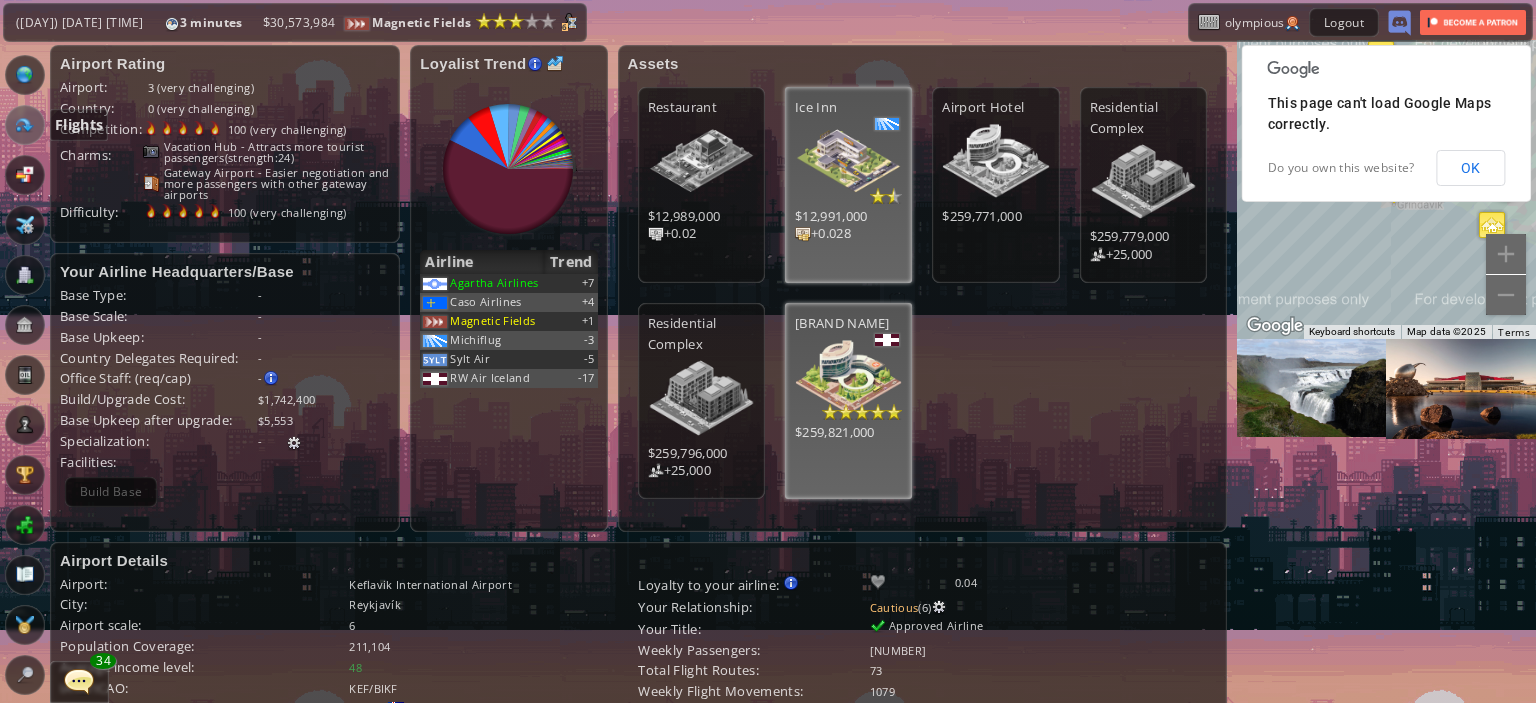 click at bounding box center [25, 125] 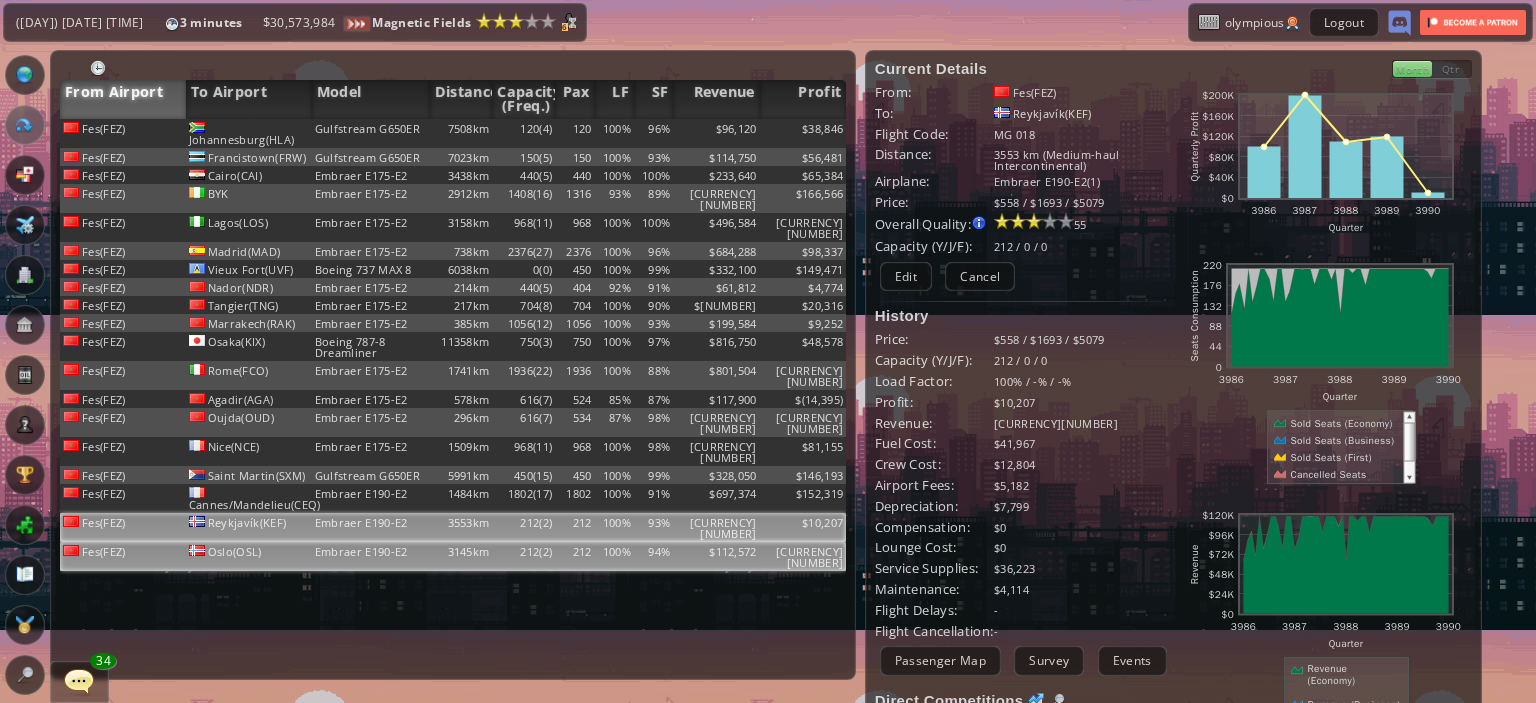 click at bounding box center (71, 127) 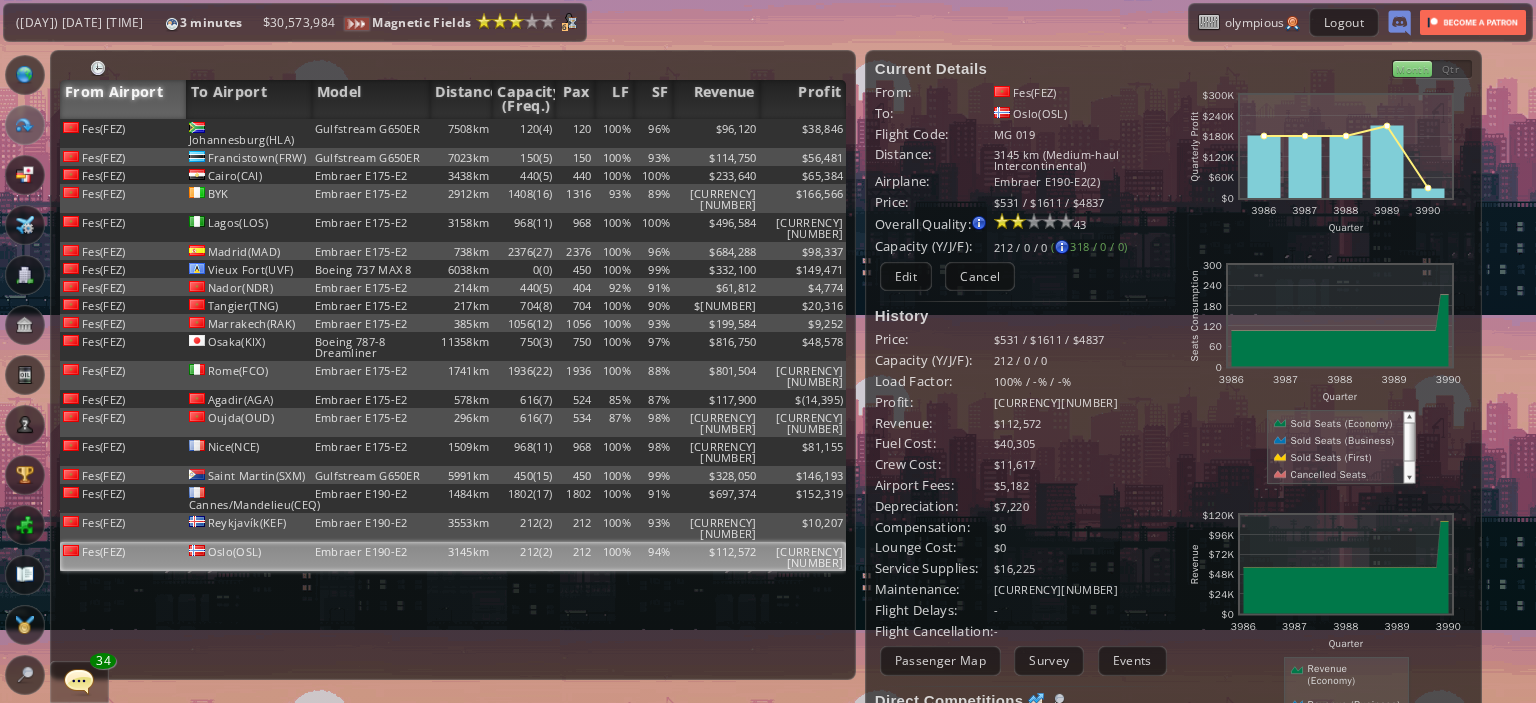 click on "Oslo(OSL)" at bounding box center (1083, 92) 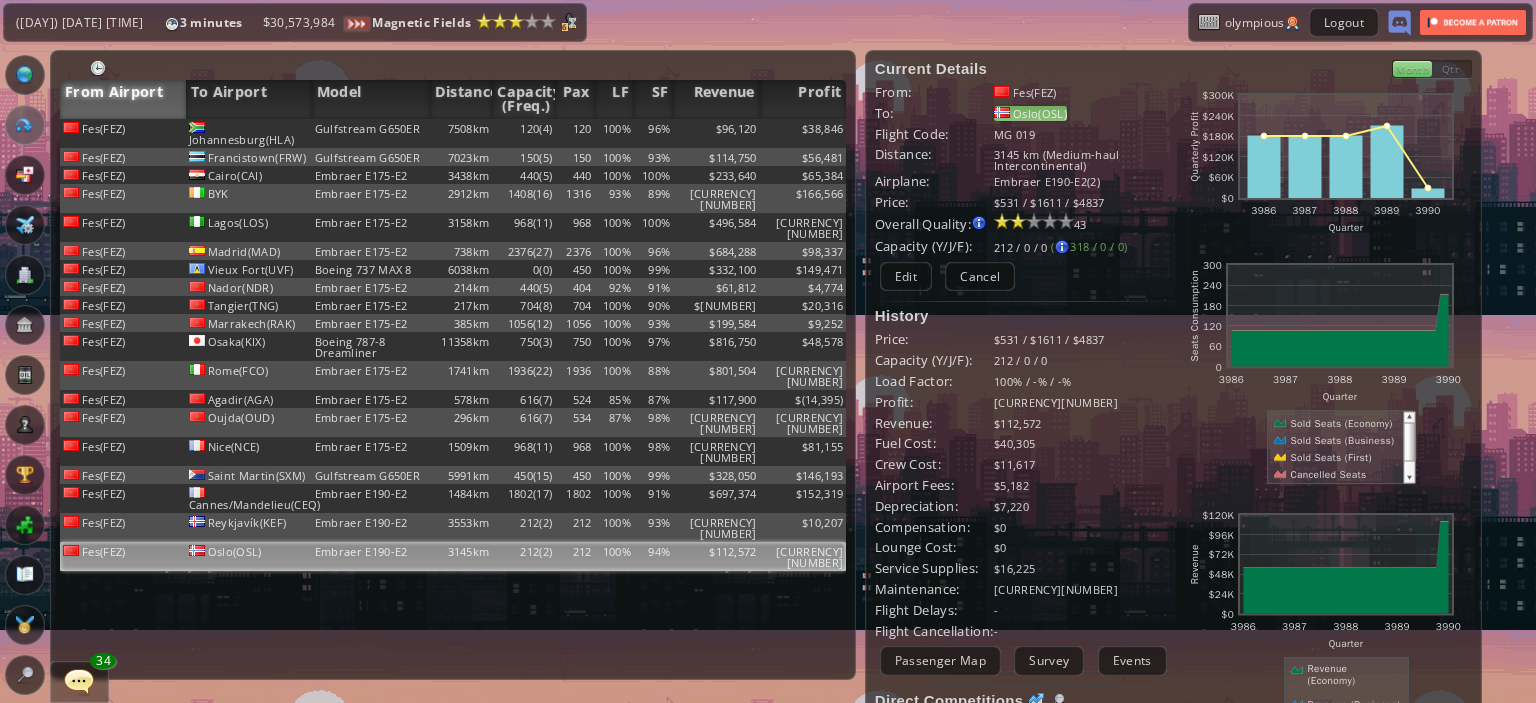click on "Oslo(OSL)" at bounding box center (1030, 113) 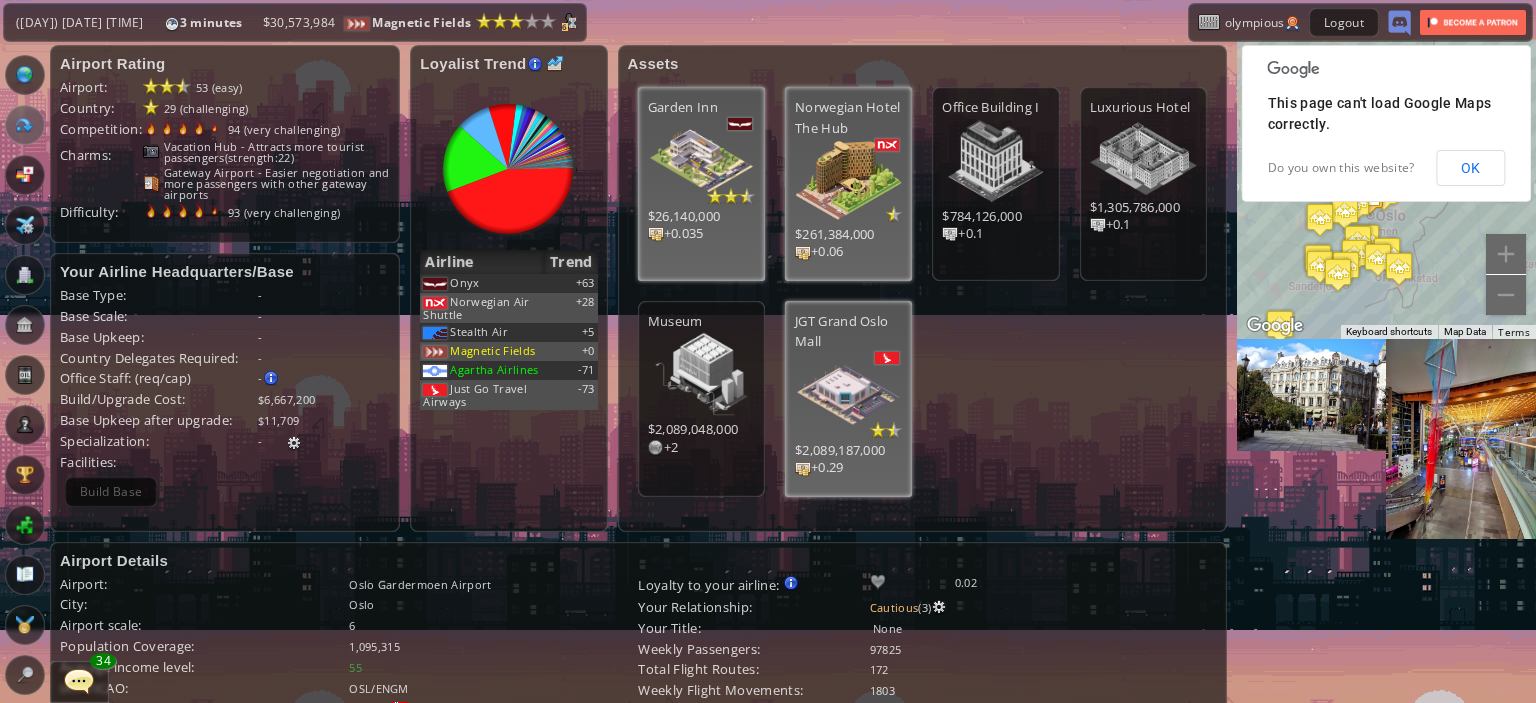 scroll, scrollTop: 0, scrollLeft: 0, axis: both 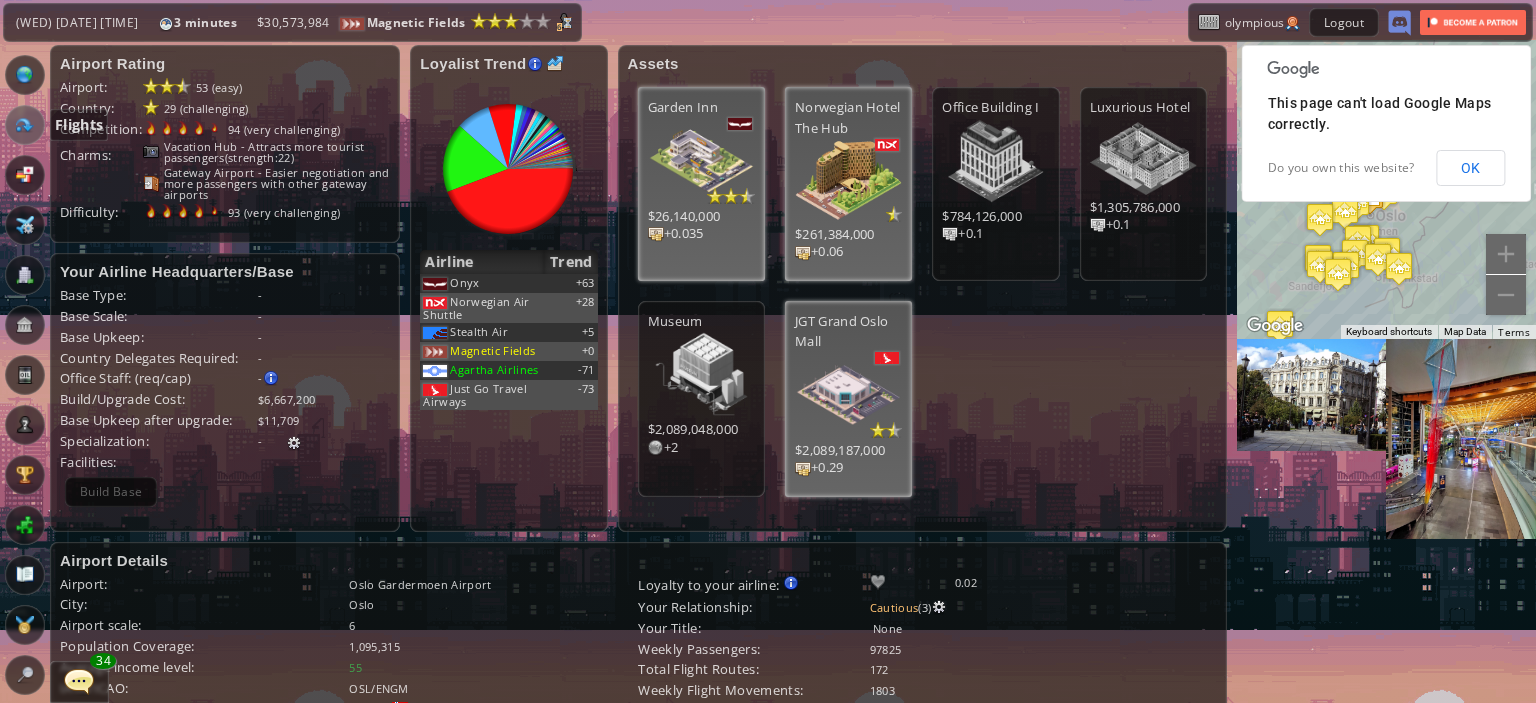 click at bounding box center [25, 125] 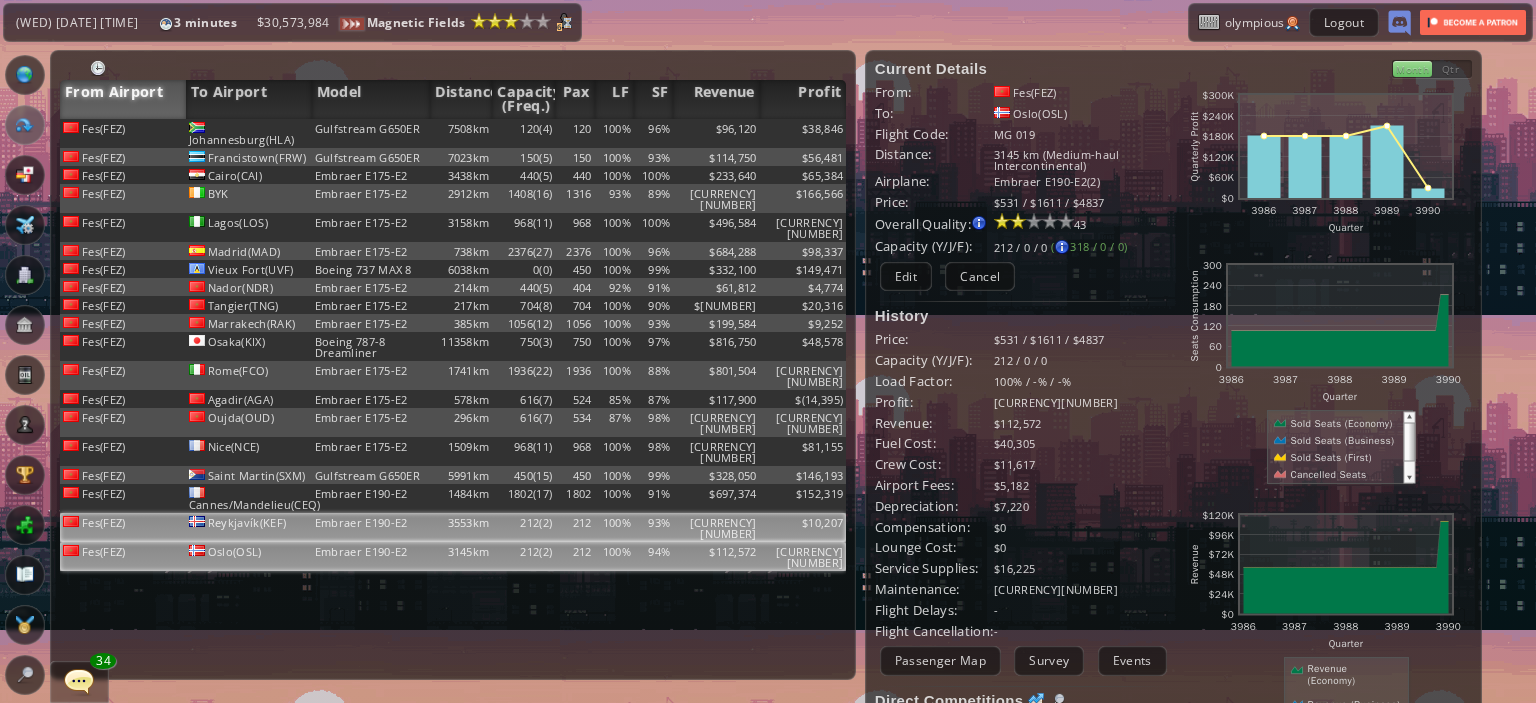 click on "Reykjavík(KEF)" at bounding box center [249, 133] 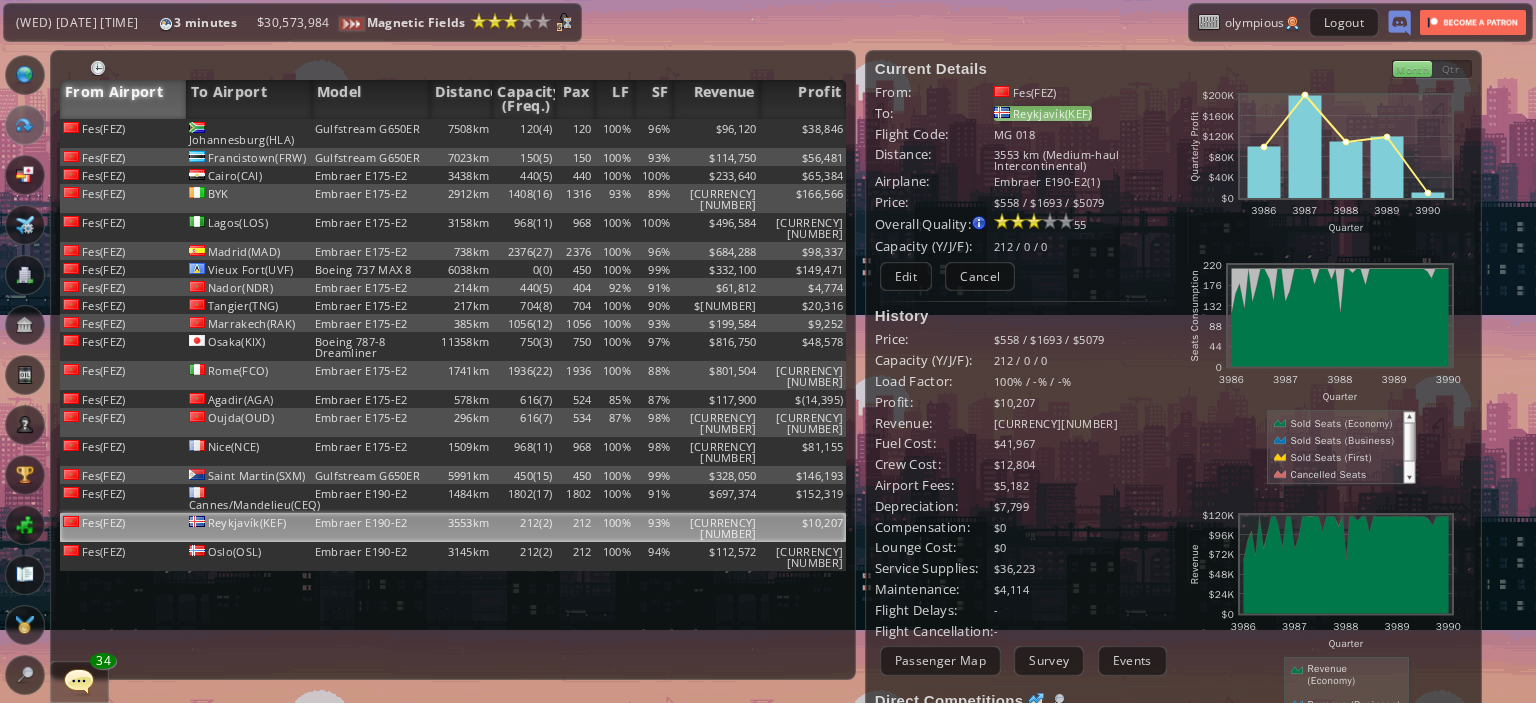 click on "Reykjavík(KEF)" at bounding box center [1043, 113] 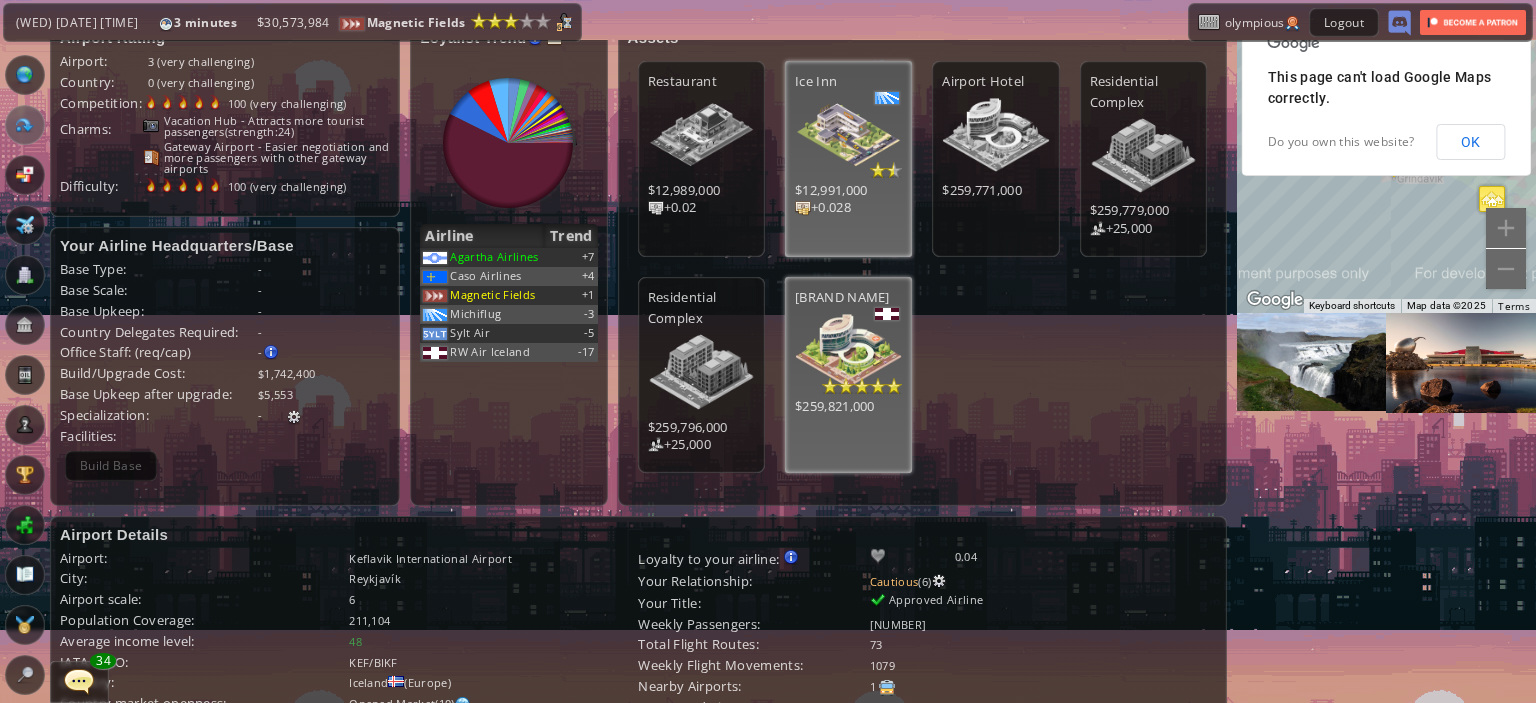 scroll, scrollTop: 0, scrollLeft: 0, axis: both 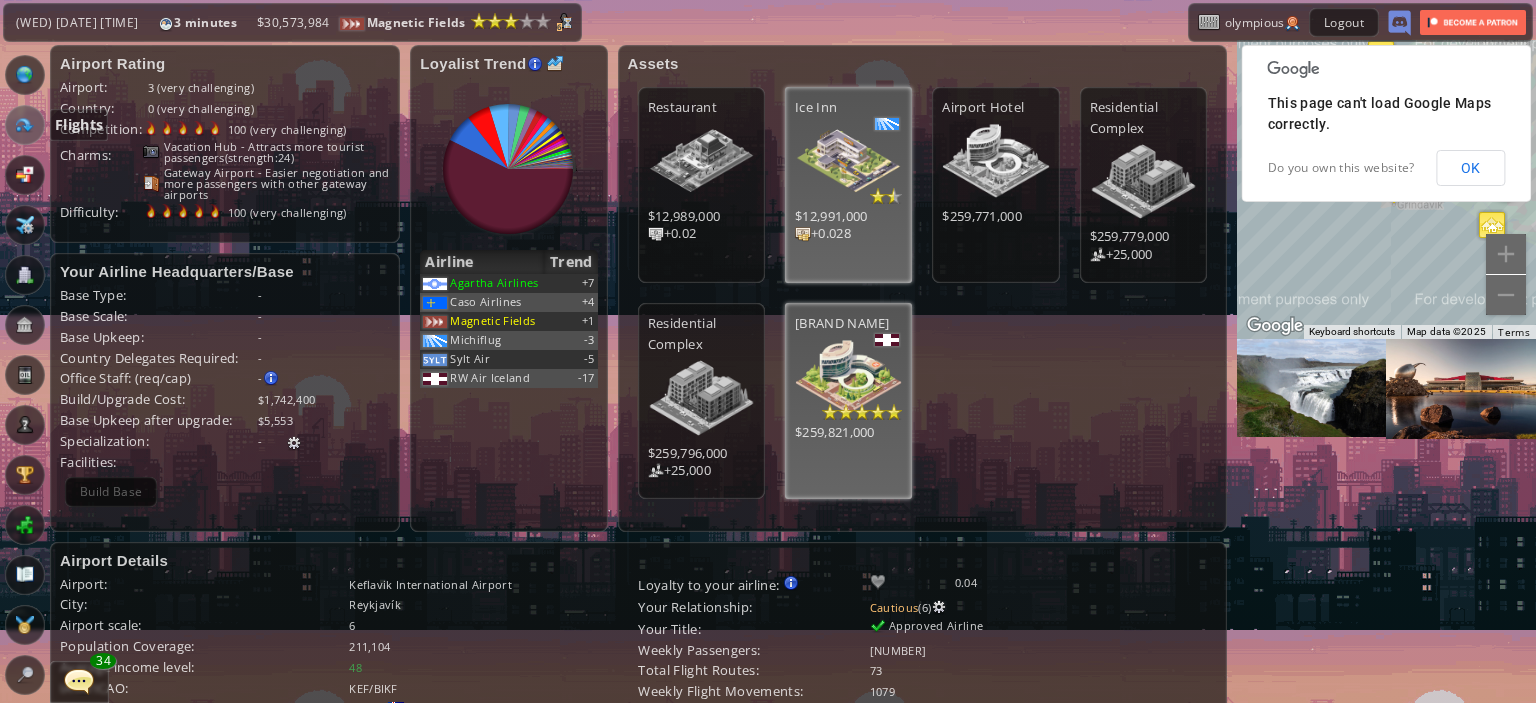 click at bounding box center (25, 125) 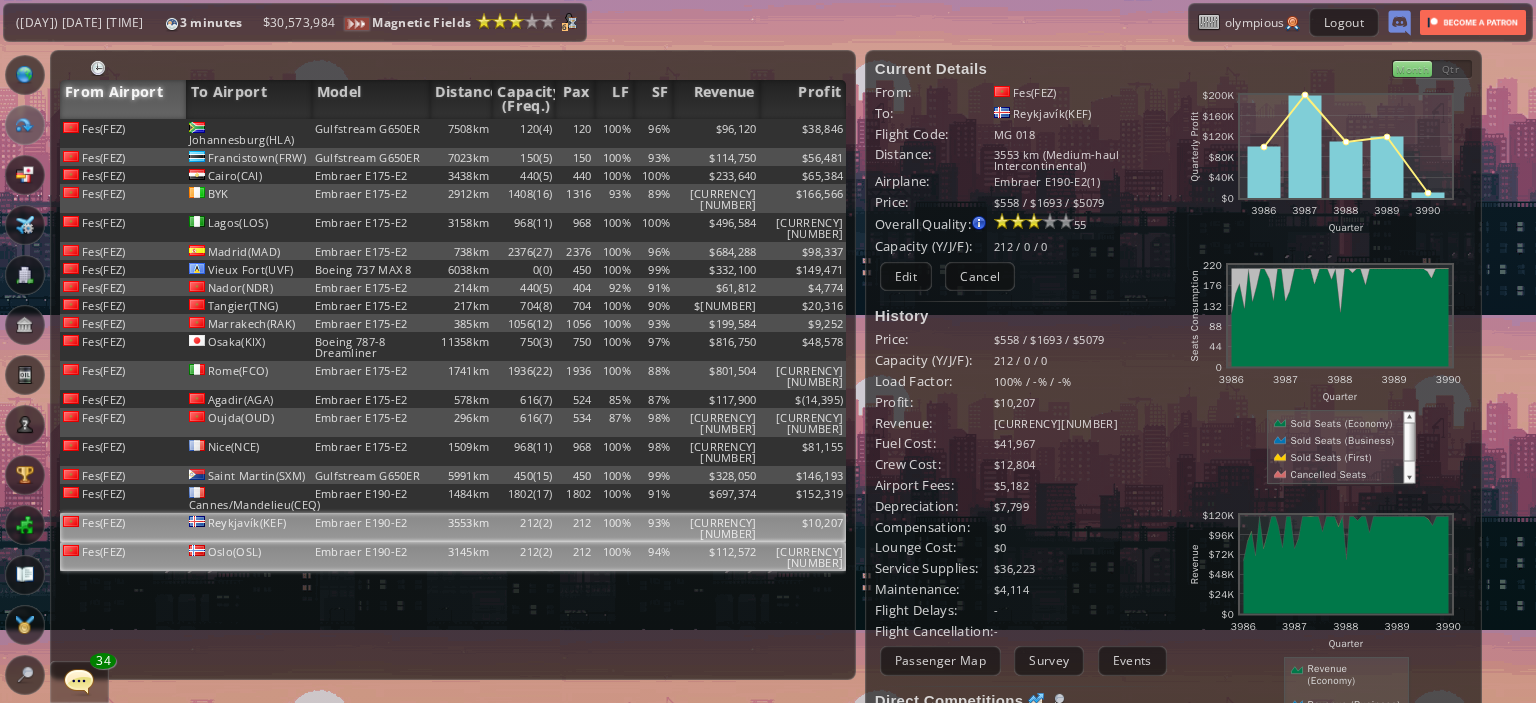 click on "Embraer E190-E2" at bounding box center (371, 133) 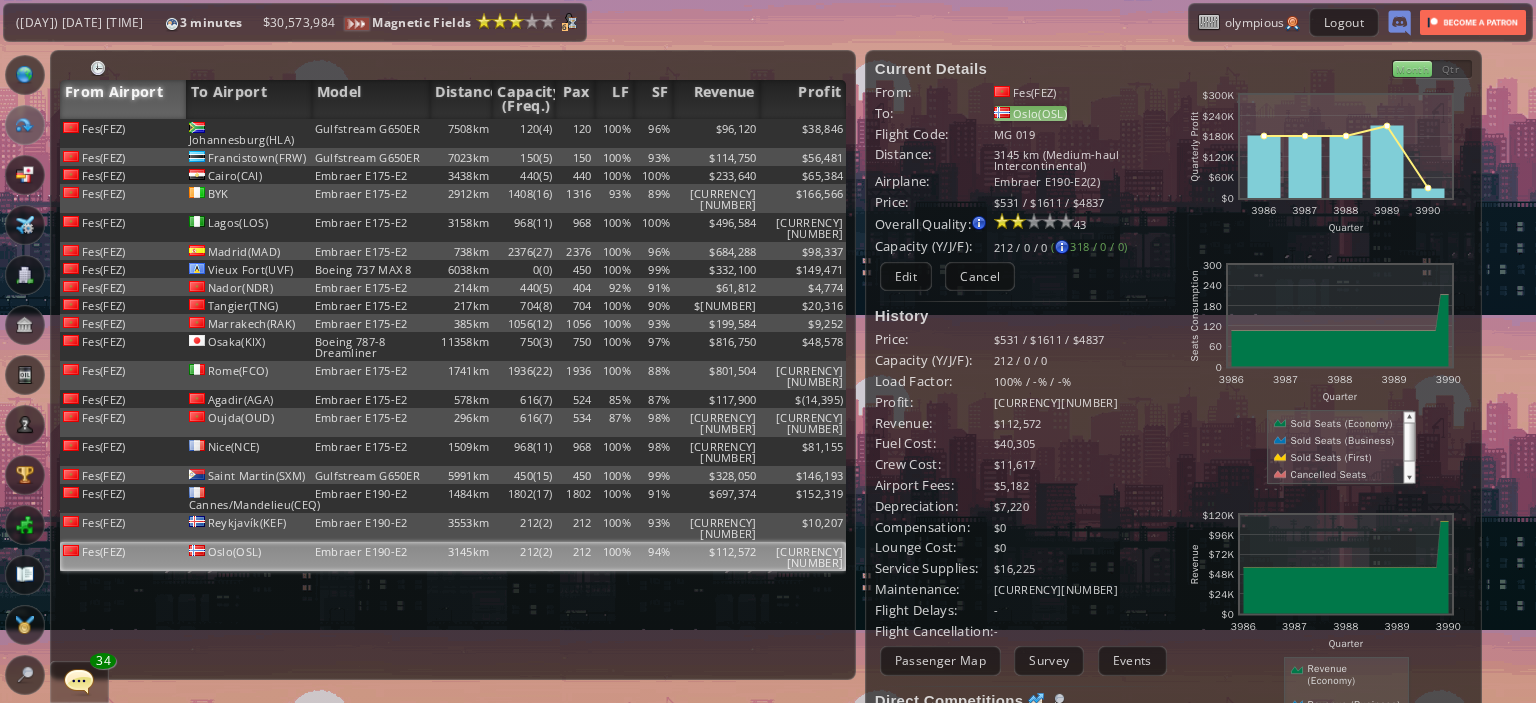 click on "Oslo(OSL)" at bounding box center [1030, 113] 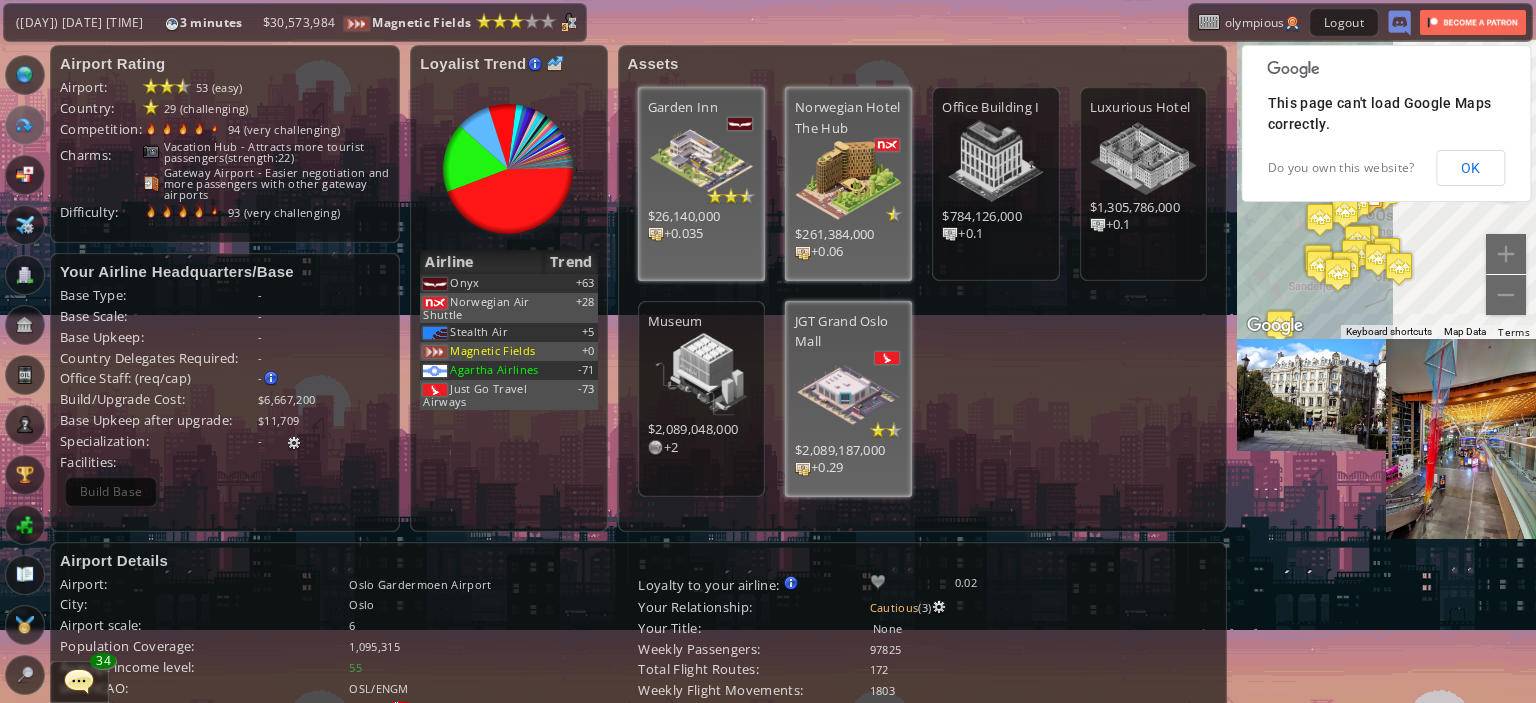 scroll, scrollTop: 711, scrollLeft: 0, axis: vertical 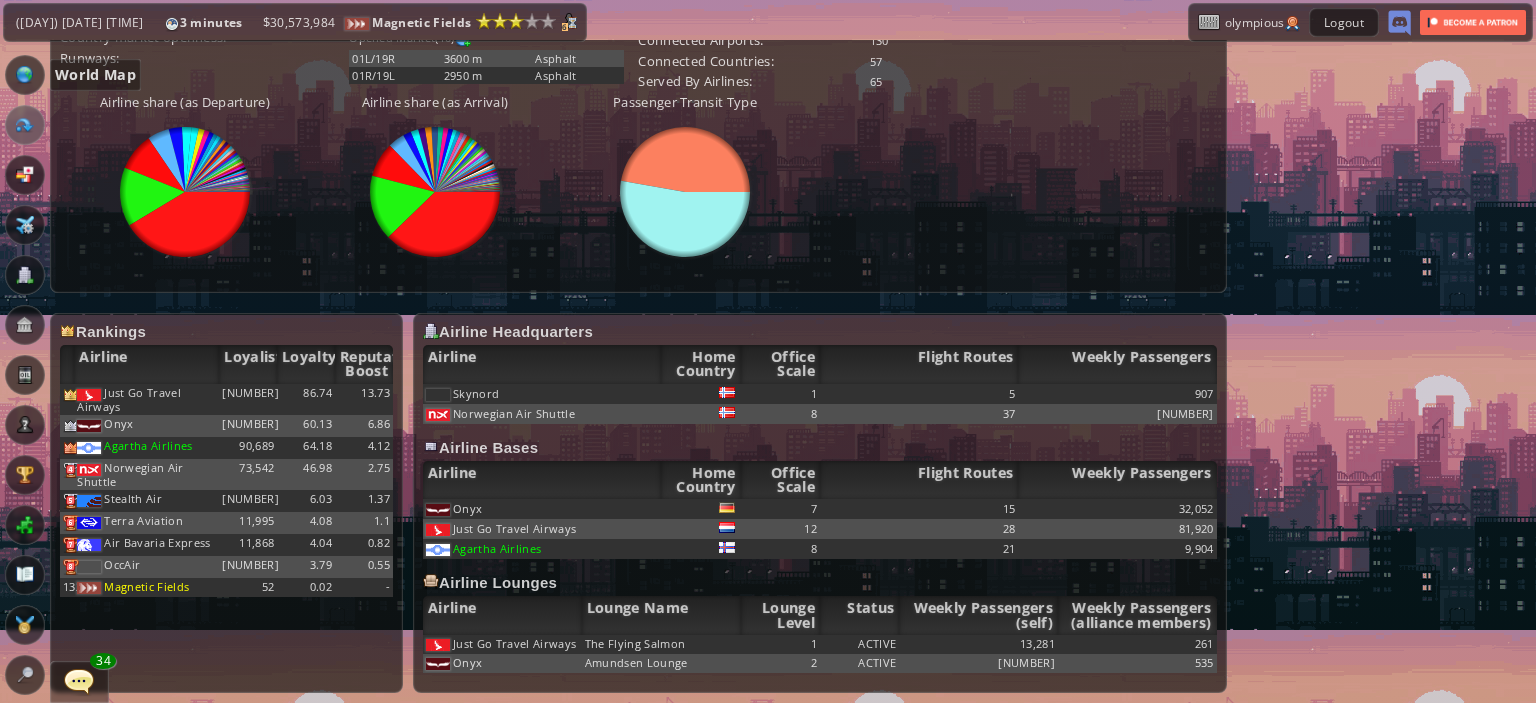 click at bounding box center (25, 75) 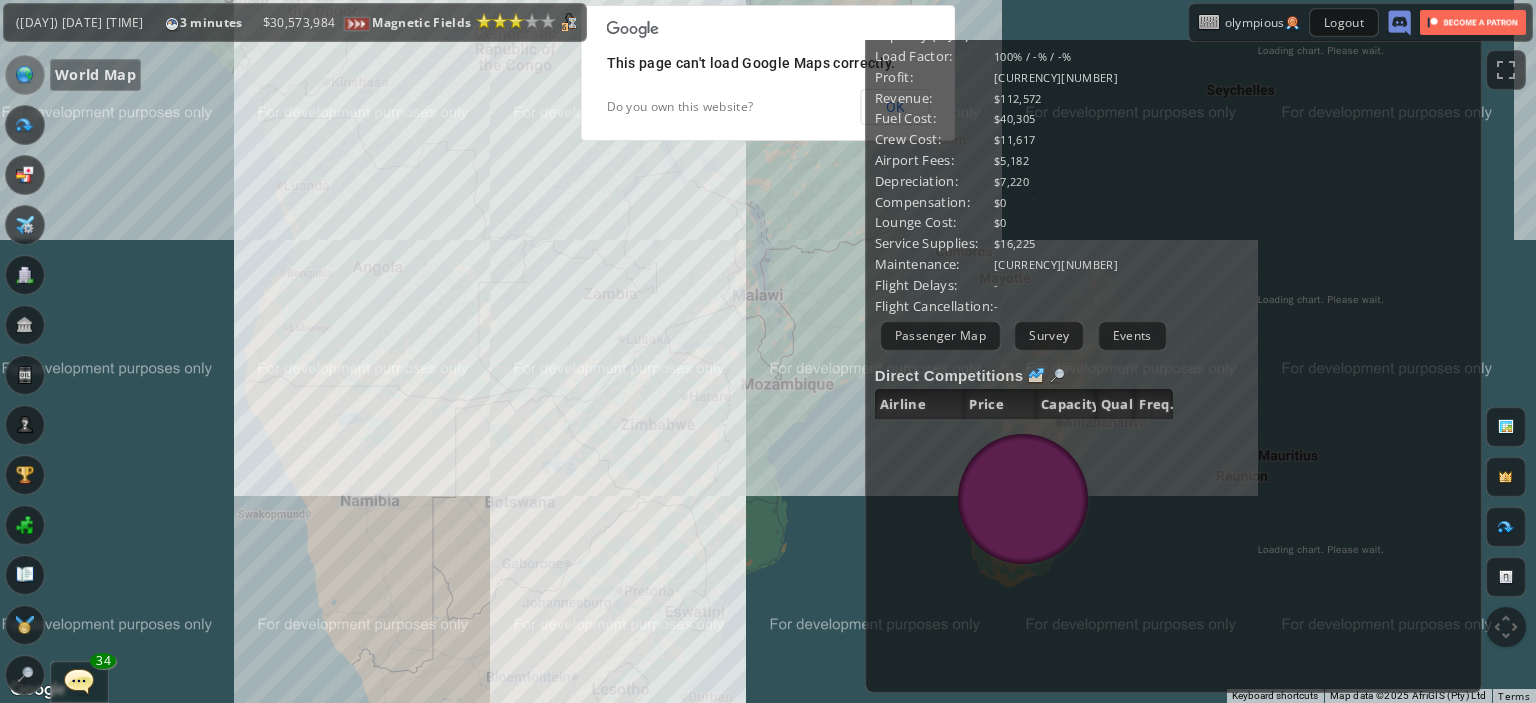 scroll, scrollTop: 324, scrollLeft: 0, axis: vertical 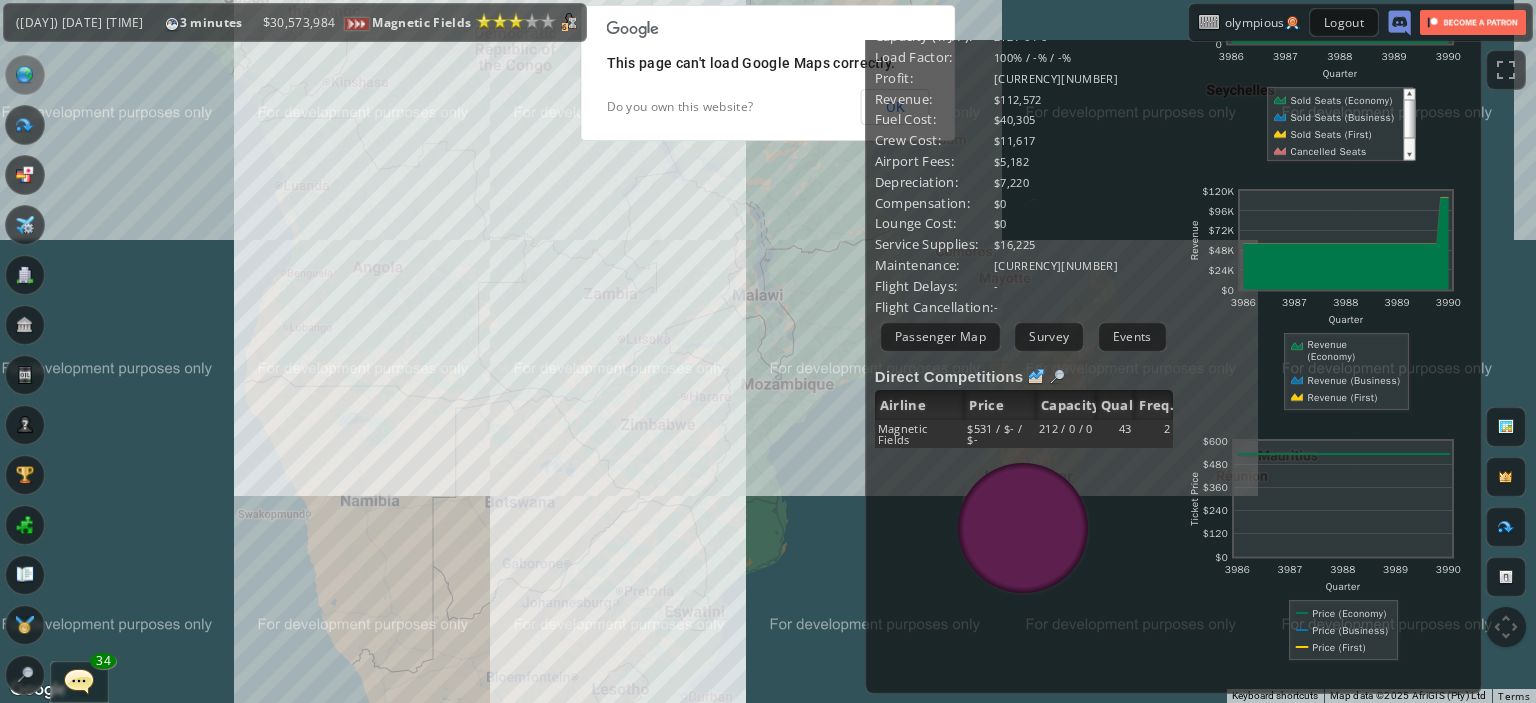 drag, startPoint x: 452, startPoint y: 255, endPoint x: 560, endPoint y: 549, distance: 313.2092 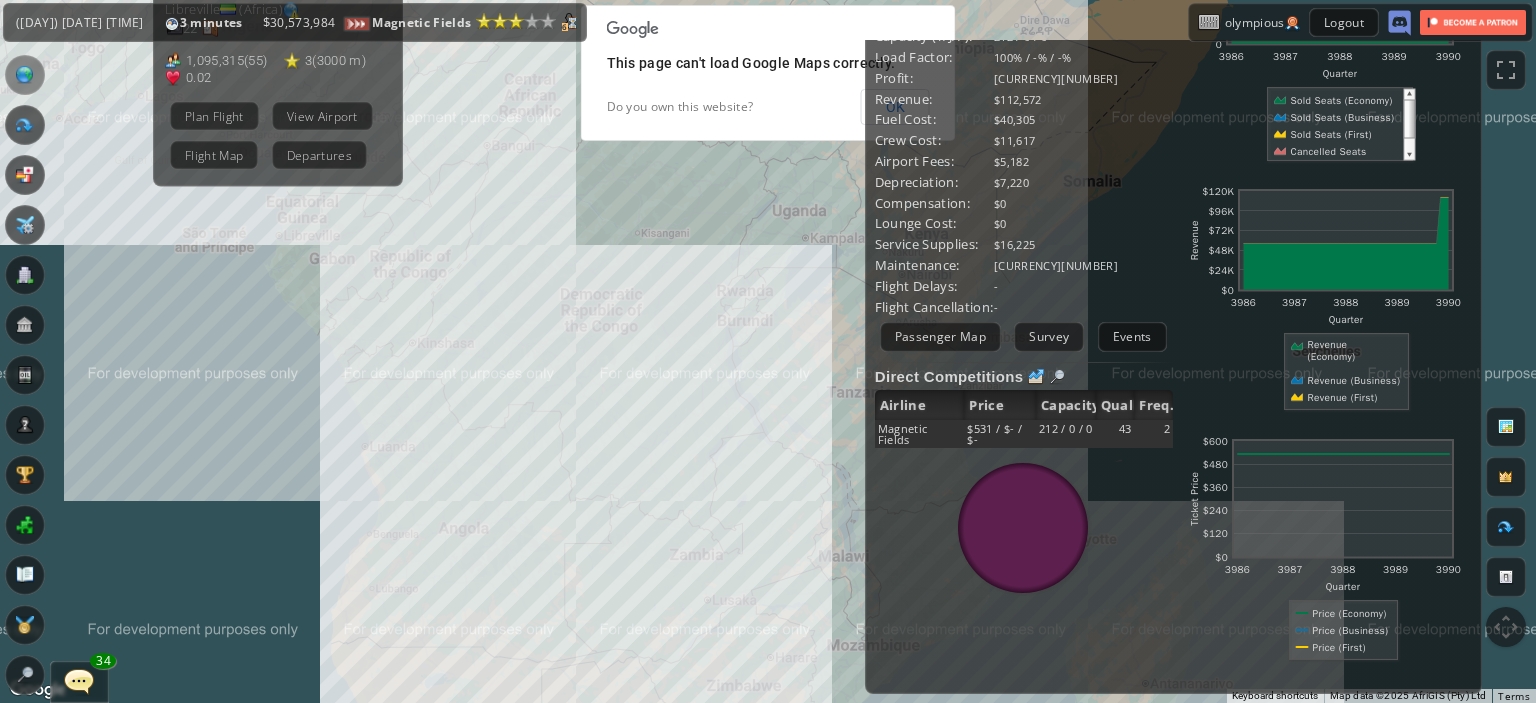 drag, startPoint x: 464, startPoint y: 219, endPoint x: 532, endPoint y: 491, distance: 280.3712 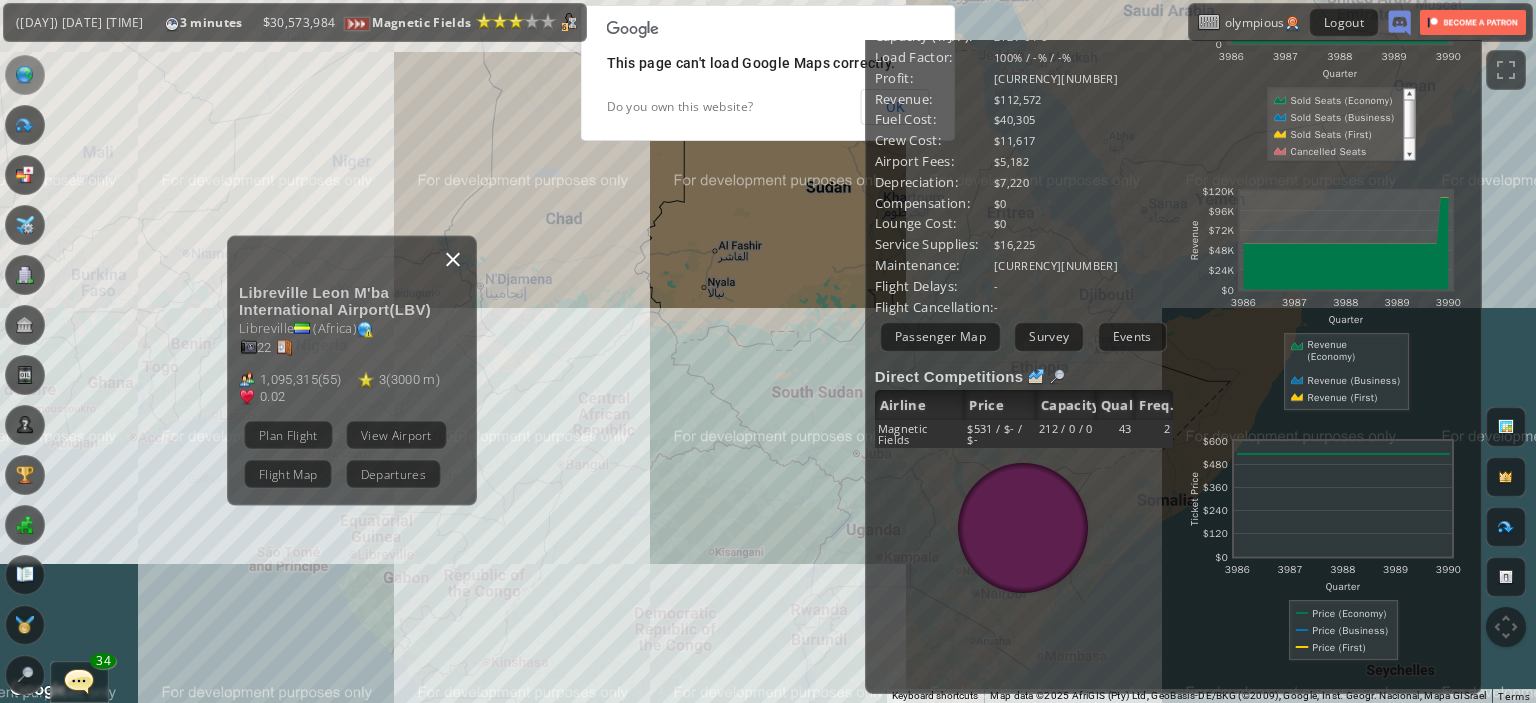 click at bounding box center (453, 259) 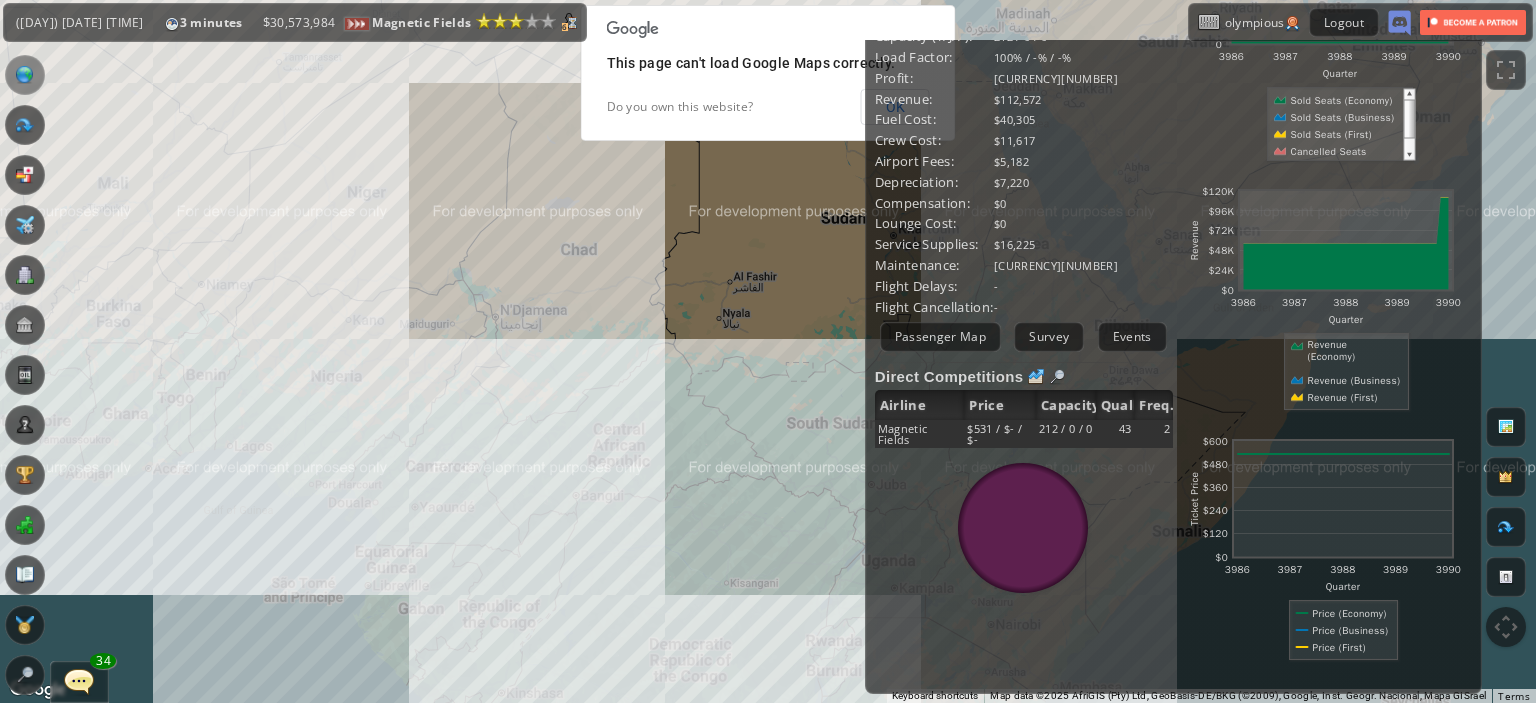 drag, startPoint x: 448, startPoint y: 244, endPoint x: 466, endPoint y: 284, distance: 43.863426 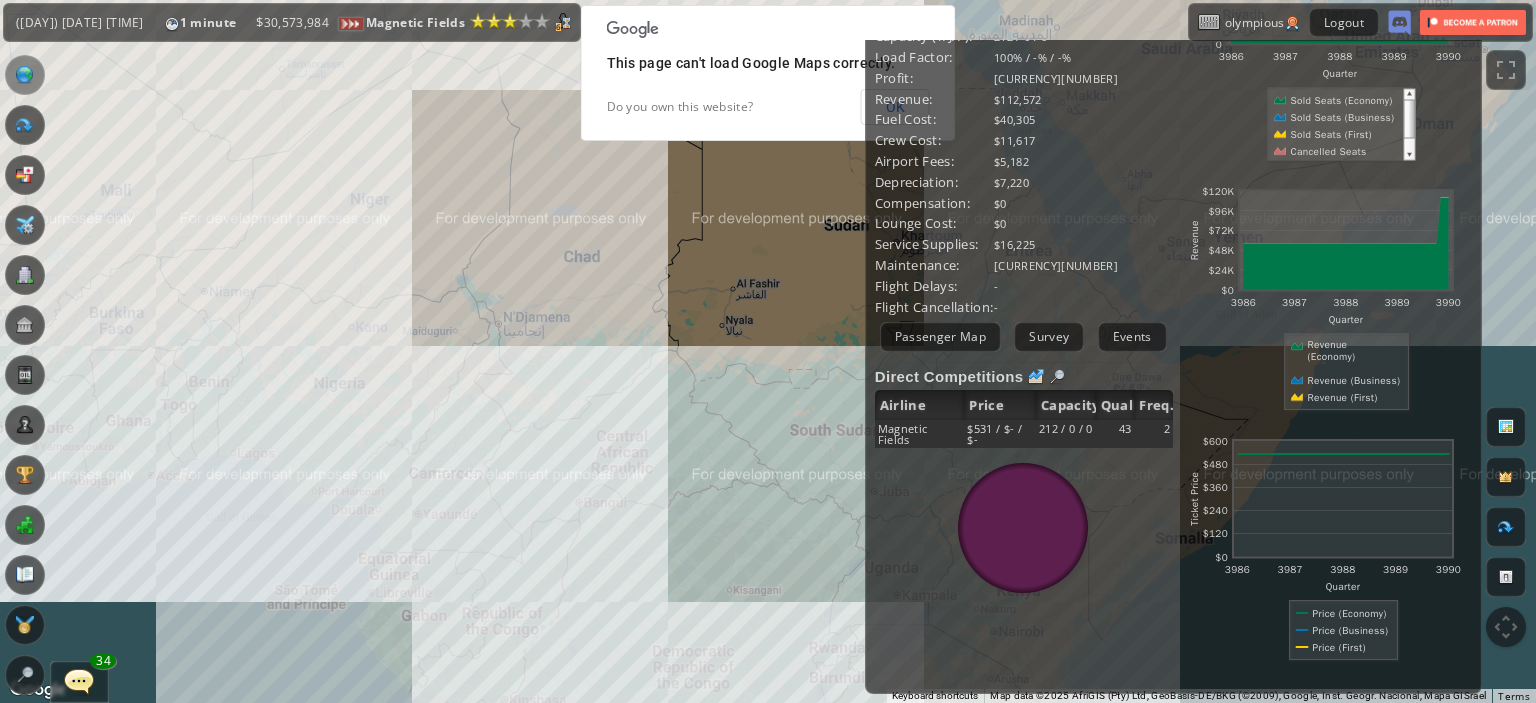 drag, startPoint x: 396, startPoint y: 235, endPoint x: 527, endPoint y: 514, distance: 308.22394 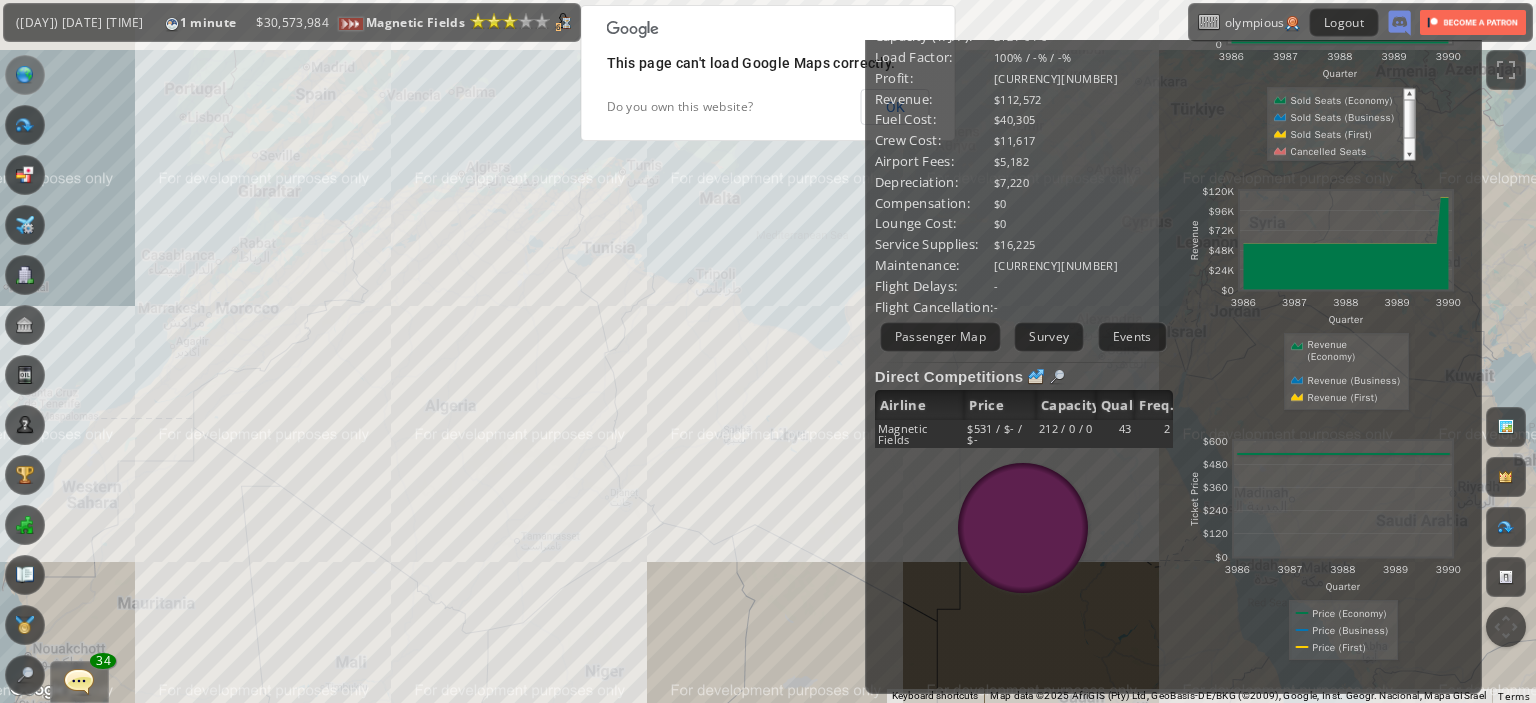 drag, startPoint x: 353, startPoint y: 272, endPoint x: 476, endPoint y: 507, distance: 265.2433 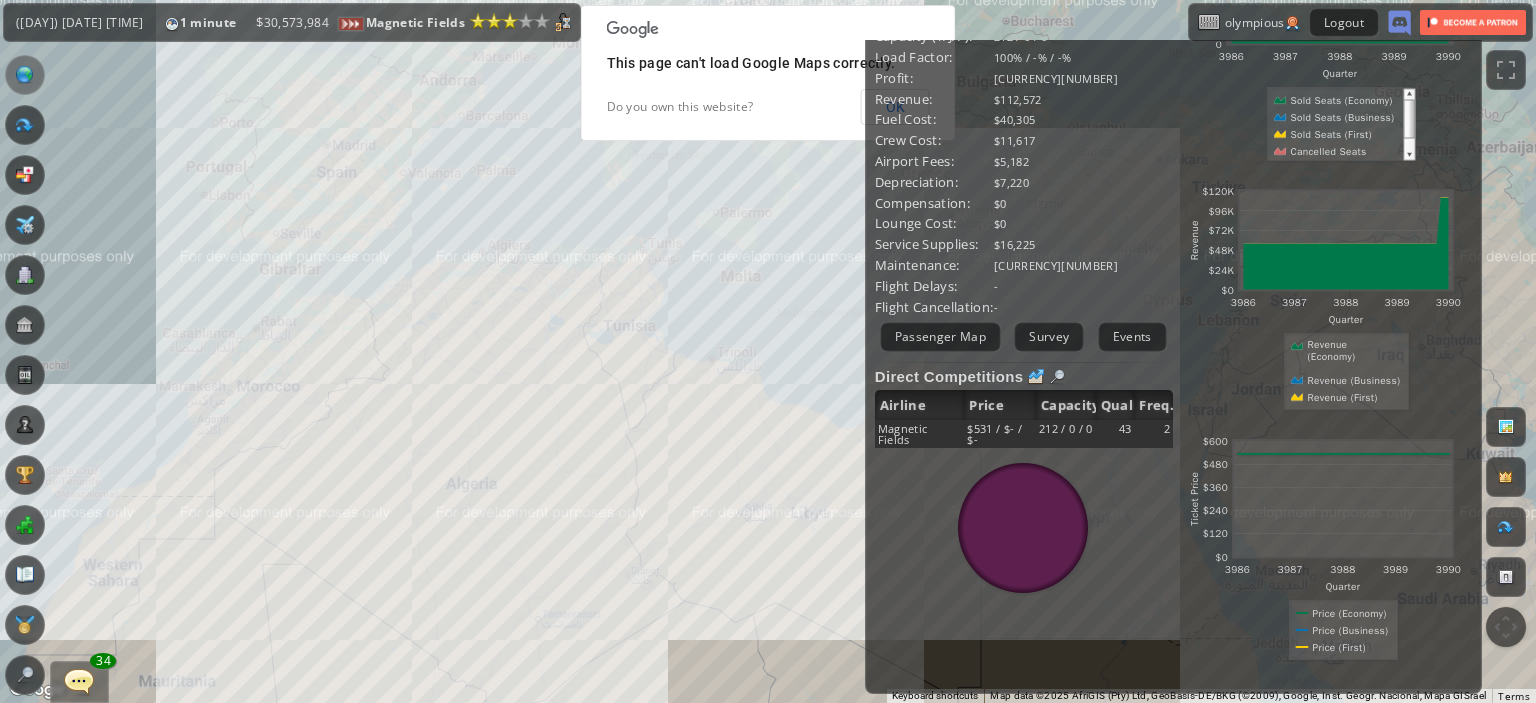 drag, startPoint x: 384, startPoint y: 386, endPoint x: 468, endPoint y: 578, distance: 209.57098 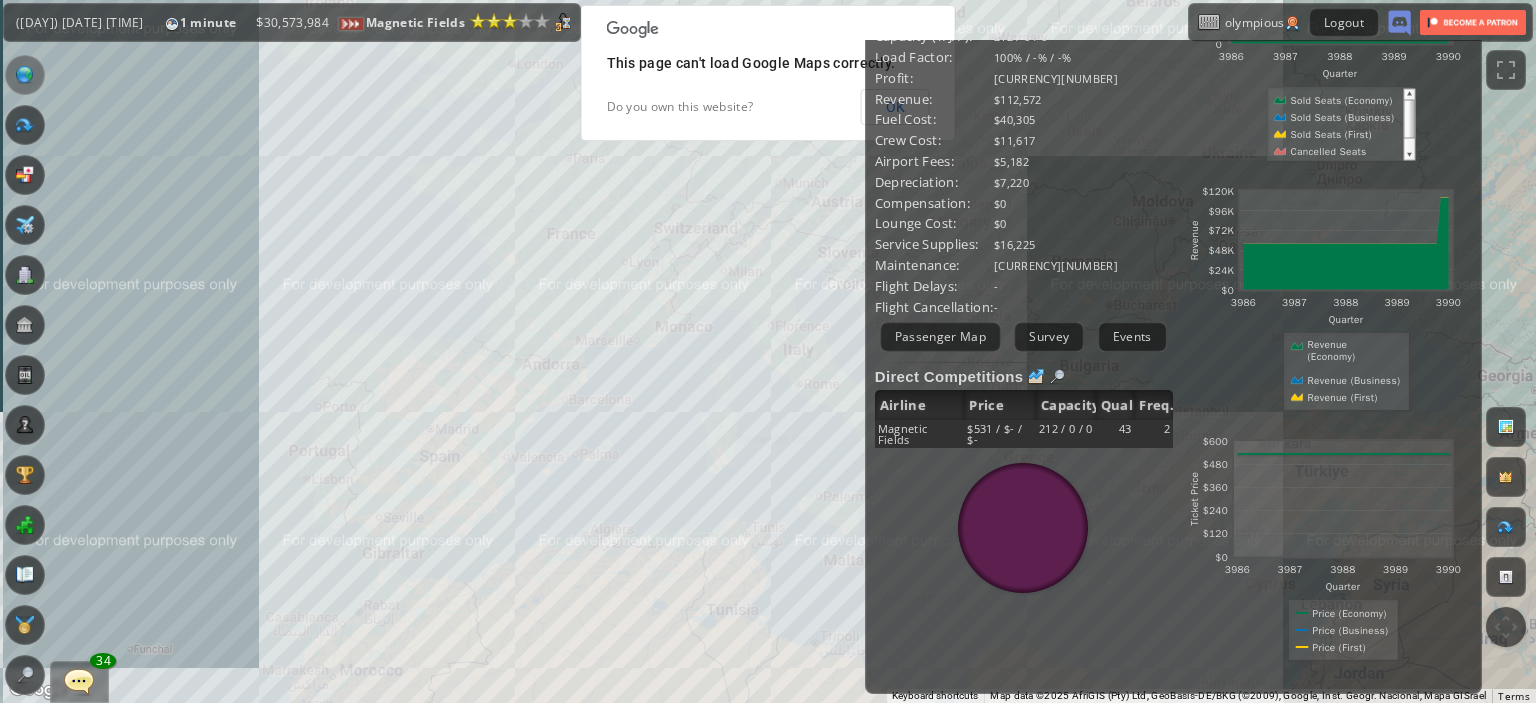 drag, startPoint x: 500, startPoint y: 289, endPoint x: 408, endPoint y: 519, distance: 247.71758 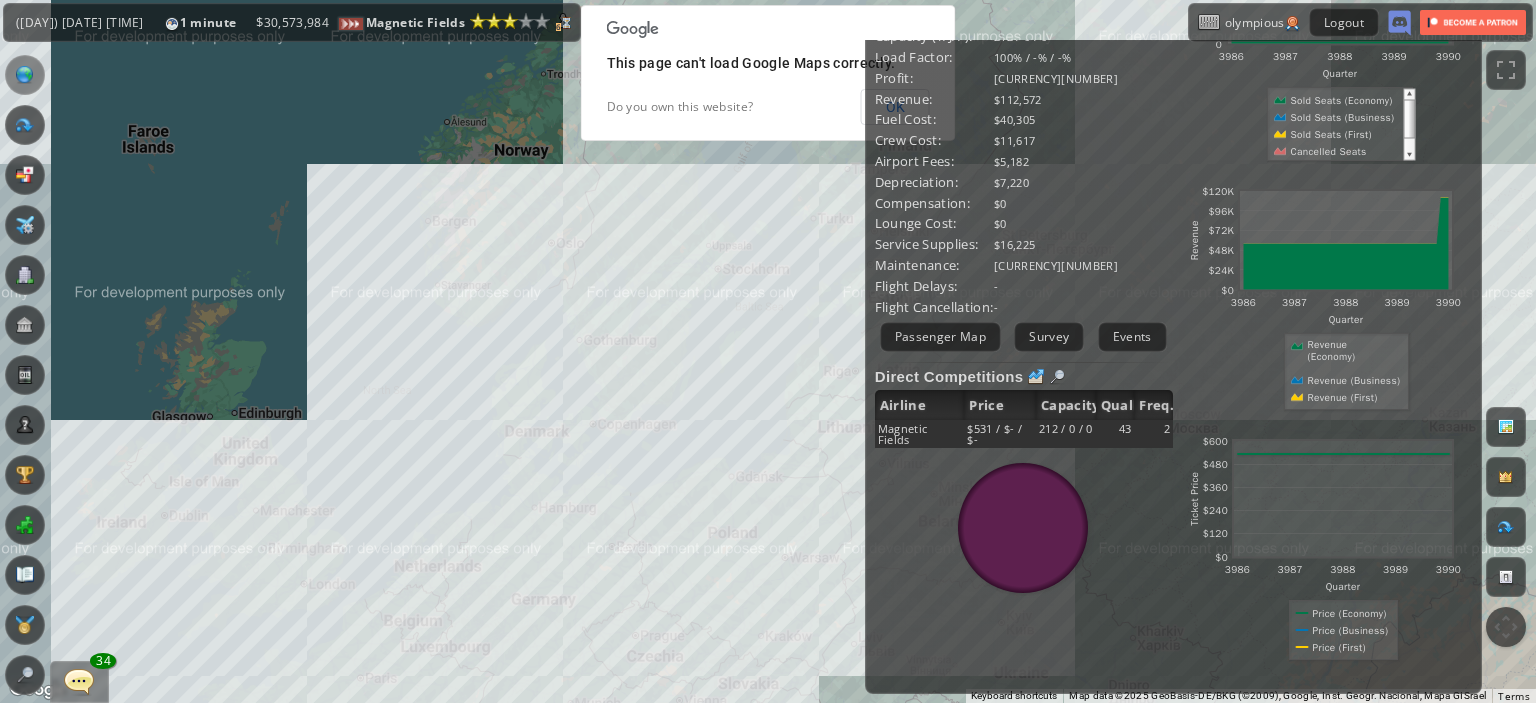 drag, startPoint x: 508, startPoint y: 347, endPoint x: 466, endPoint y: 477, distance: 136.61626 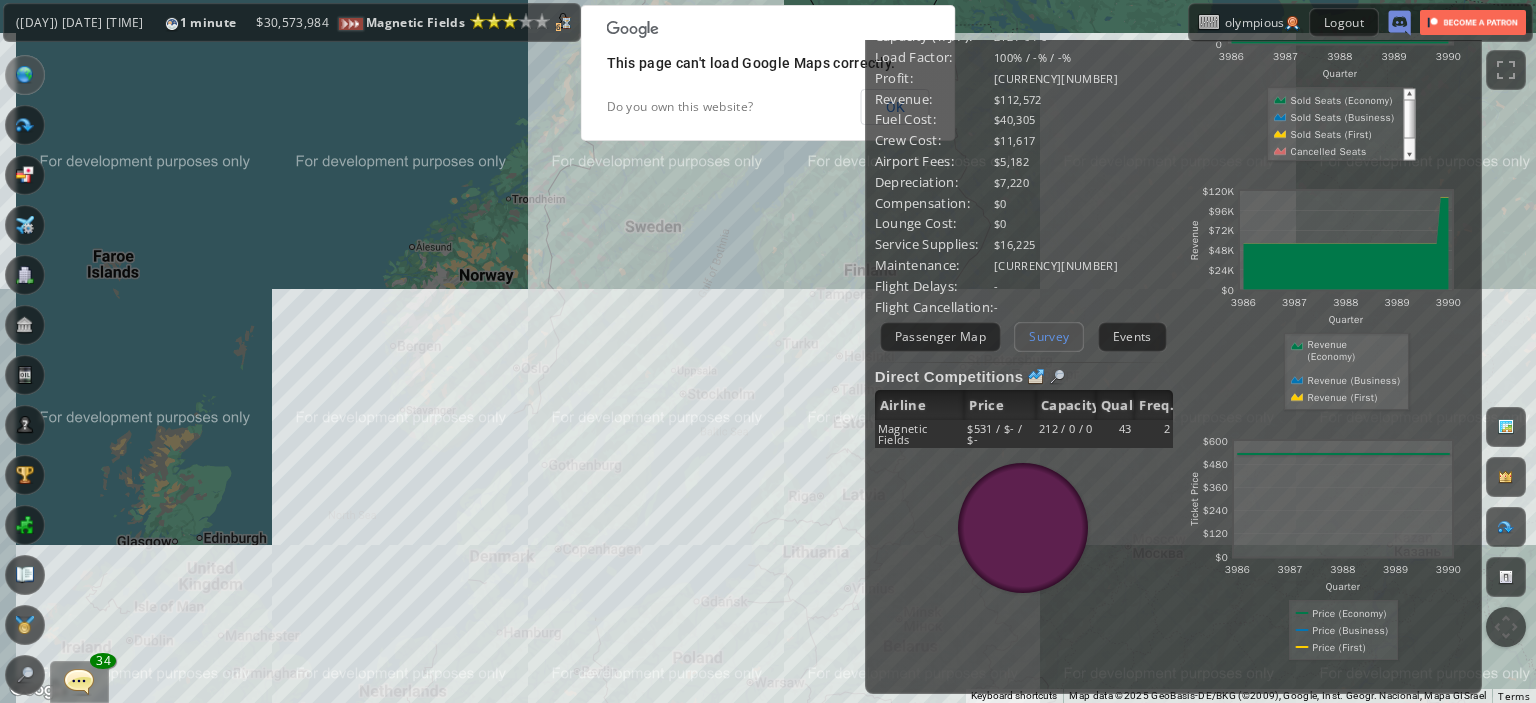 scroll, scrollTop: 0, scrollLeft: 0, axis: both 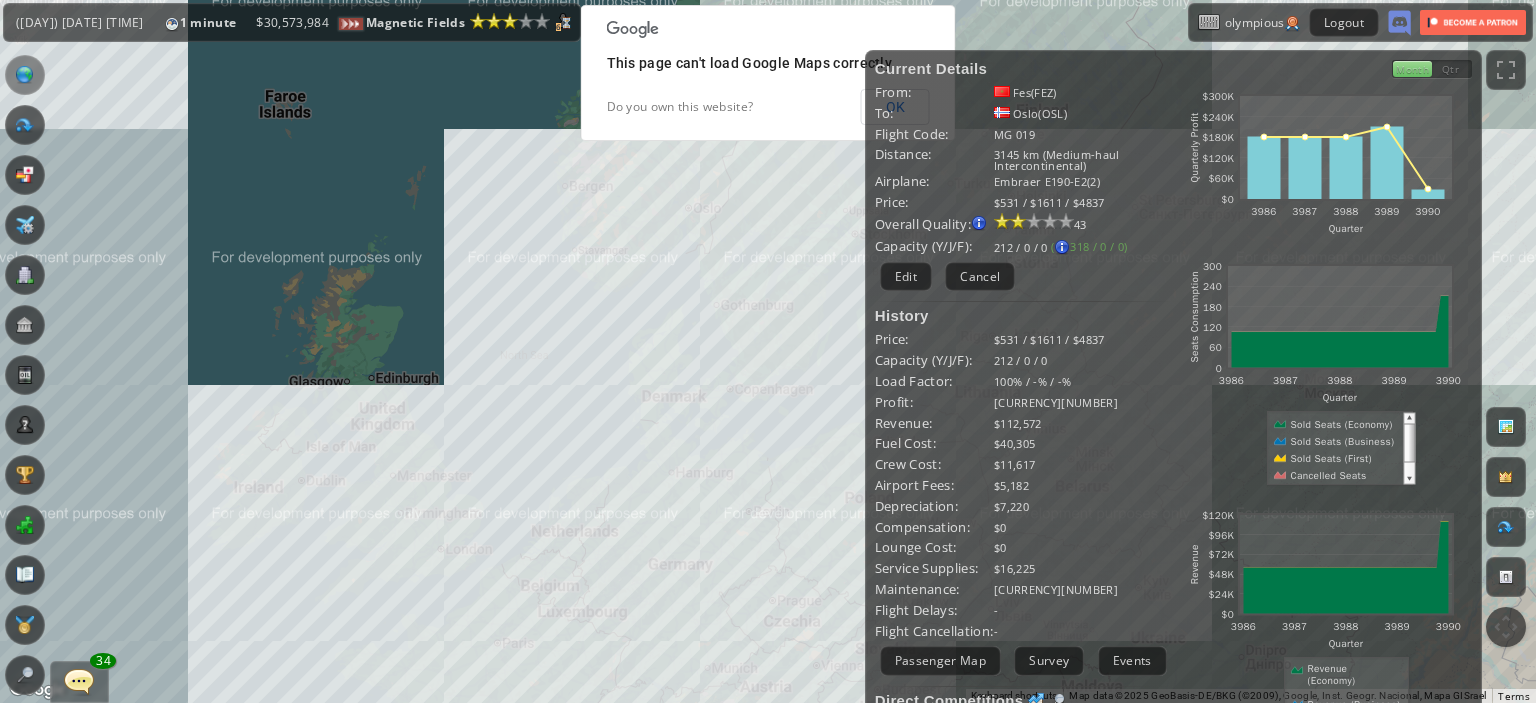 drag, startPoint x: 450, startPoint y: 489, endPoint x: 652, endPoint y: 293, distance: 281.46048 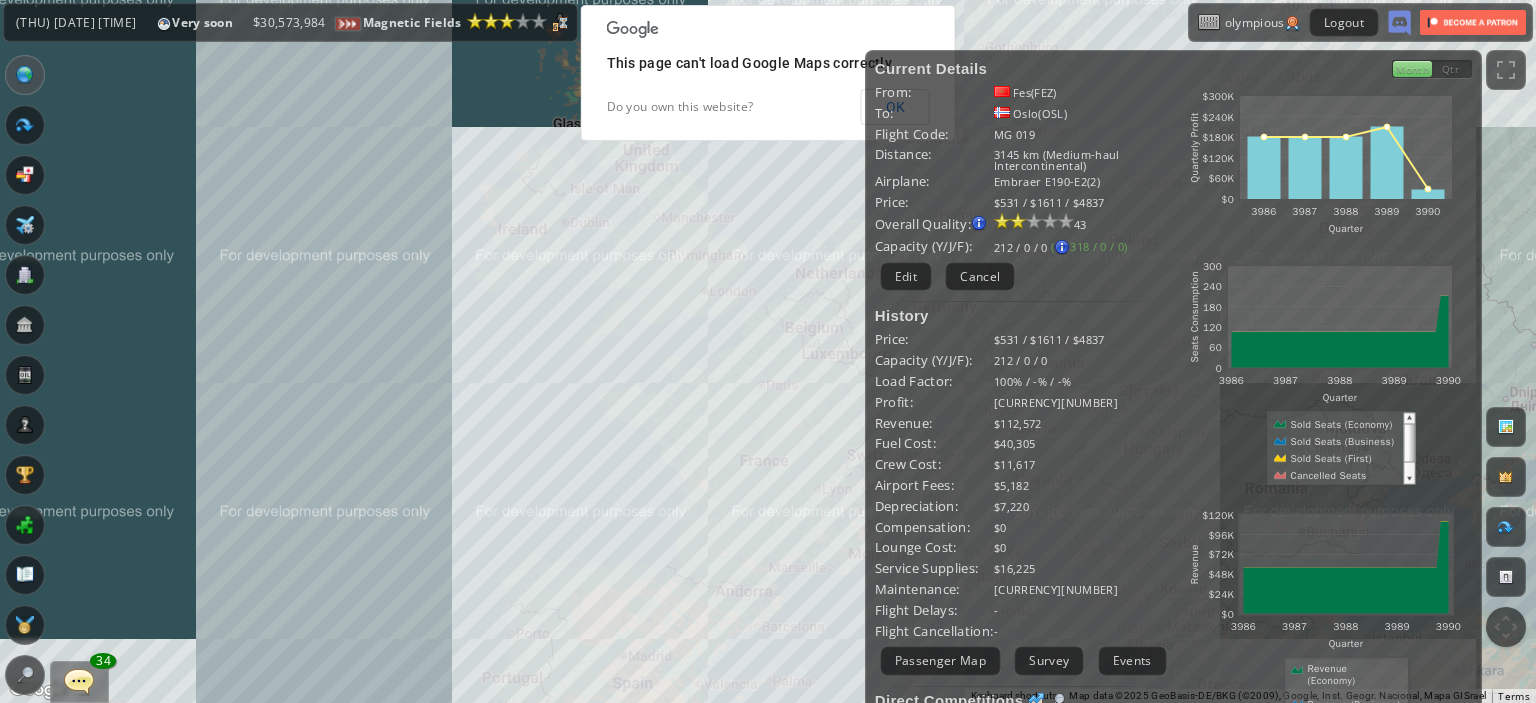 drag, startPoint x: 457, startPoint y: 331, endPoint x: 322, endPoint y: 549, distance: 256.41568 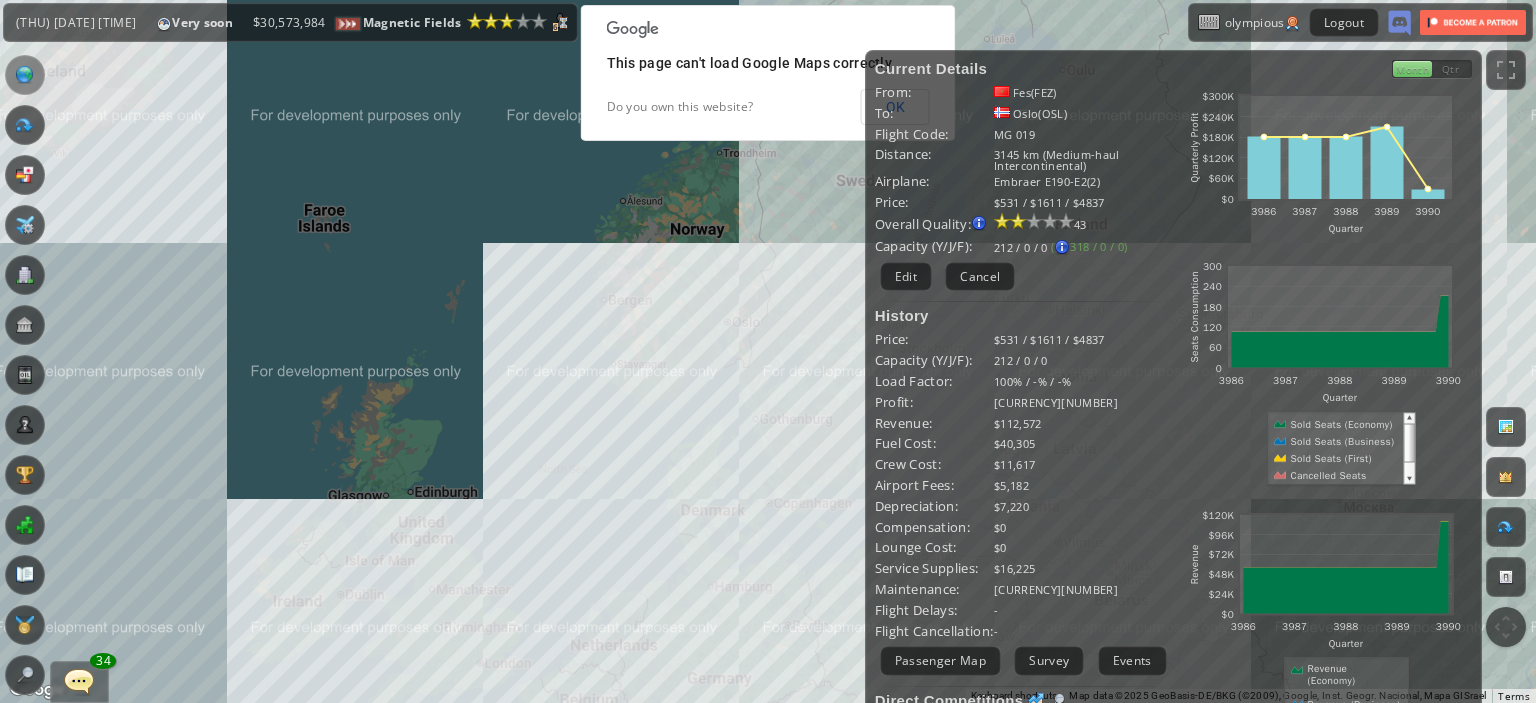 drag, startPoint x: 514, startPoint y: 371, endPoint x: 422, endPoint y: 395, distance: 95.07891 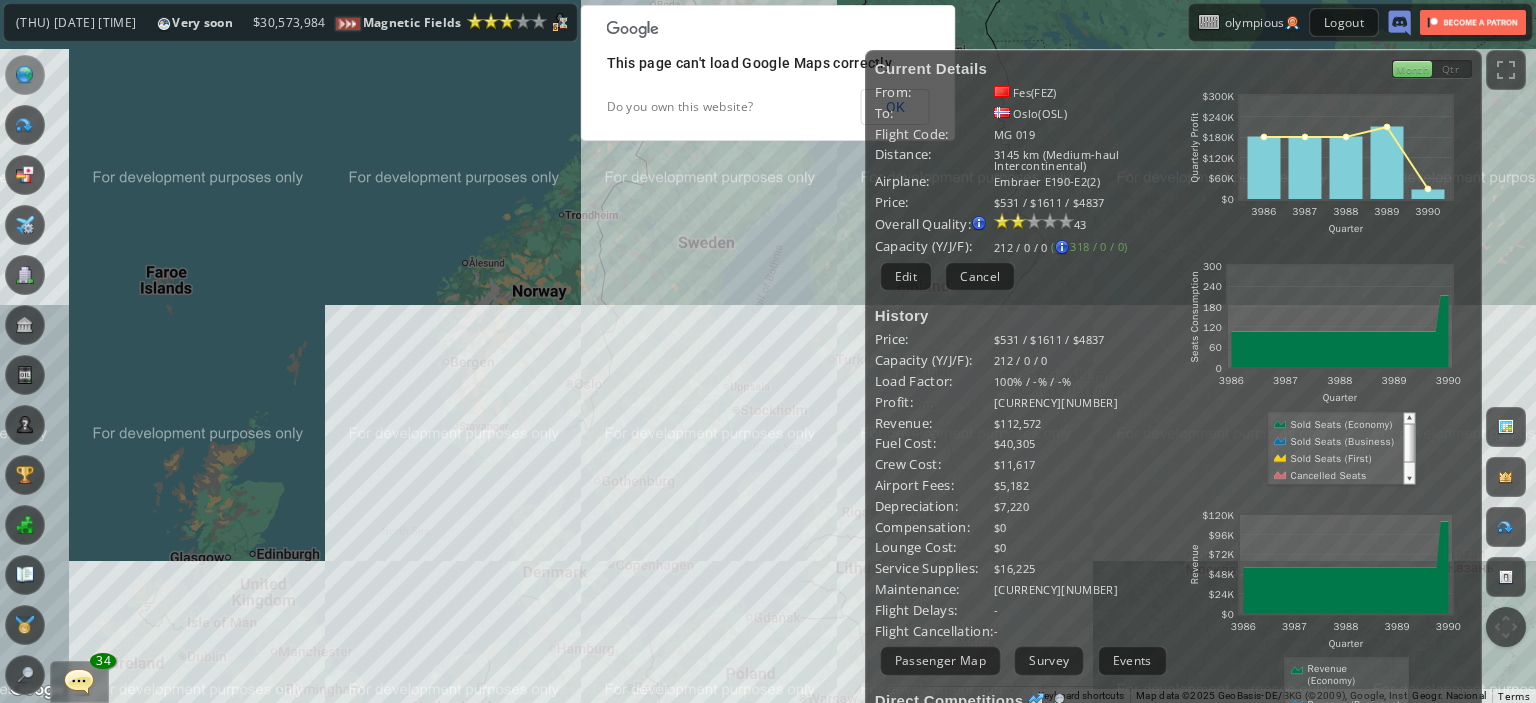 drag, startPoint x: 422, startPoint y: 395, endPoint x: 548, endPoint y: 239, distance: 200.5293 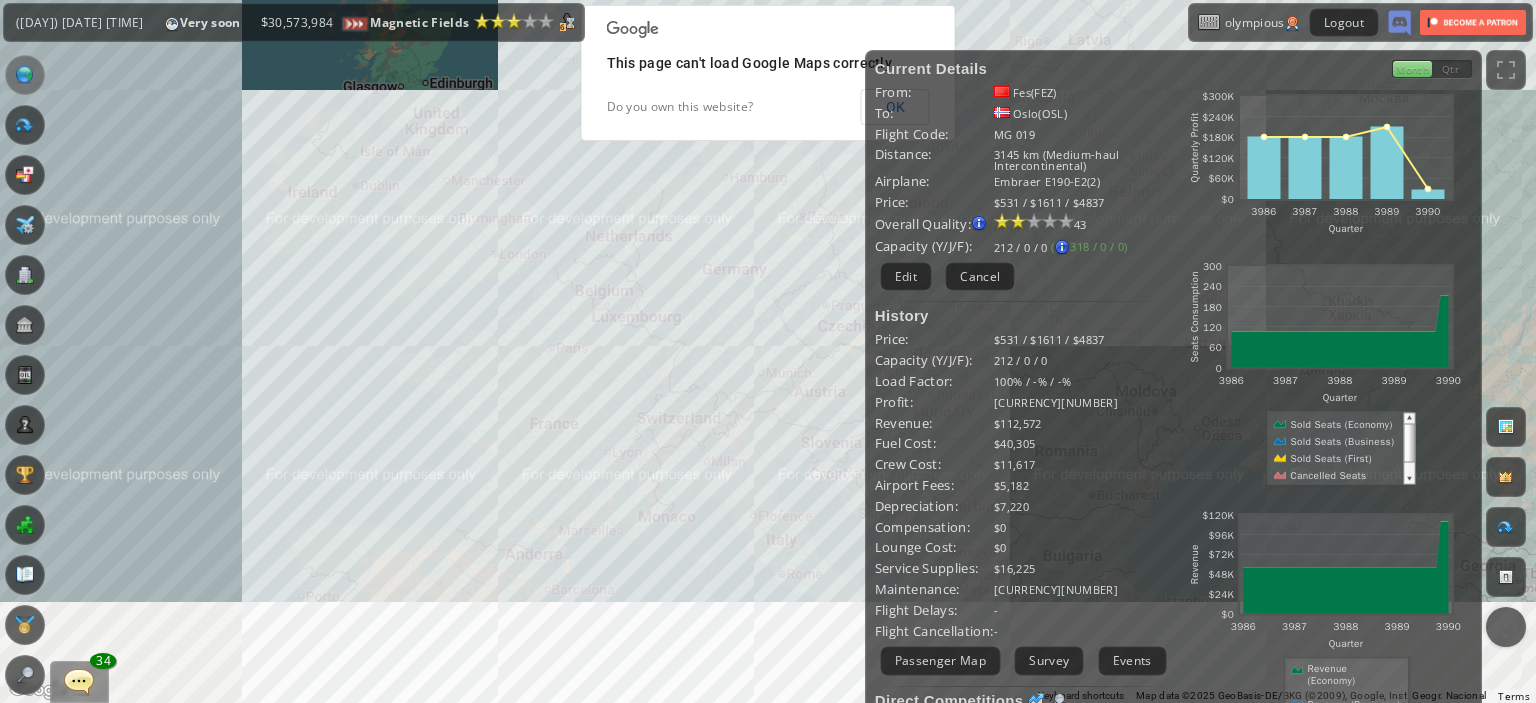 drag, startPoint x: 468, startPoint y: 483, endPoint x: 465, endPoint y: 107, distance: 376.01196 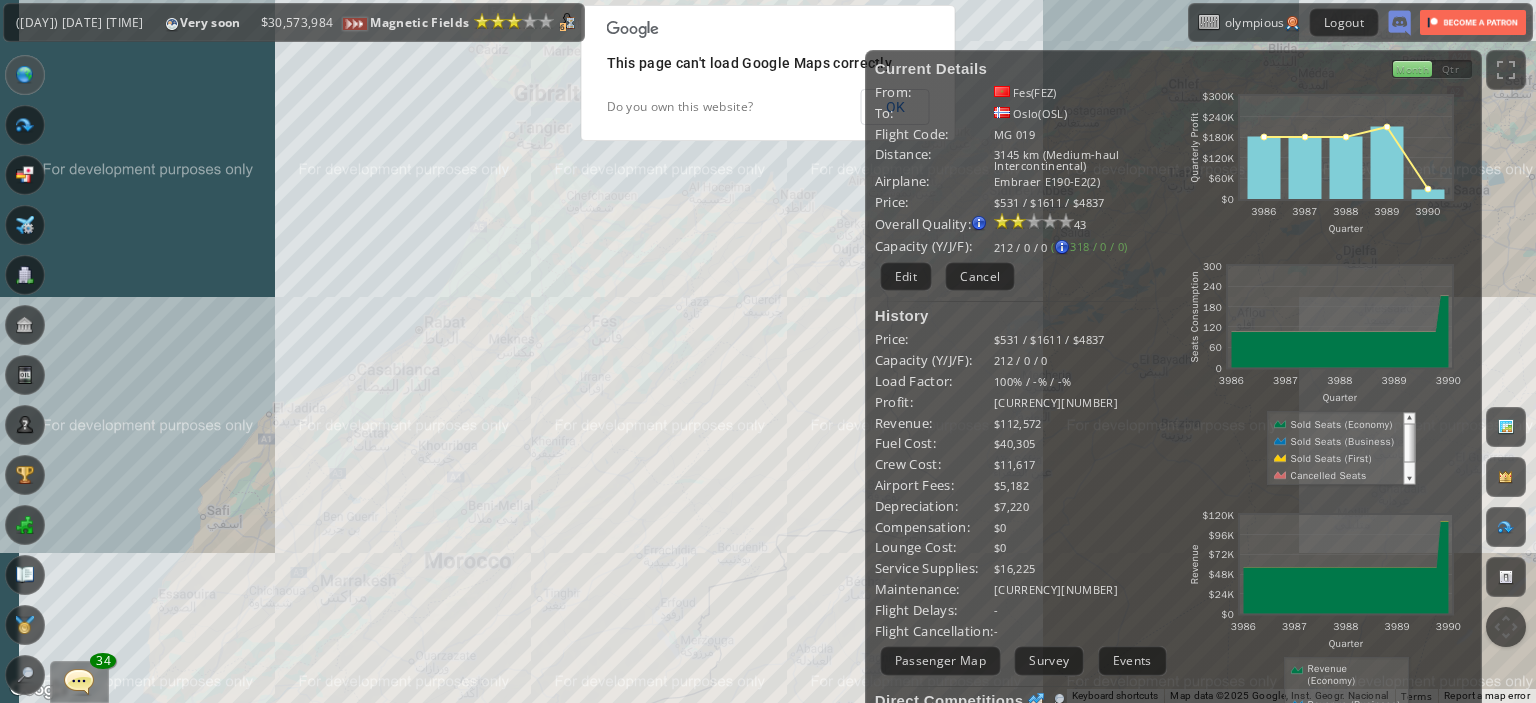 click on "To navigate, press the arrow keys." at bounding box center (768, 351) 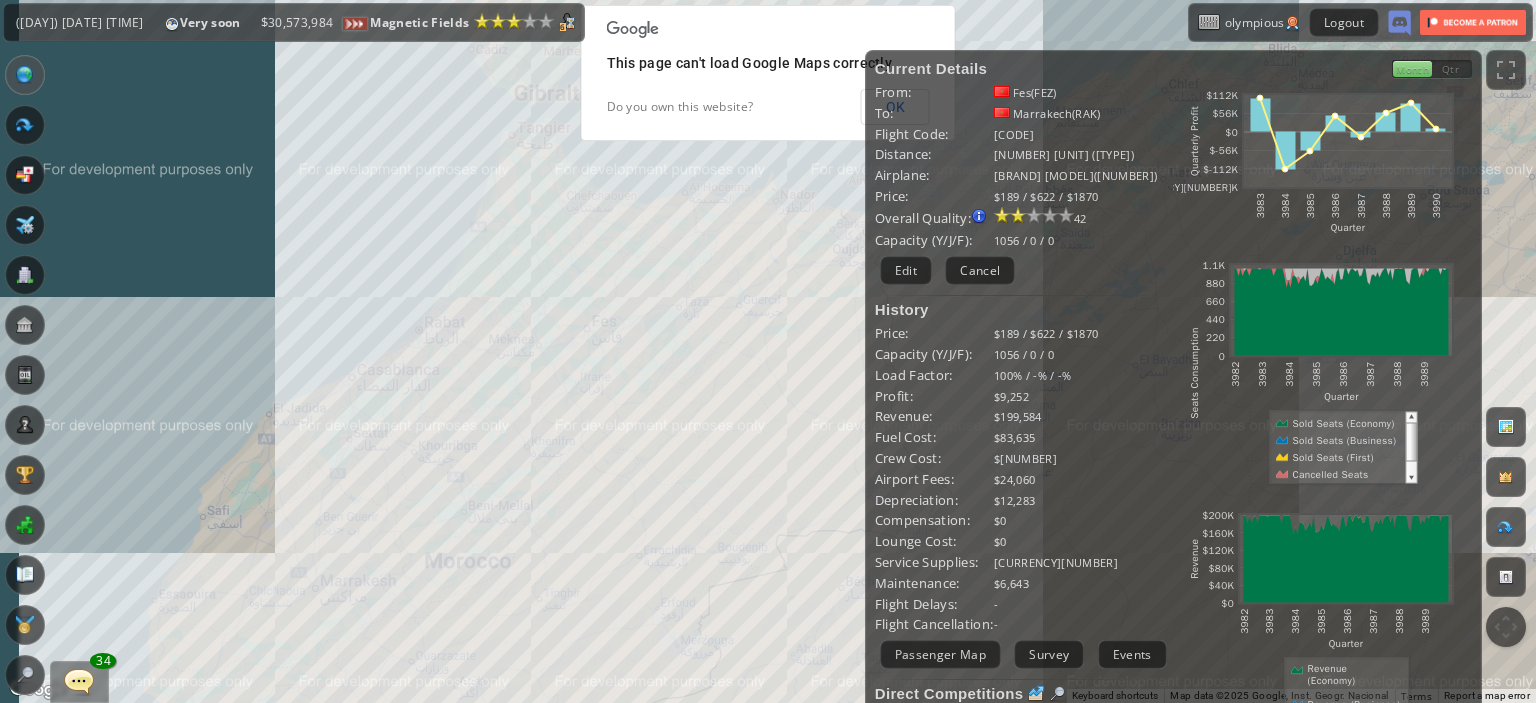 click on "To navigate, press the arrow keys." at bounding box center (768, 351) 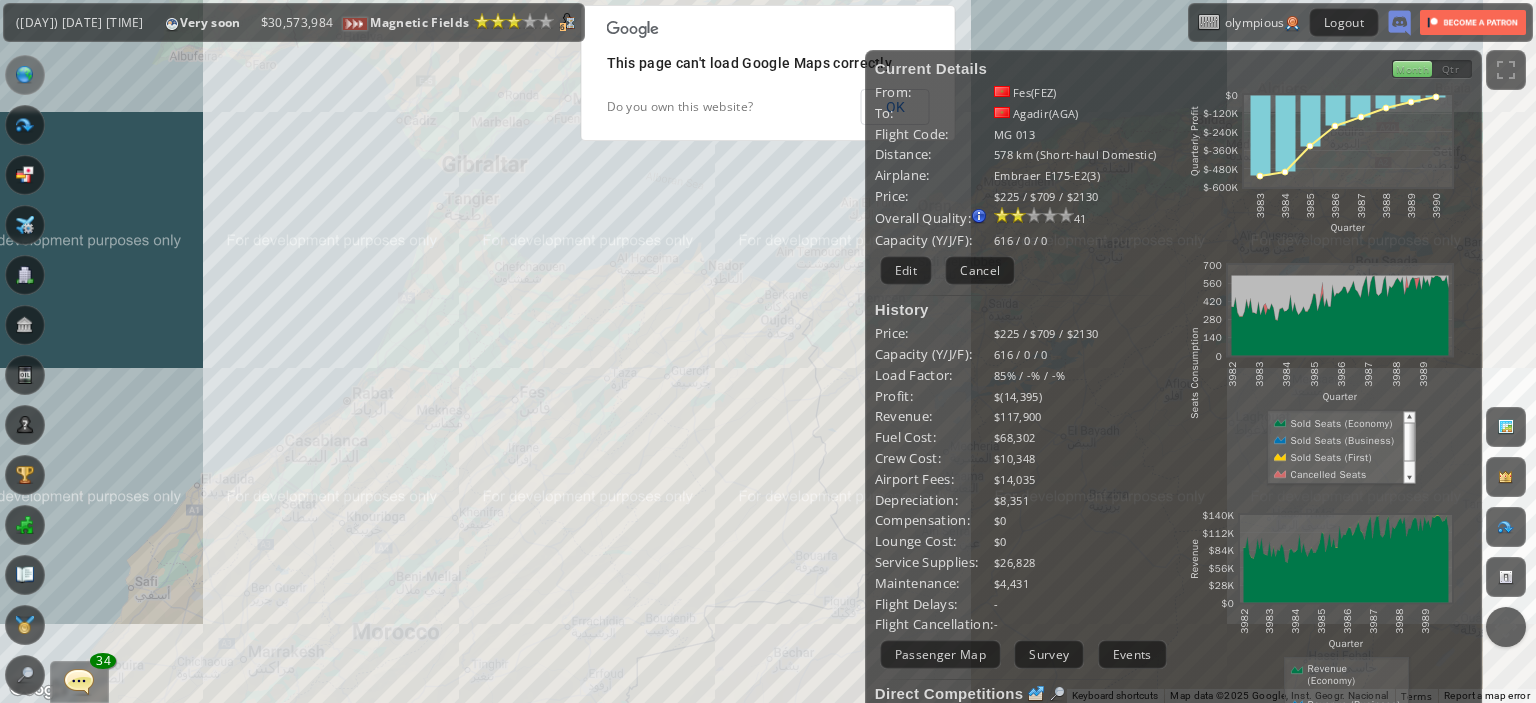 drag, startPoint x: 506, startPoint y: 495, endPoint x: 349, endPoint y: 657, distance: 225.59477 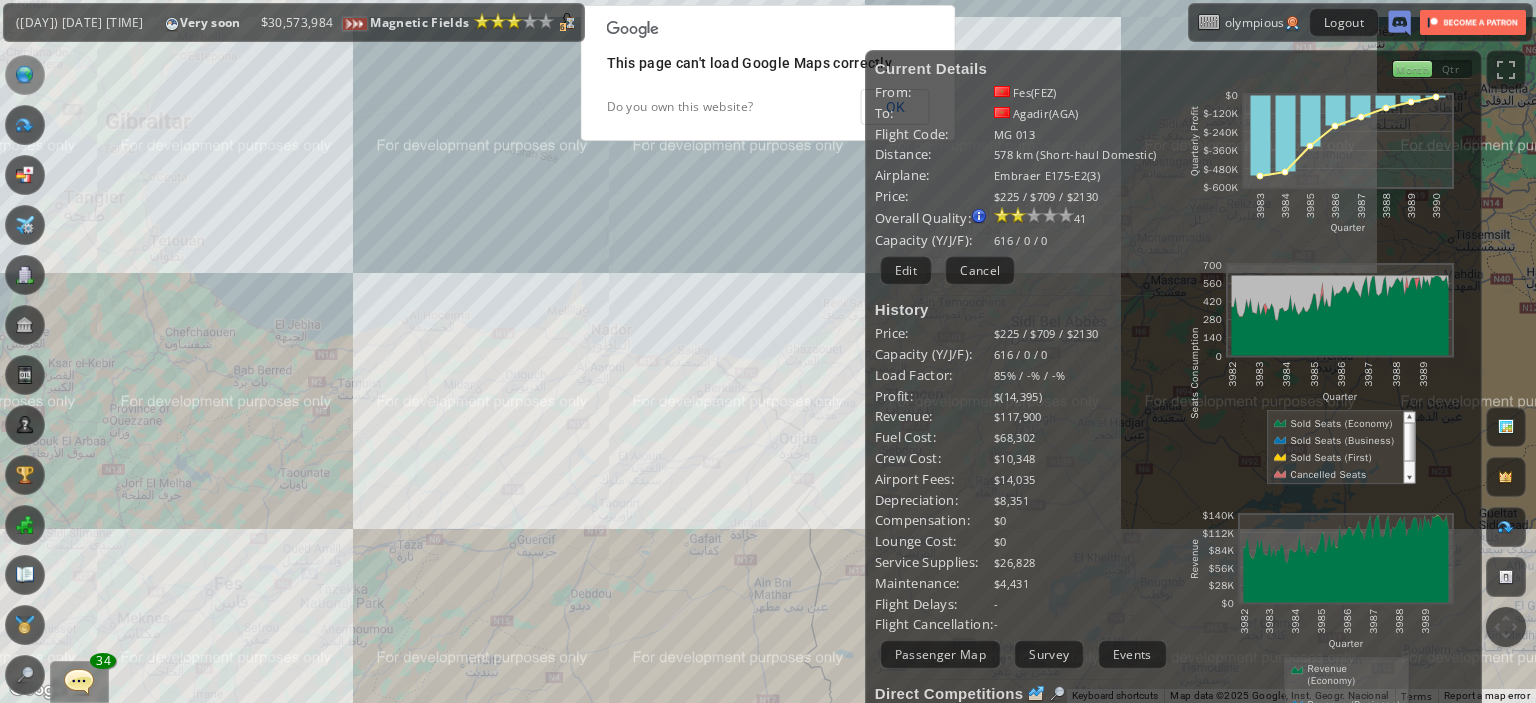 click on "To navigate, press the arrow keys." at bounding box center [768, 351] 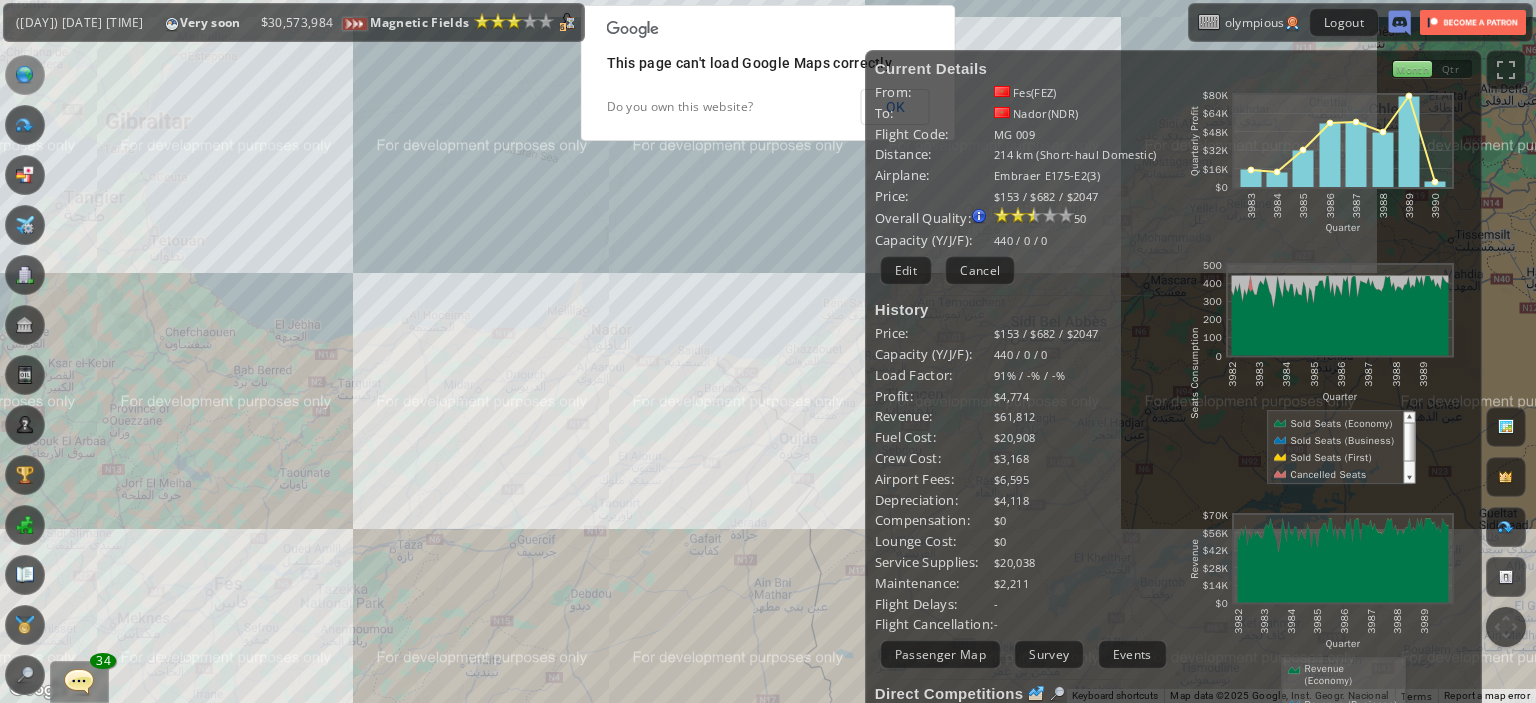 click on "To navigate, press the arrow keys." at bounding box center [768, 351] 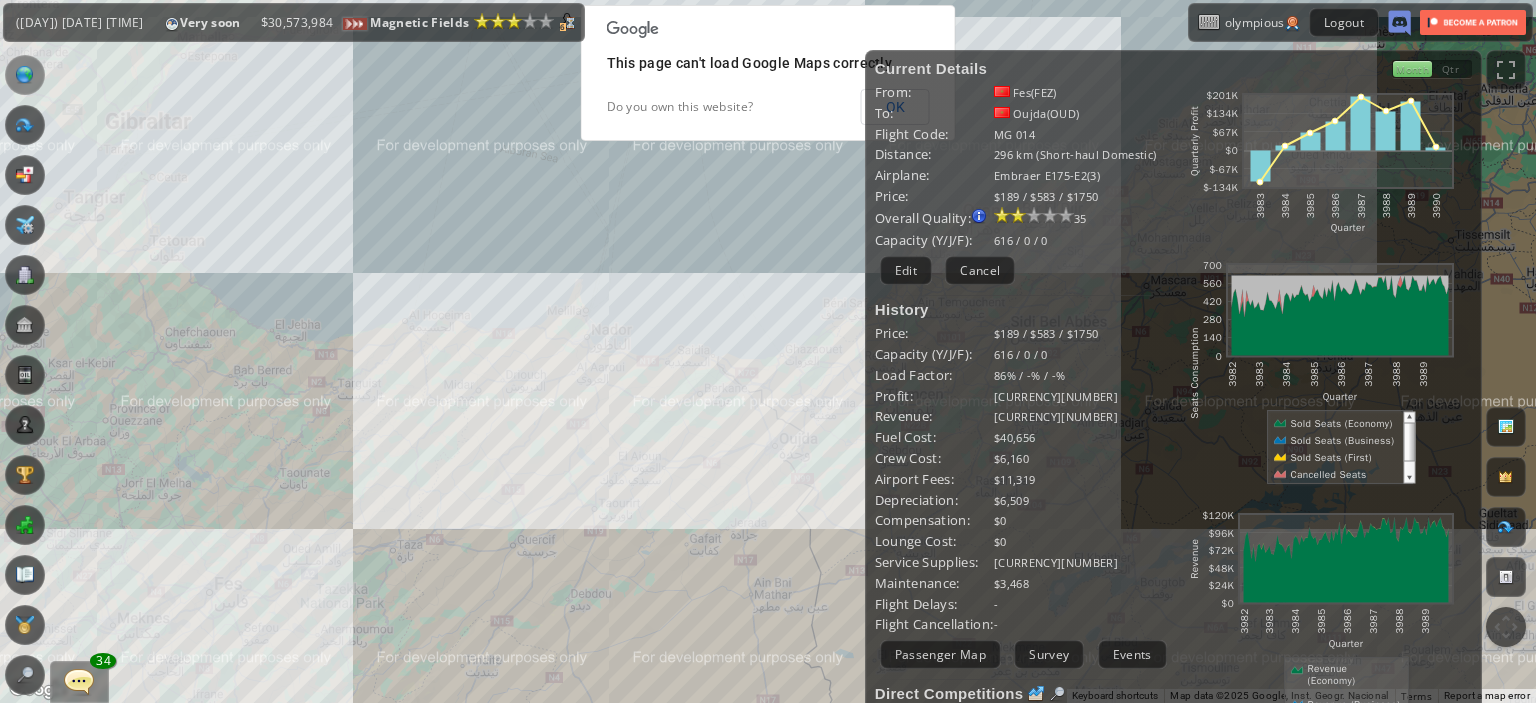 drag, startPoint x: 635, startPoint y: 518, endPoint x: 839, endPoint y: 353, distance: 262.37567 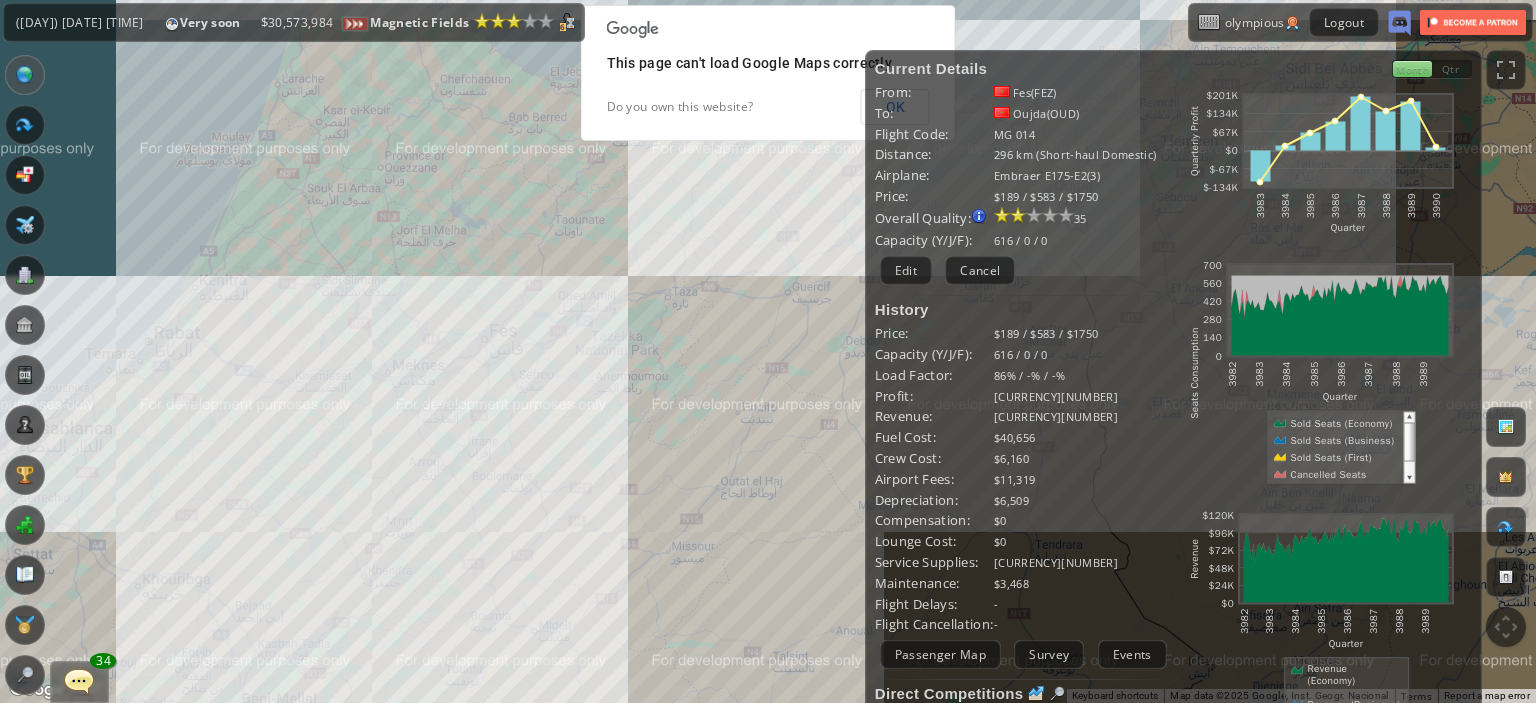 click on "To navigate, press the arrow keys." at bounding box center [768, 351] 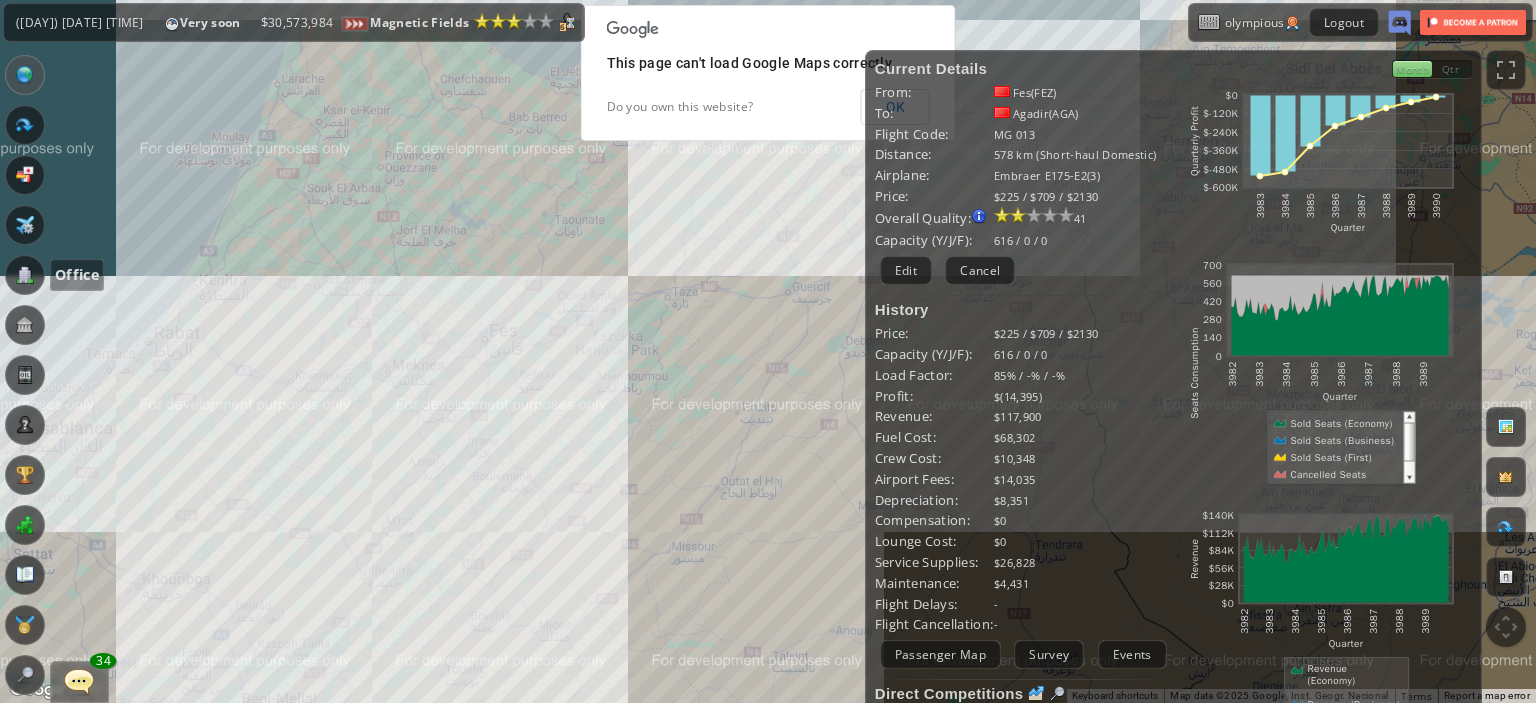 click at bounding box center [25, 275] 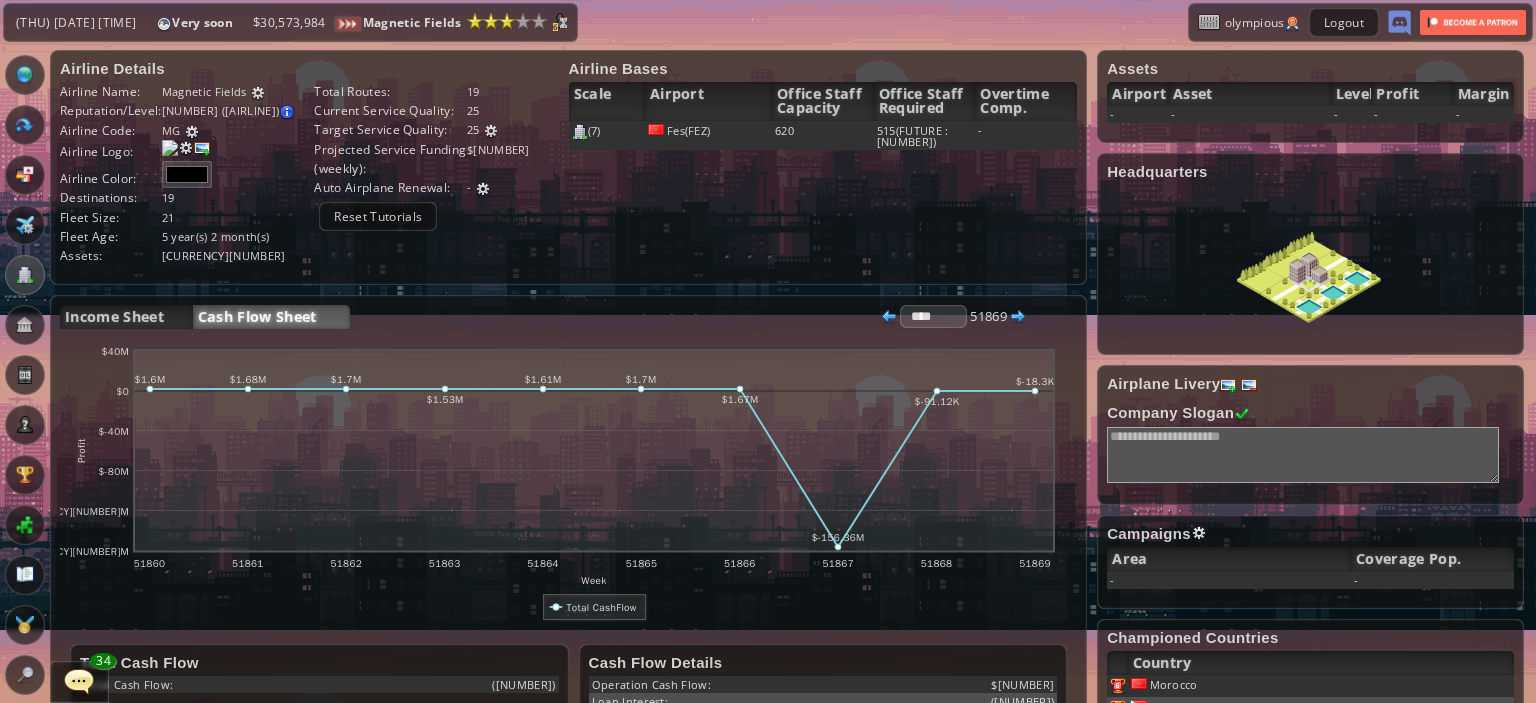 click at bounding box center [491, 131] 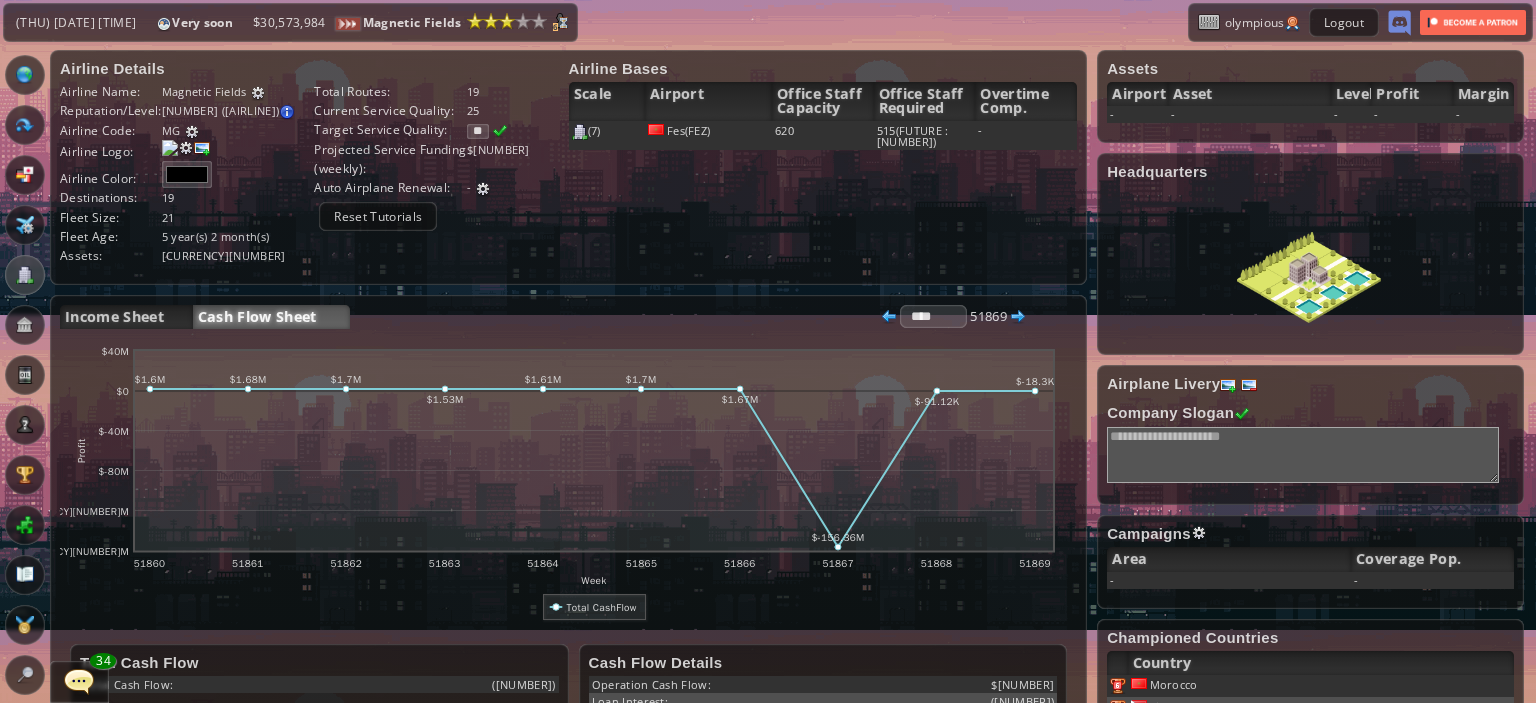 click on "**" at bounding box center [478, 131] 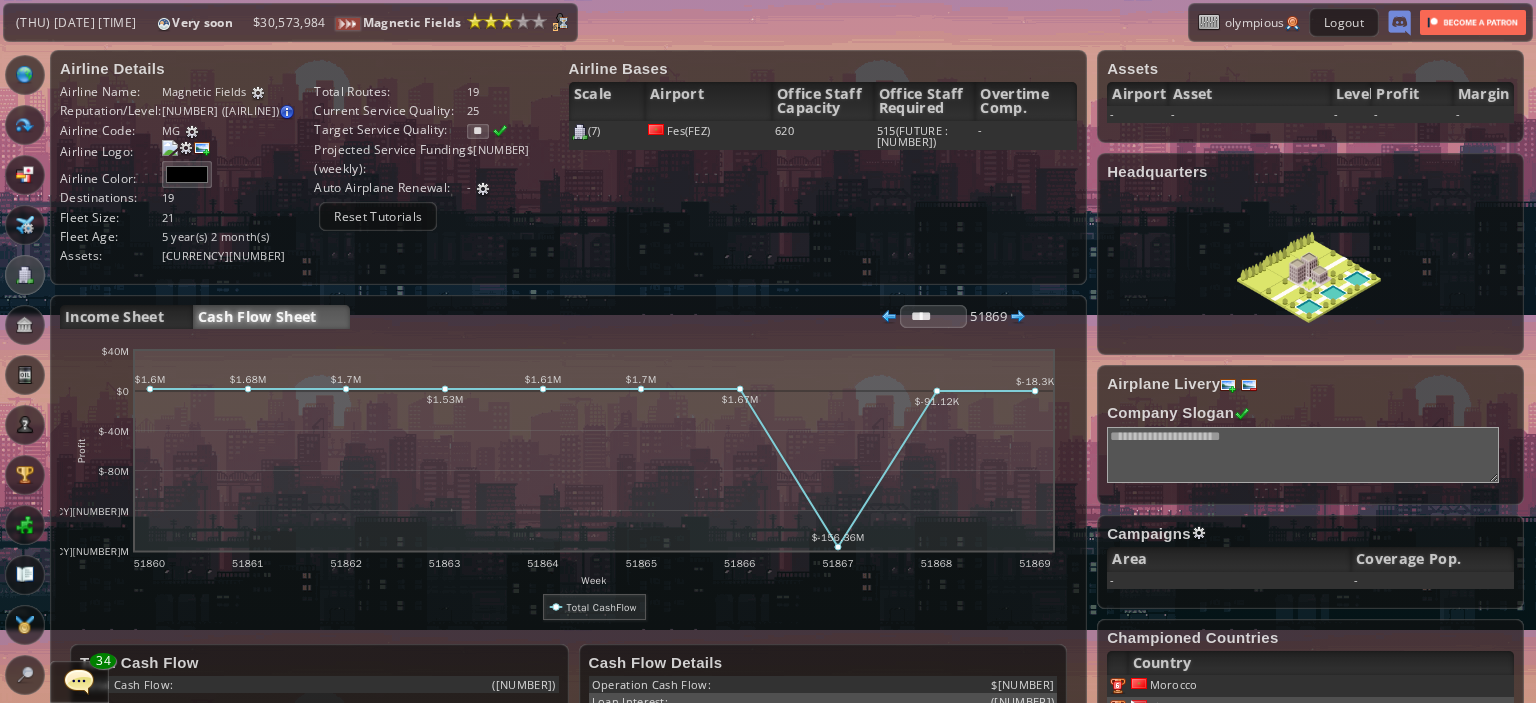 click on "**" at bounding box center (478, 131) 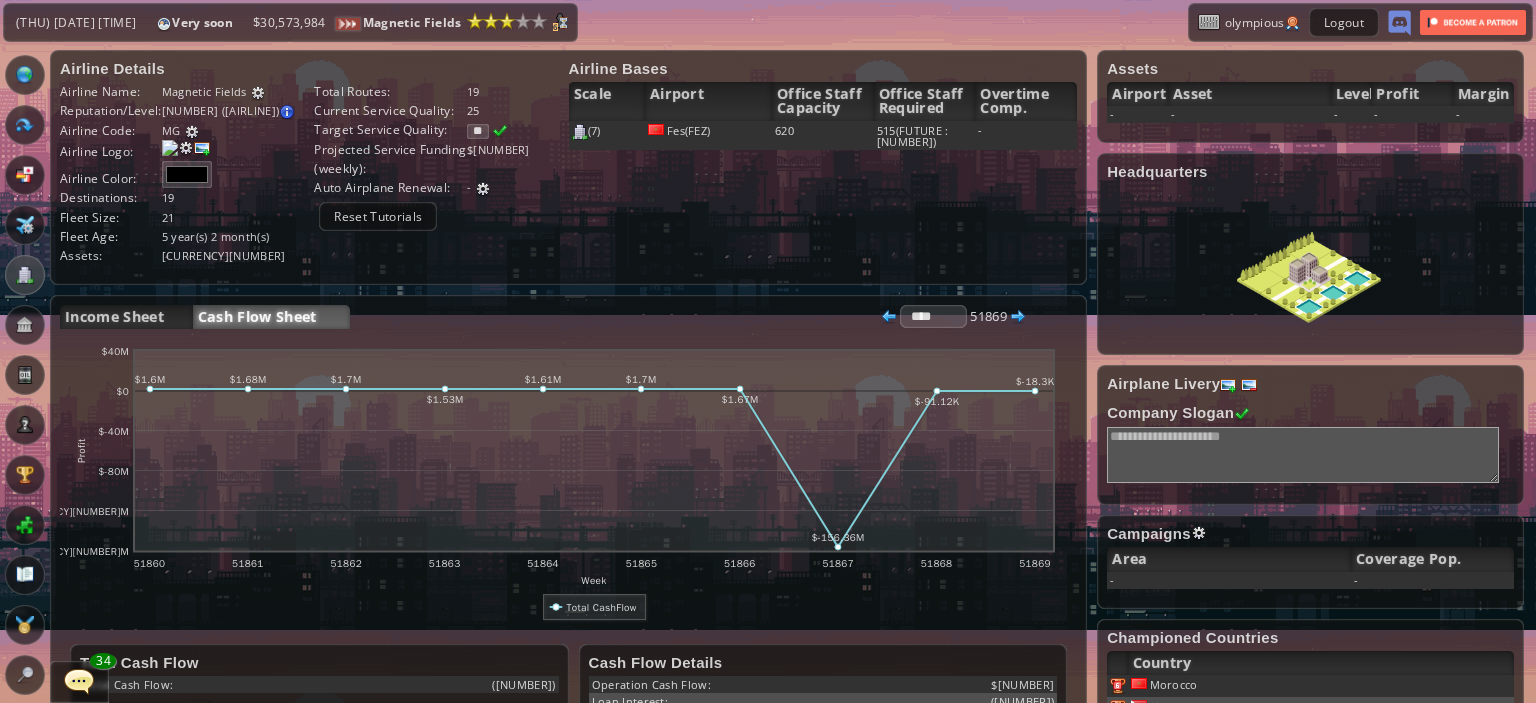 type on "**" 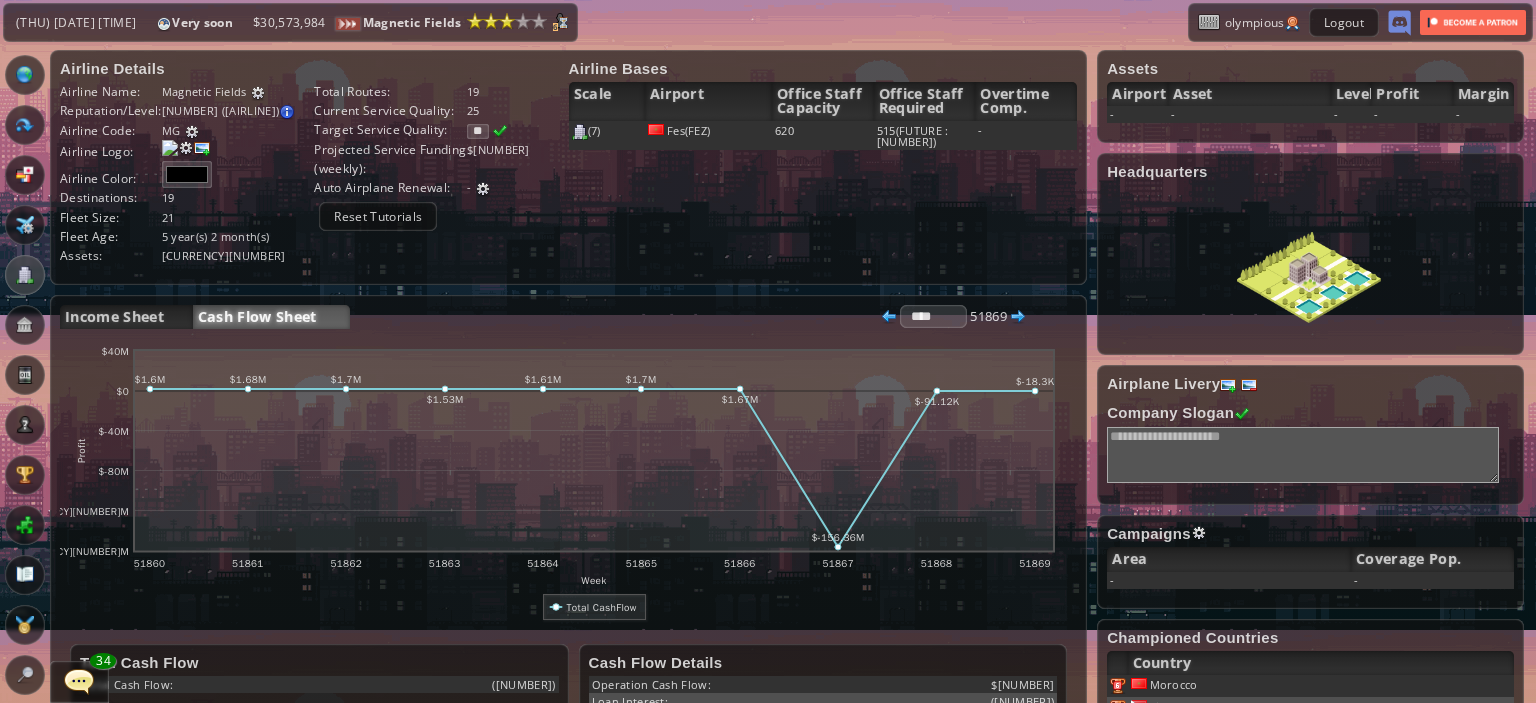 click at bounding box center [500, 131] 